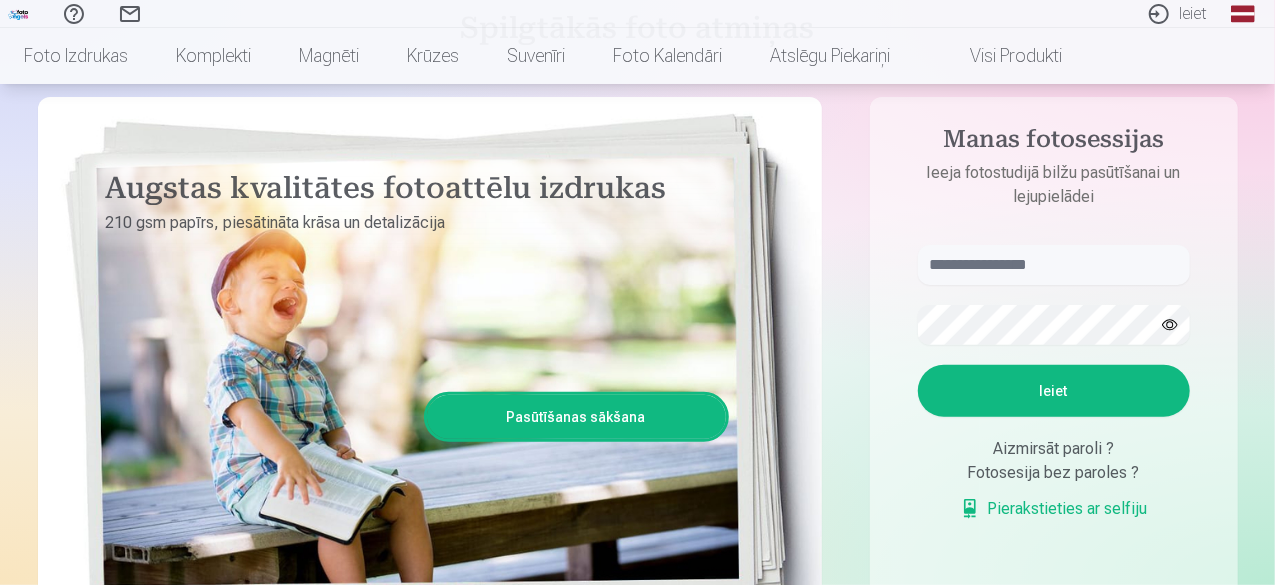 scroll, scrollTop: 200, scrollLeft: 0, axis: vertical 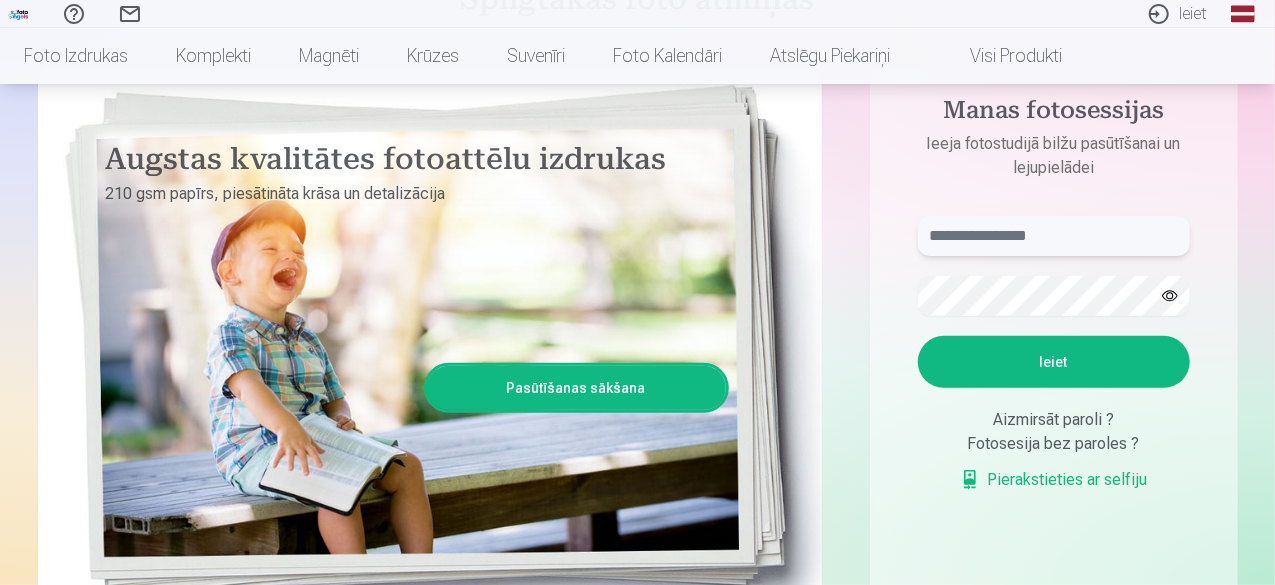 click at bounding box center (1054, 236) 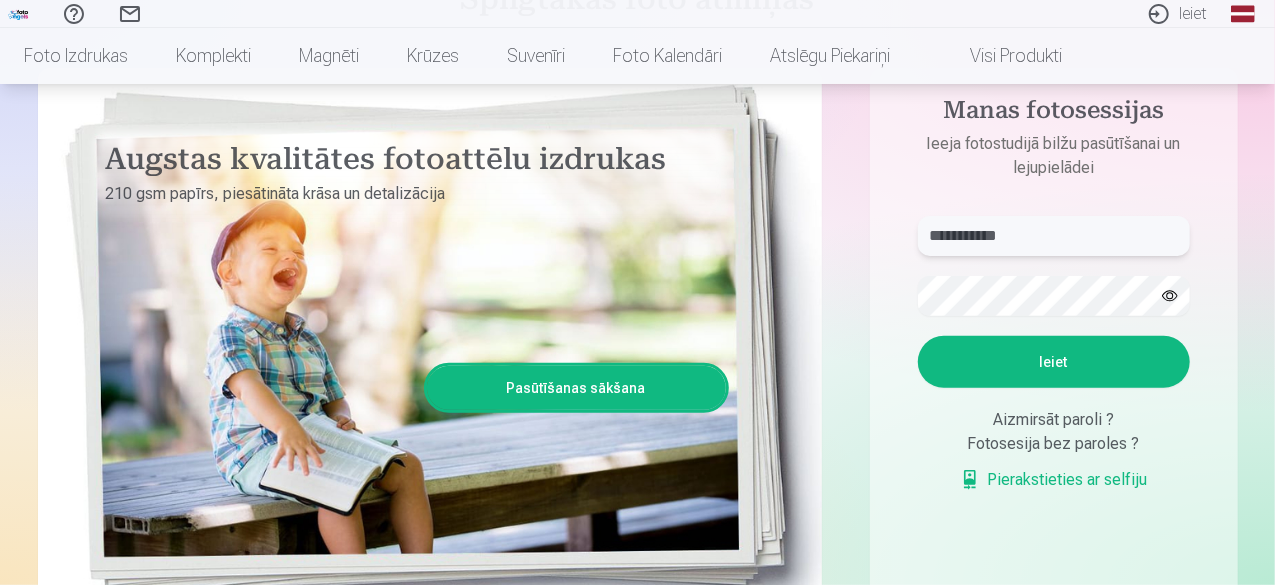 type on "**********" 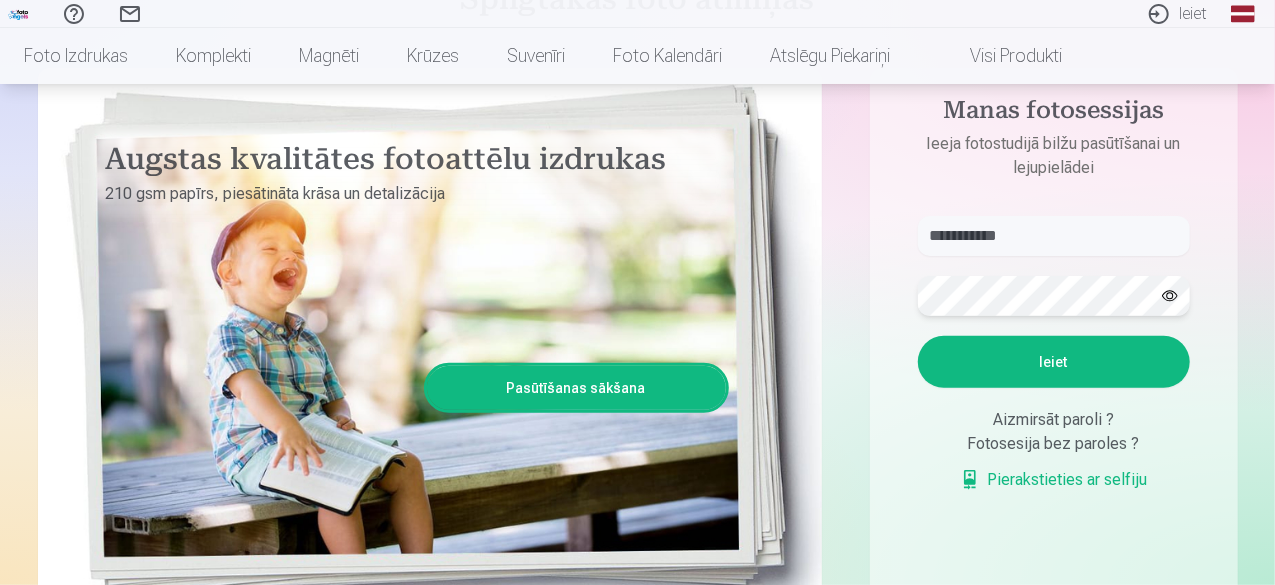 click on "Ieiet" at bounding box center (1054, 362) 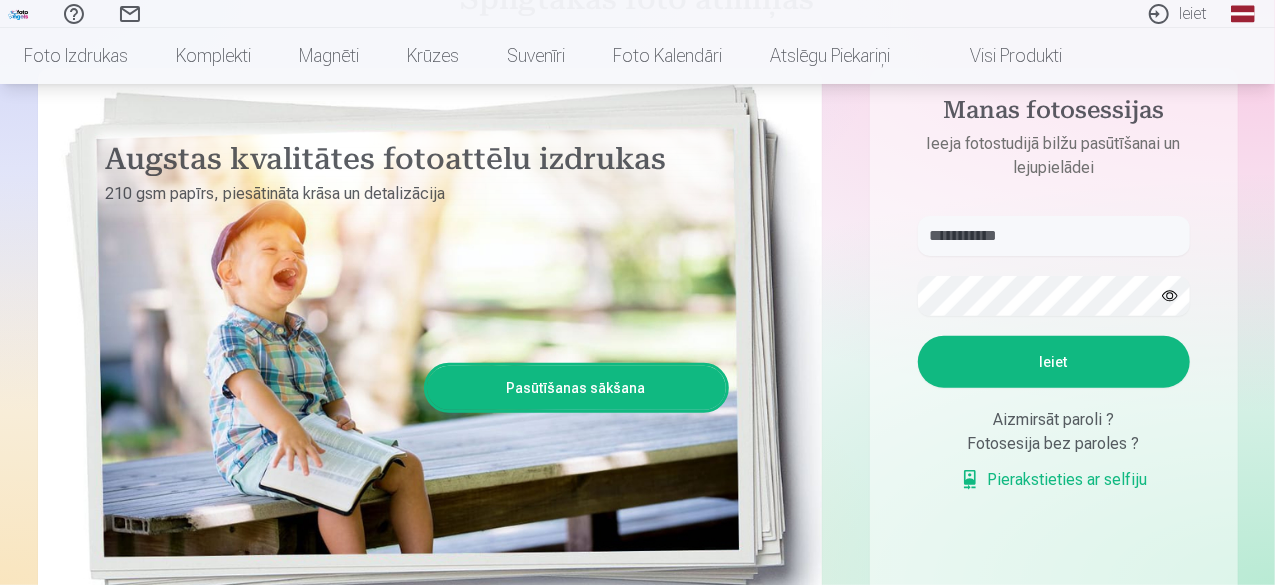 click at bounding box center [1170, 296] 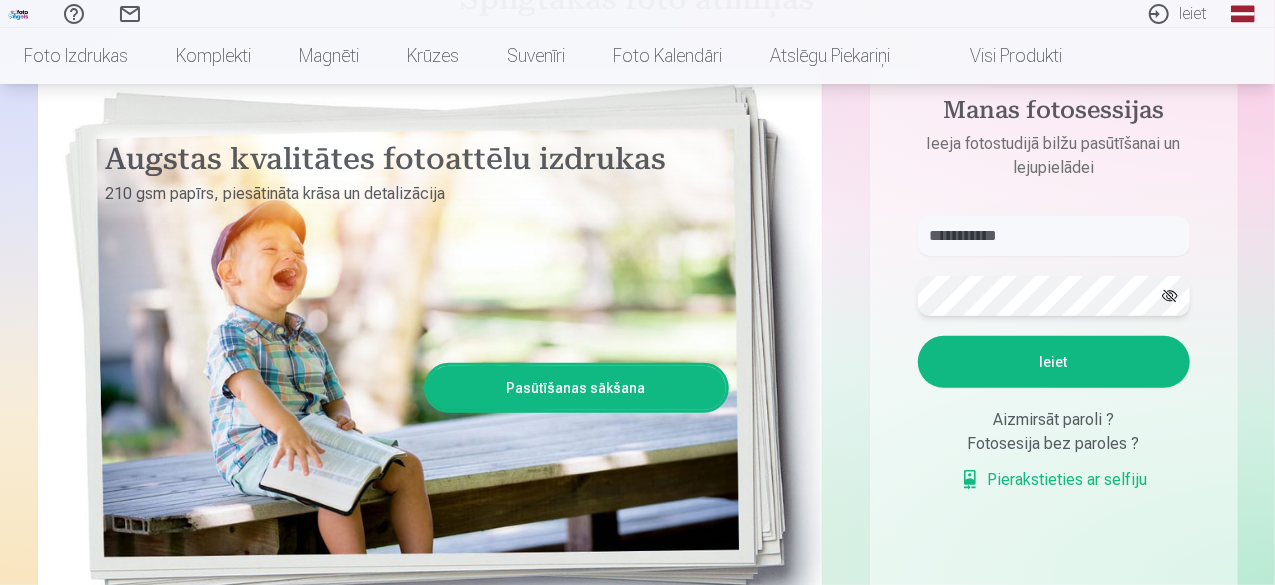 click on "Ieiet" at bounding box center (1054, 362) 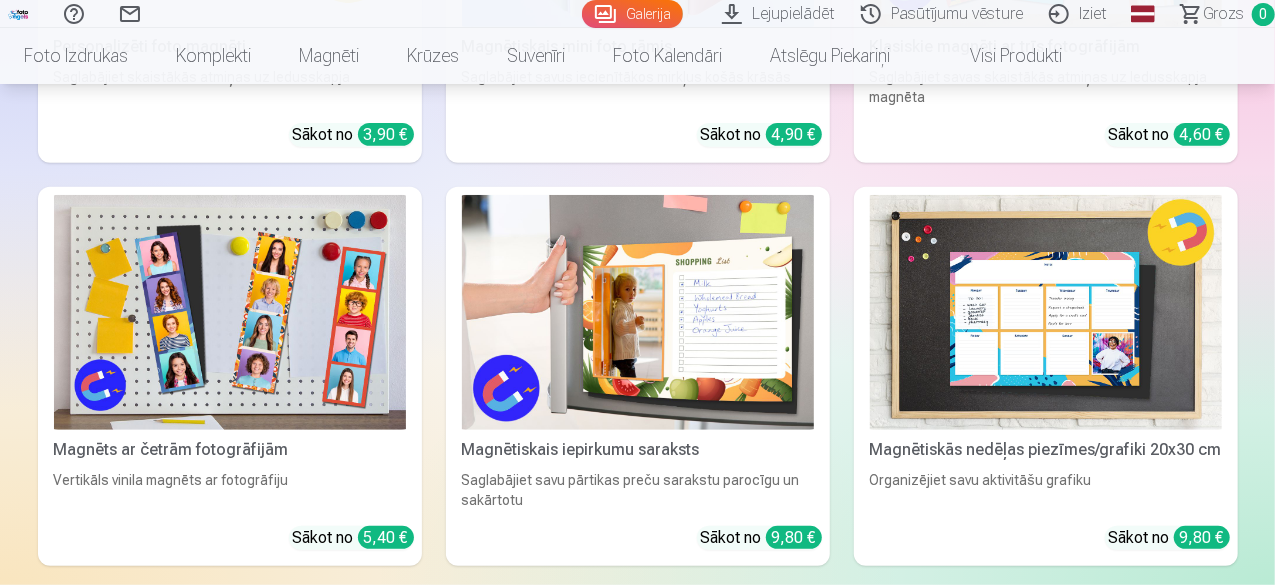 scroll, scrollTop: 11800, scrollLeft: 0, axis: vertical 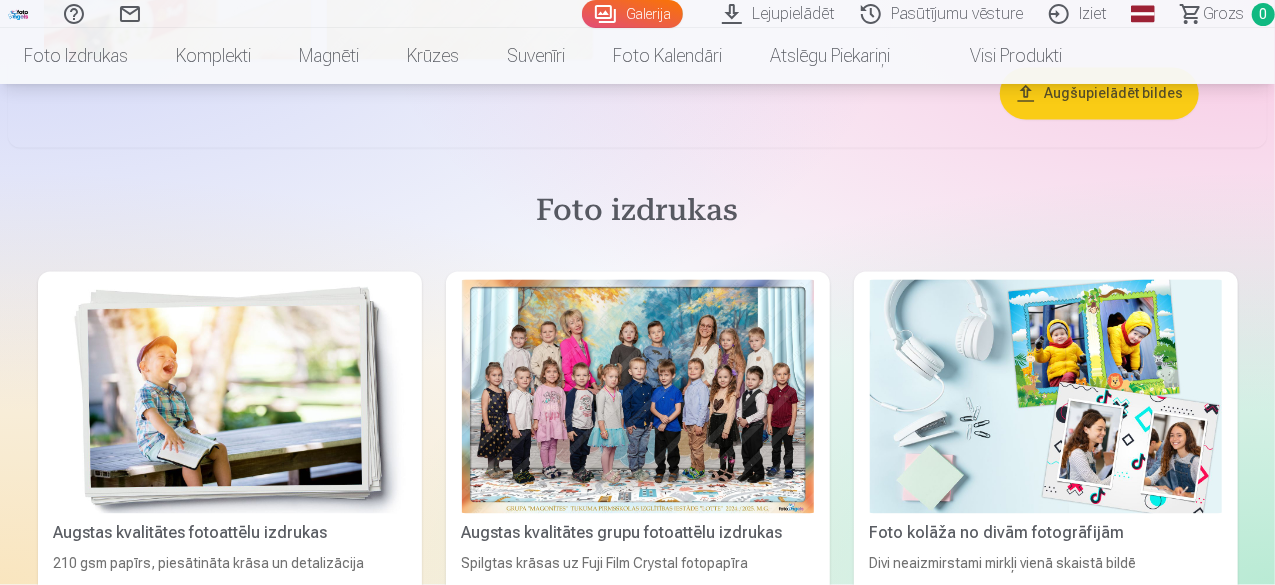 click at bounding box center (808, -4022) 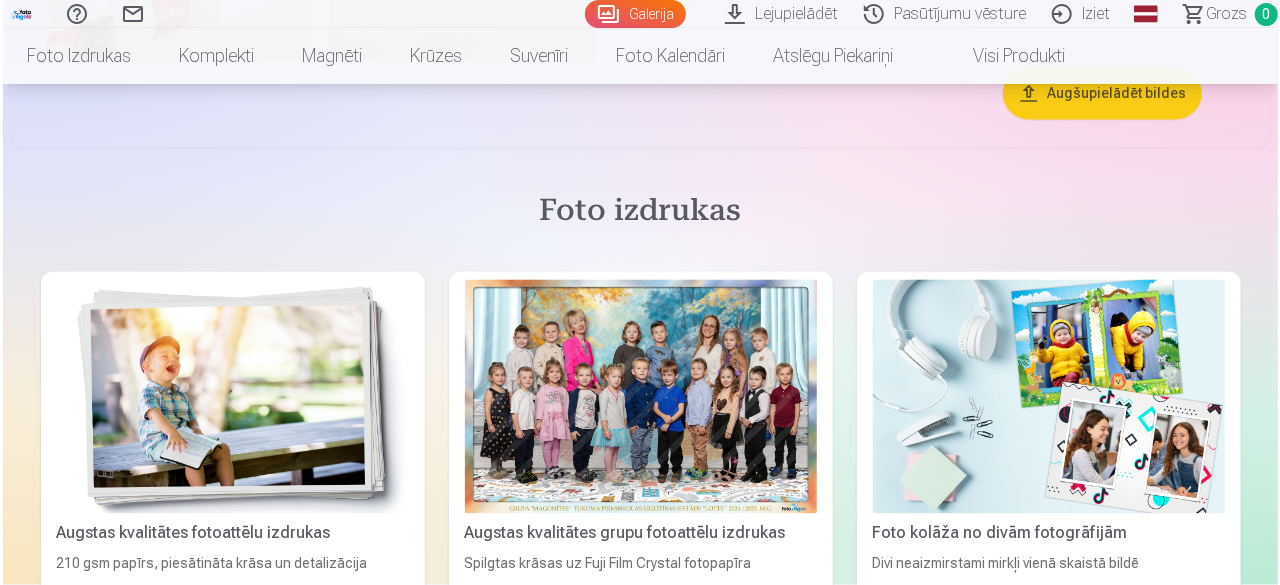 scroll, scrollTop: 9534, scrollLeft: 0, axis: vertical 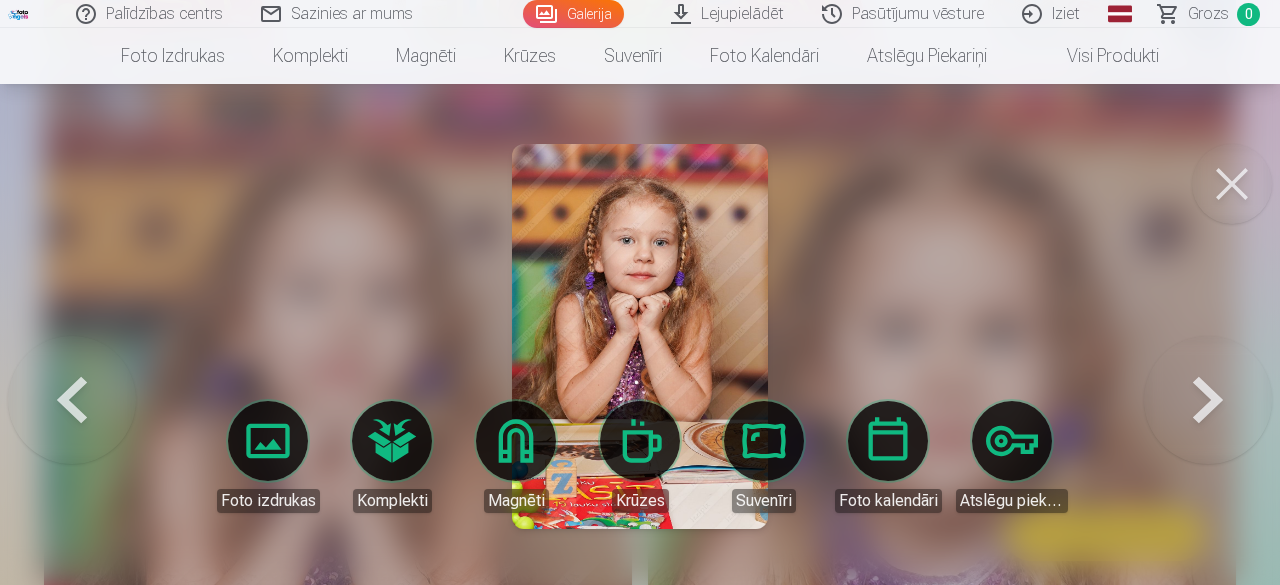 click at bounding box center [1208, 336] 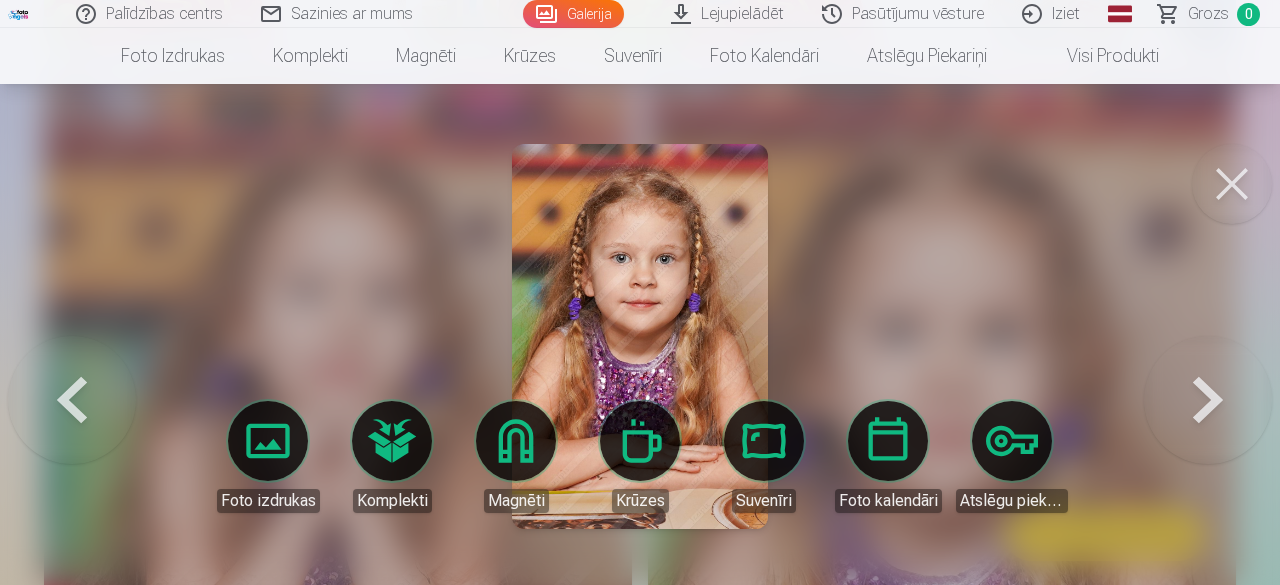 click at bounding box center [1208, 336] 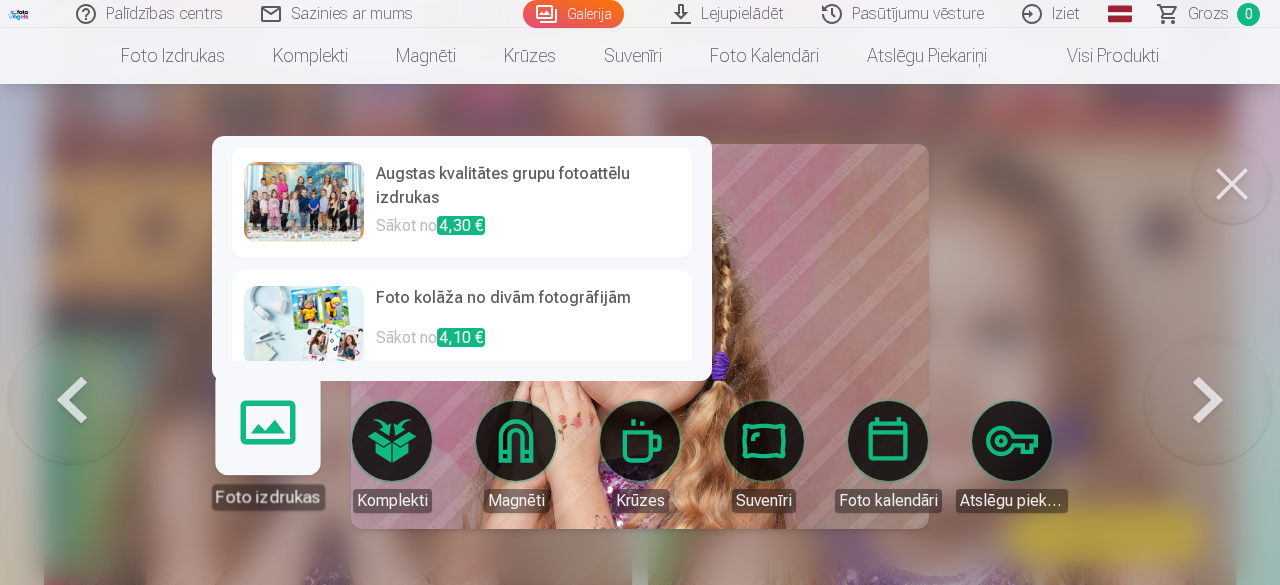 scroll, scrollTop: 0, scrollLeft: 0, axis: both 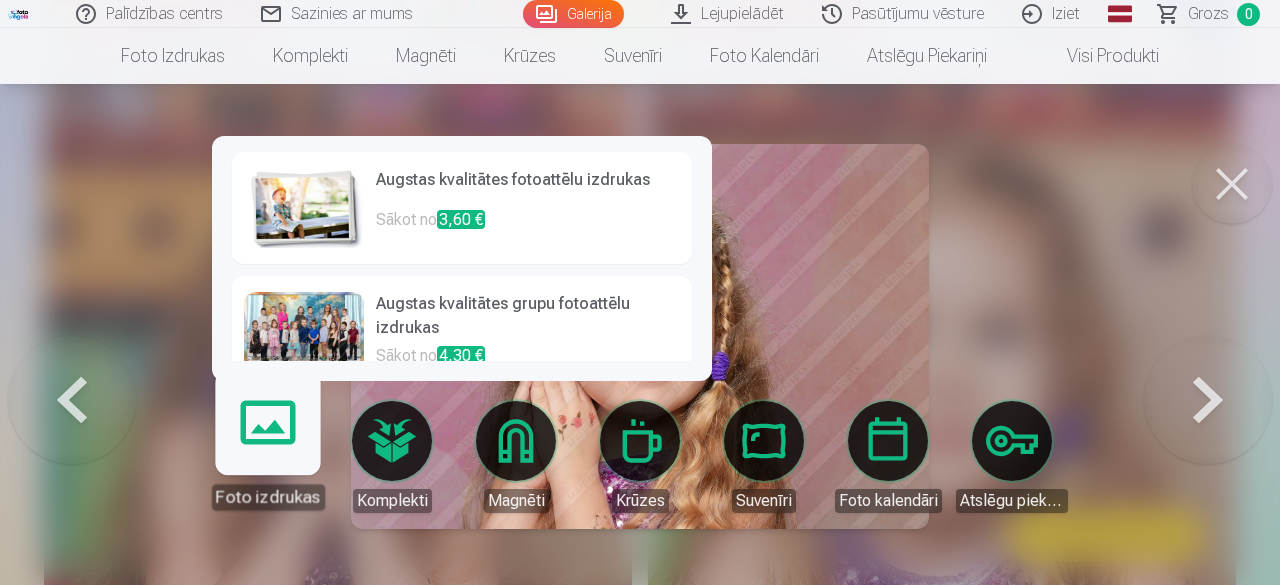 click on "Foto izdrukas" at bounding box center (267, 448) 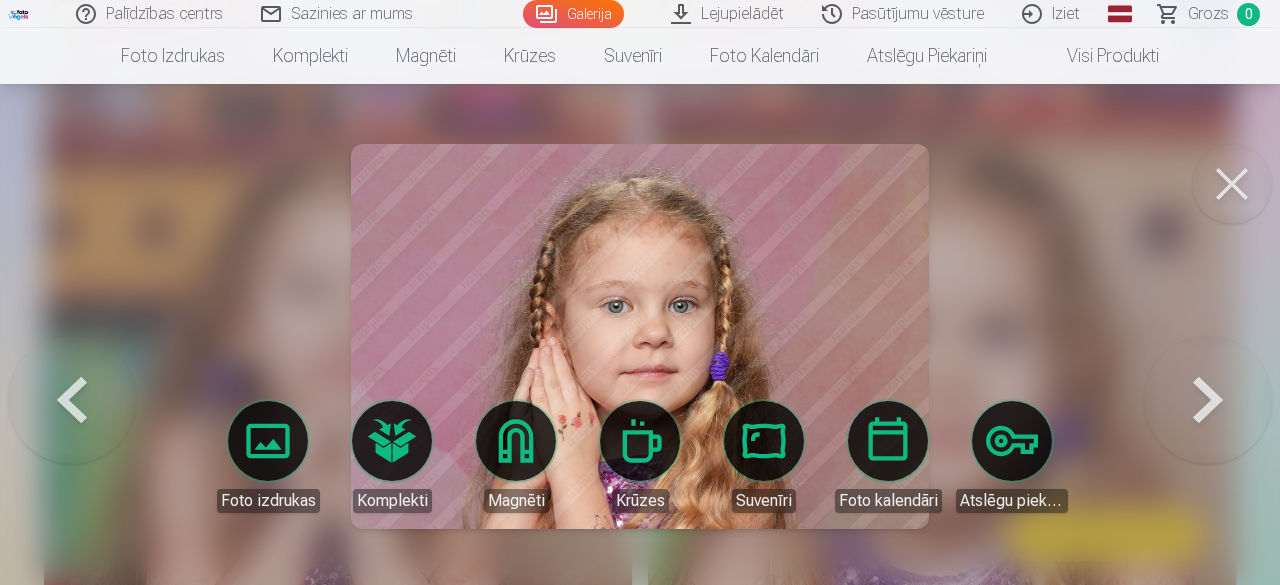 click at bounding box center [640, 336] 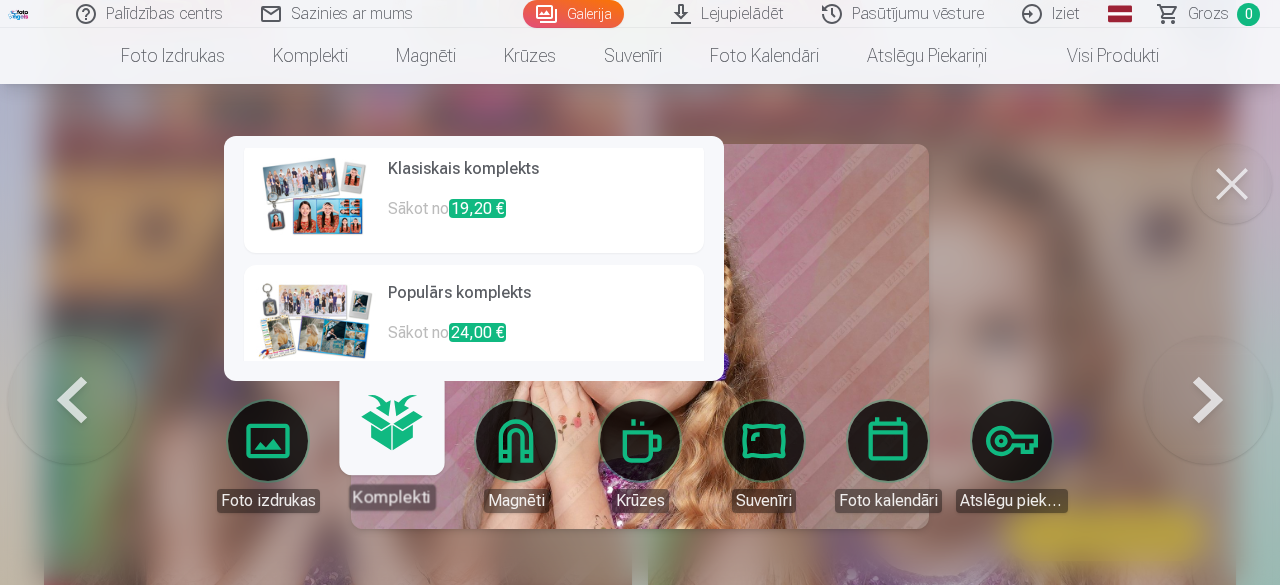 scroll, scrollTop: 178, scrollLeft: 0, axis: vertical 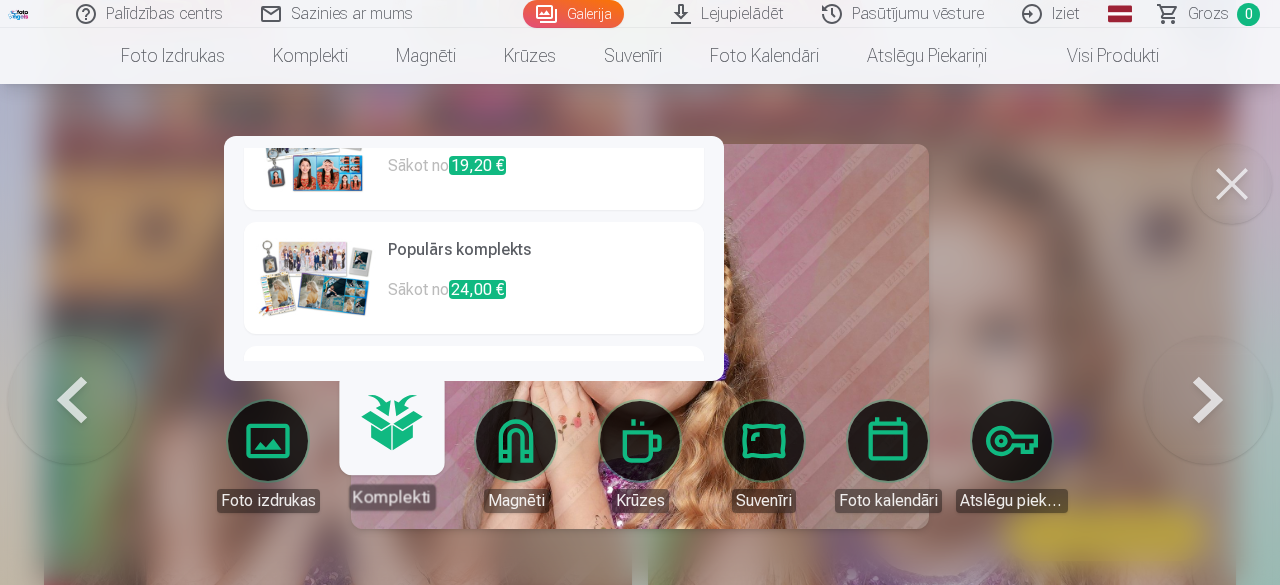 click at bounding box center (316, 278) 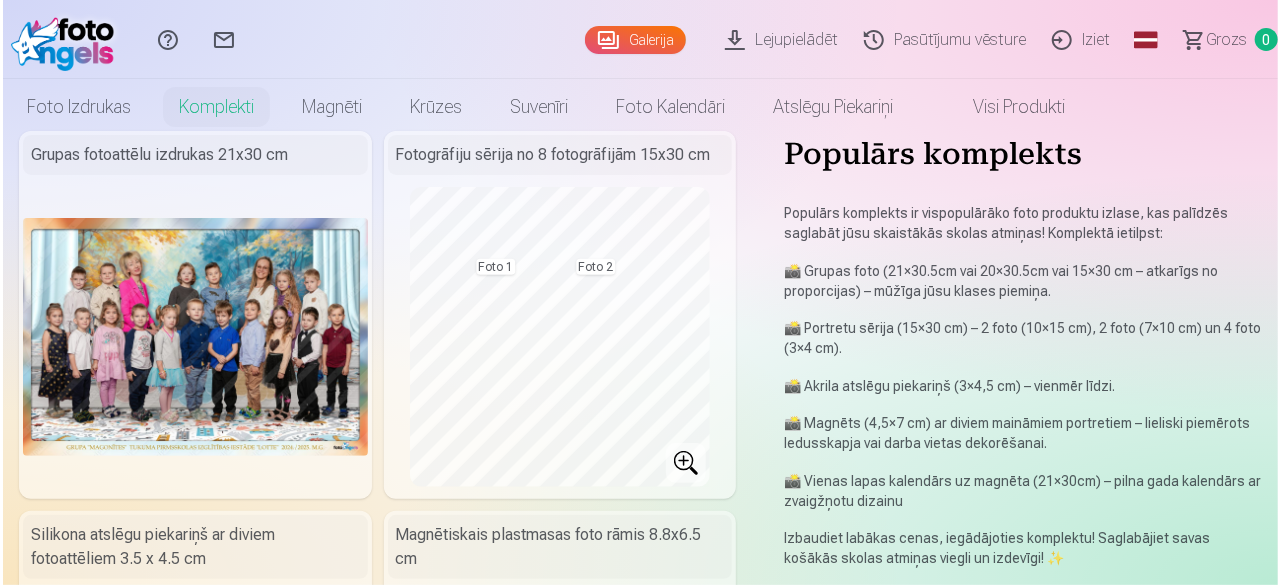 scroll, scrollTop: 0, scrollLeft: 0, axis: both 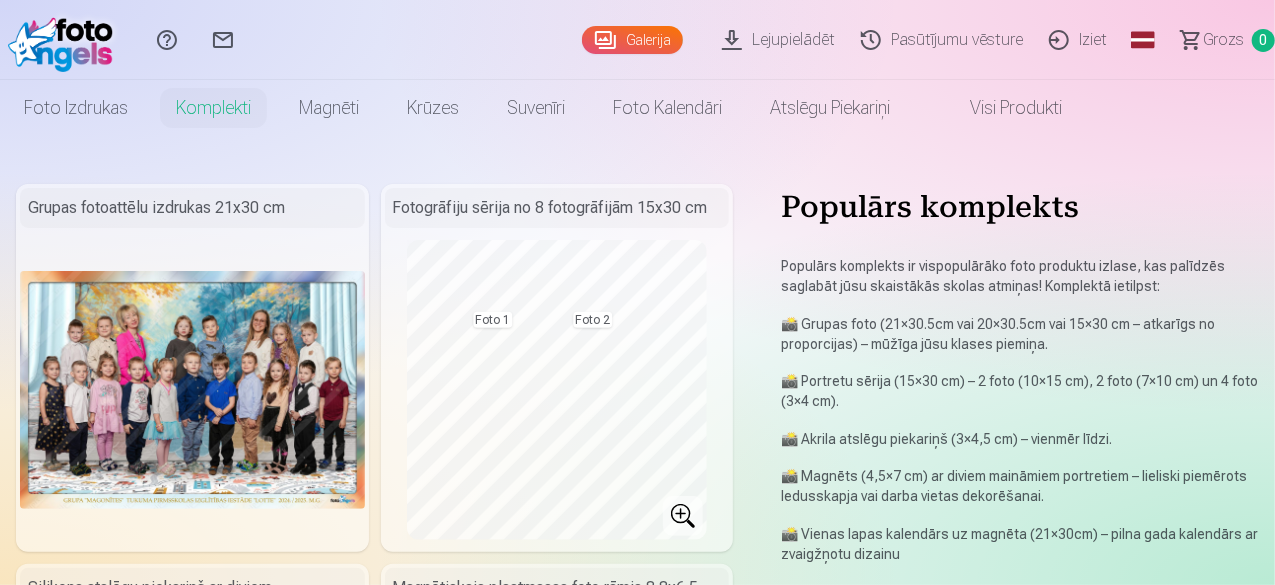 click at bounding box center (192, 389) 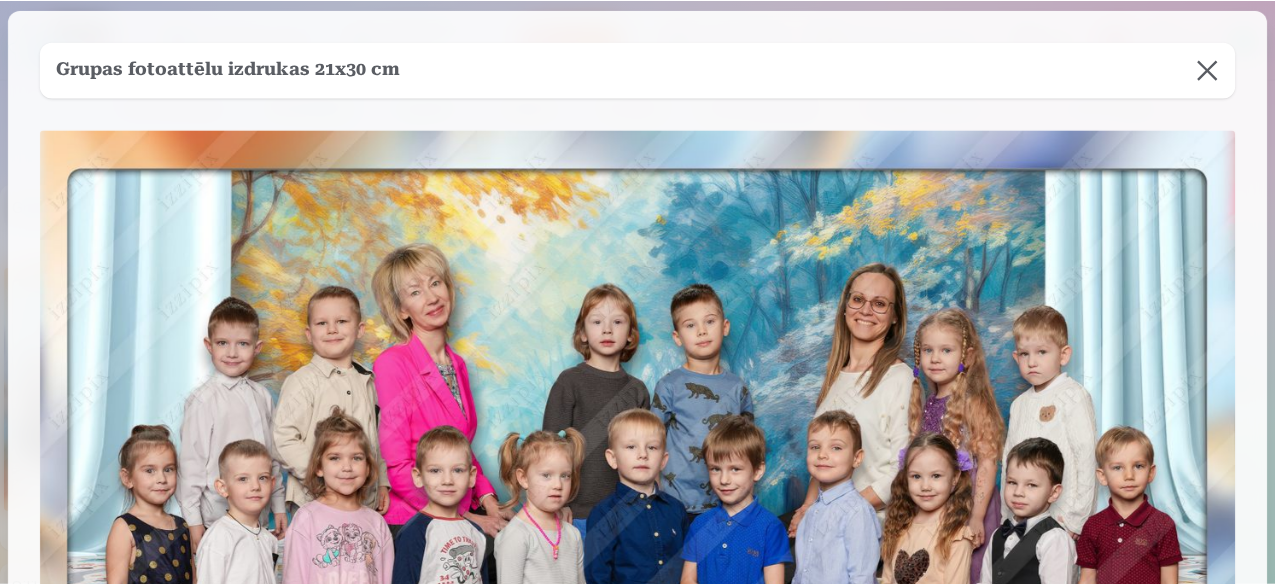 scroll, scrollTop: 0, scrollLeft: 0, axis: both 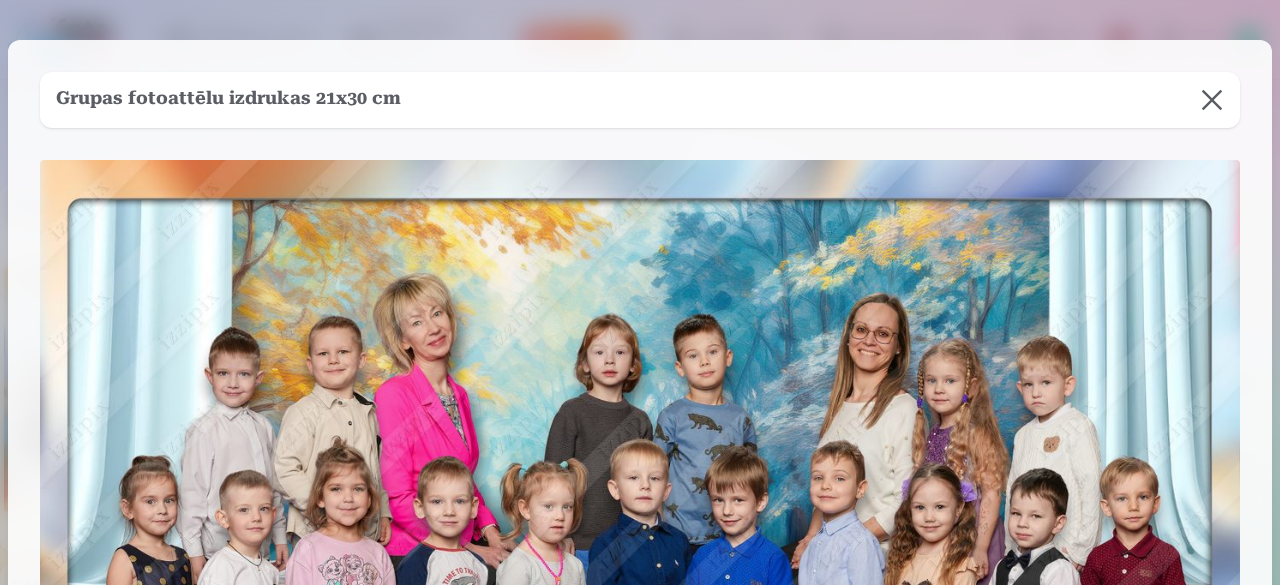 click at bounding box center [1212, 100] 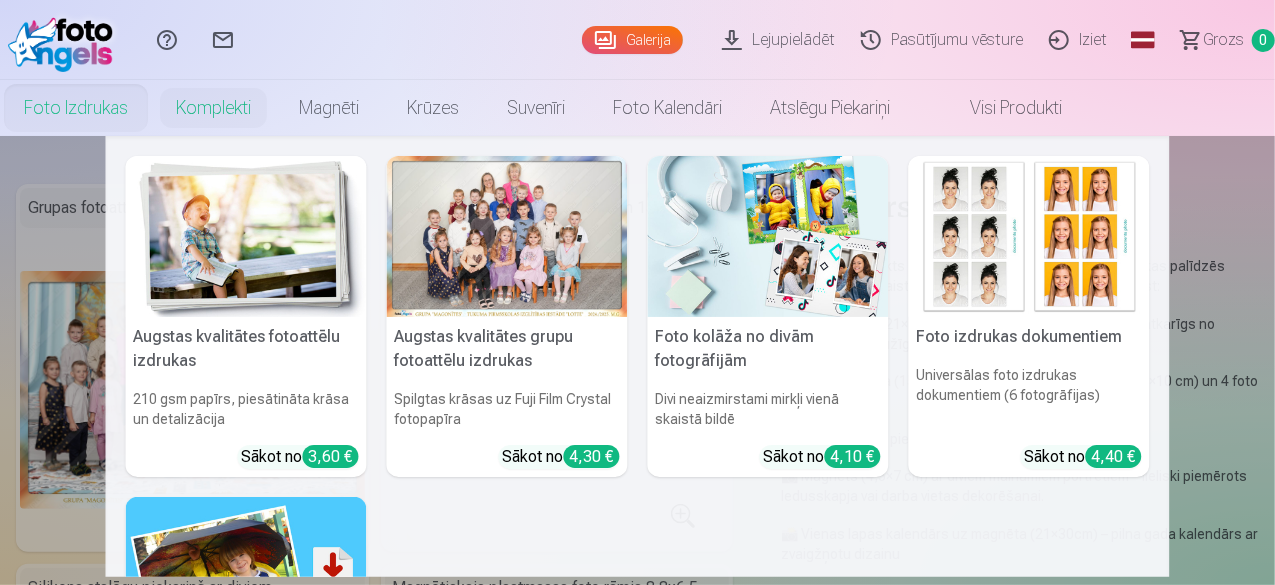click at bounding box center [507, 236] 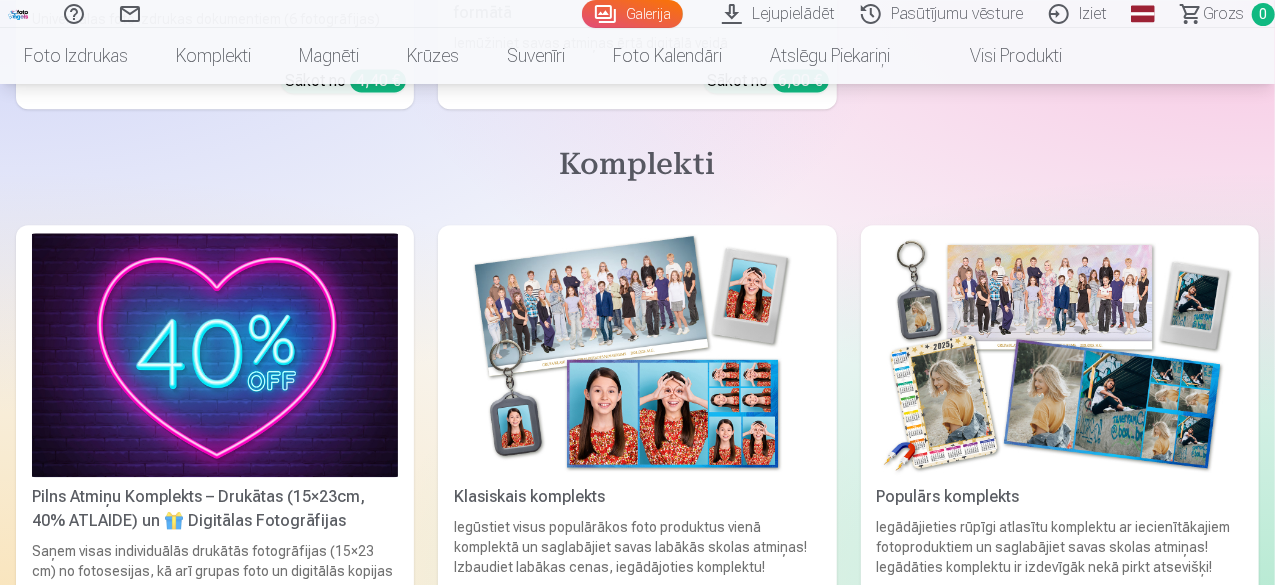 scroll, scrollTop: 2300, scrollLeft: 0, axis: vertical 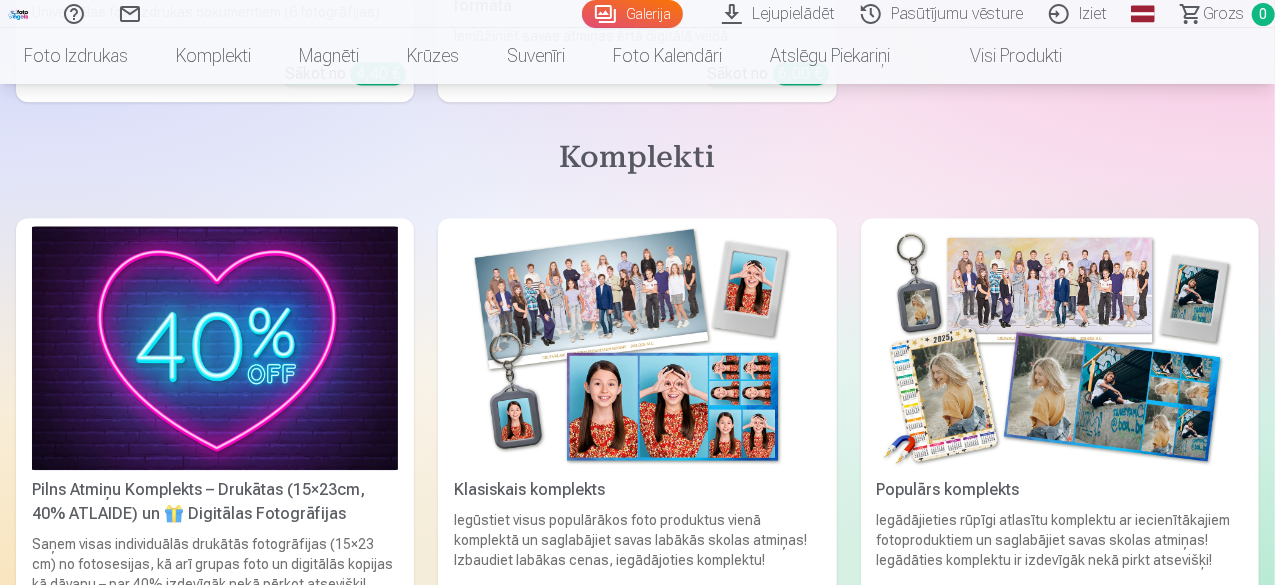 click at bounding box center [637, 348] 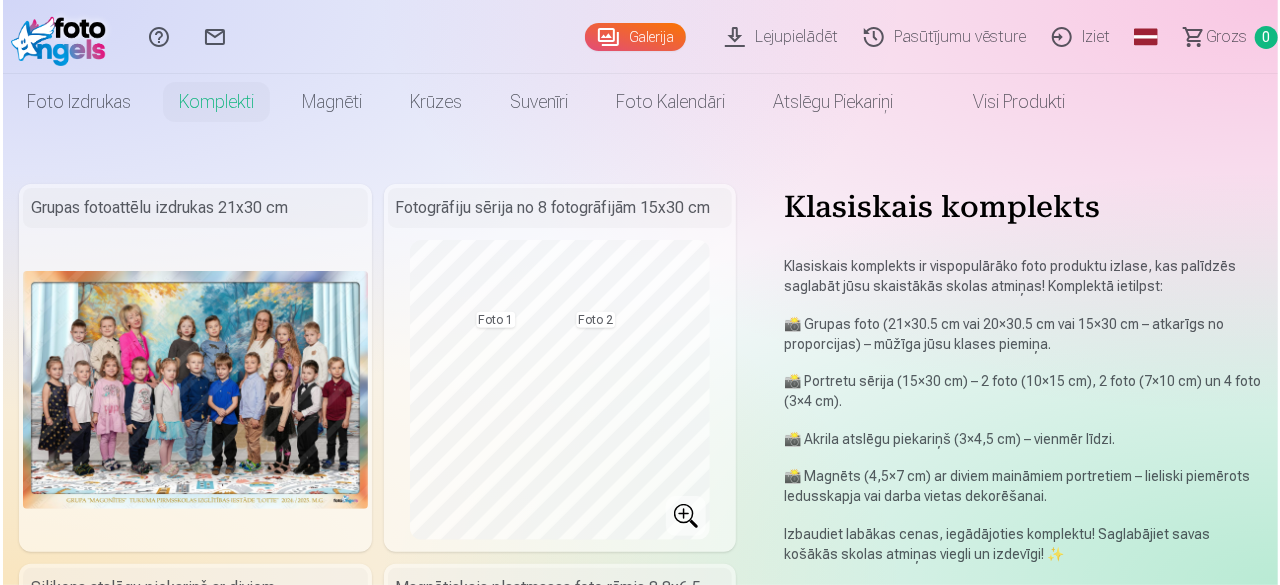 scroll, scrollTop: 100, scrollLeft: 0, axis: vertical 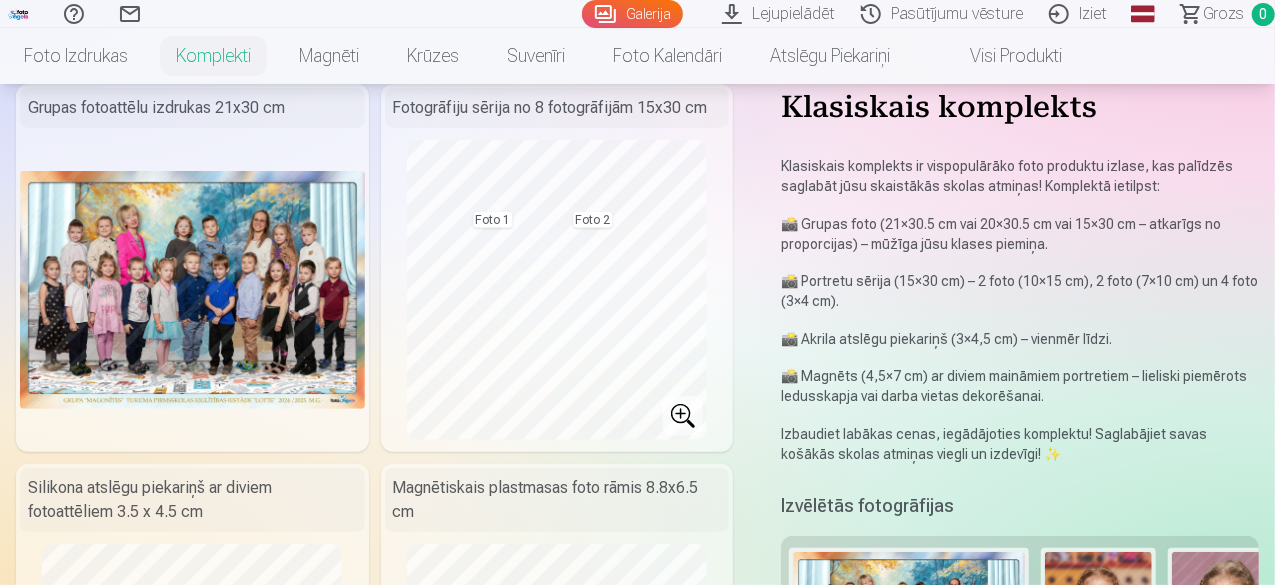 click at bounding box center [192, 289] 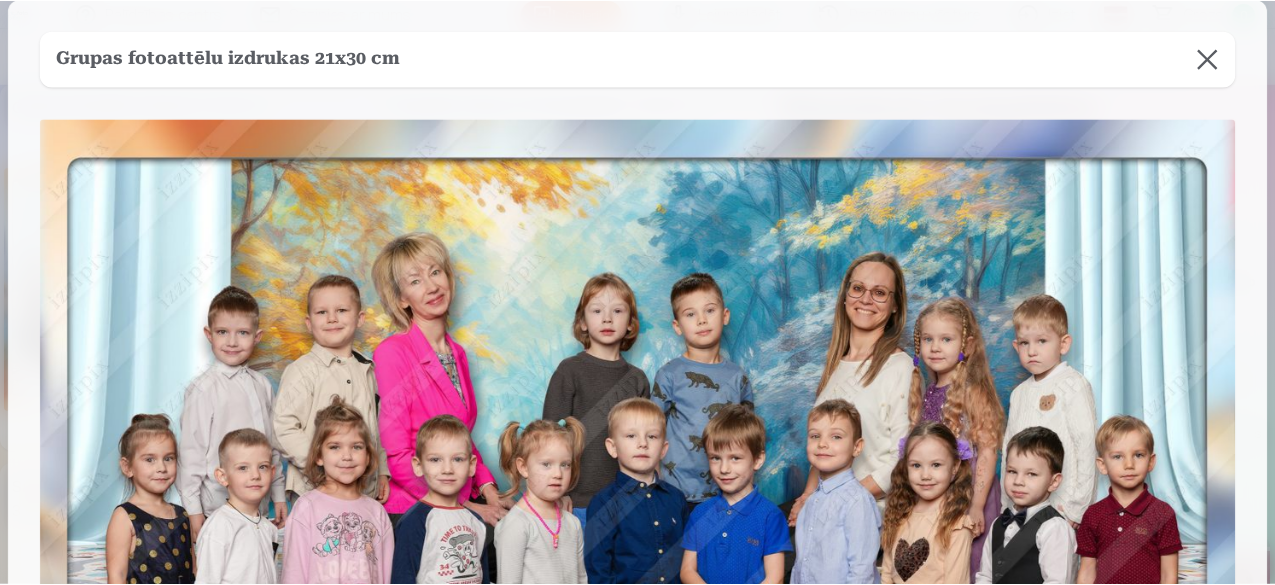 scroll, scrollTop: 0, scrollLeft: 0, axis: both 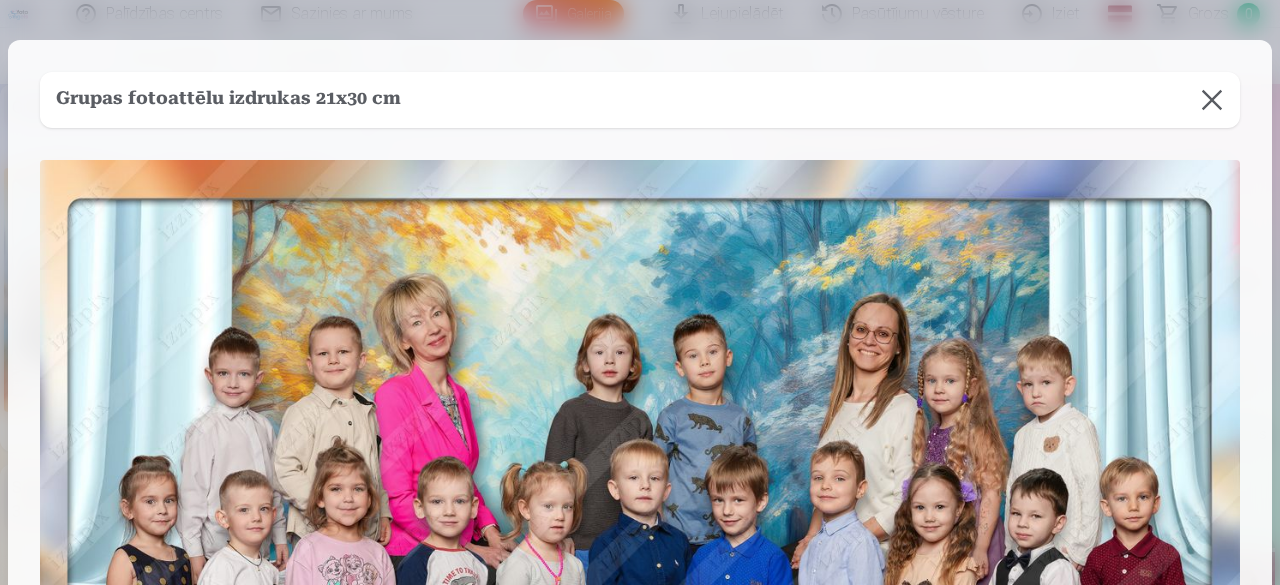 click at bounding box center (1212, 100) 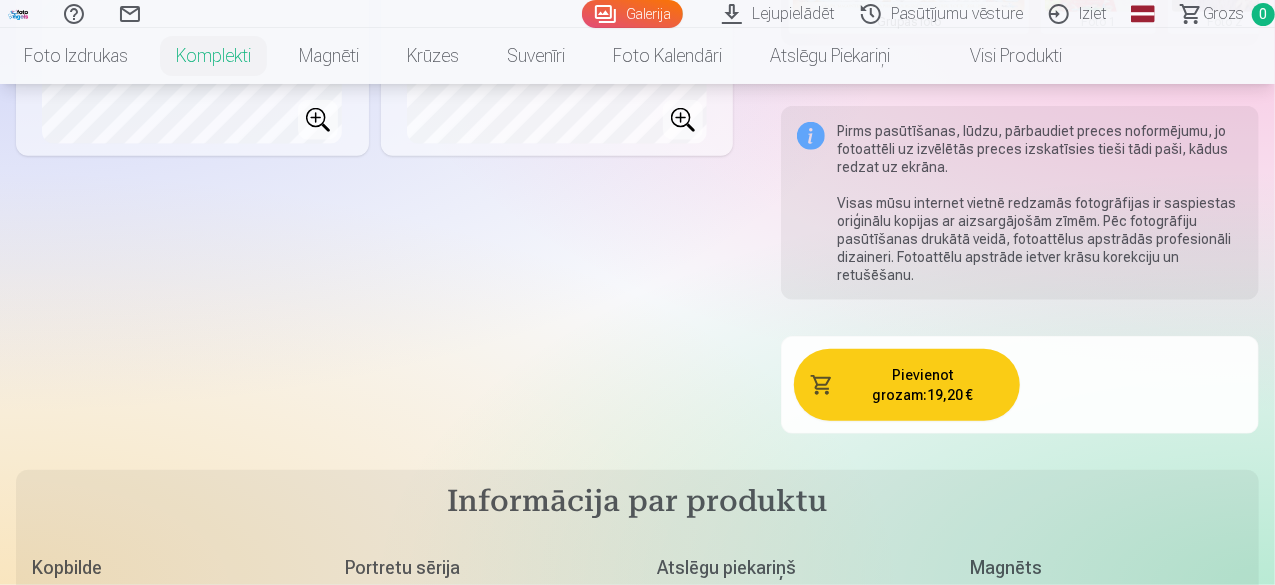 scroll, scrollTop: 200, scrollLeft: 0, axis: vertical 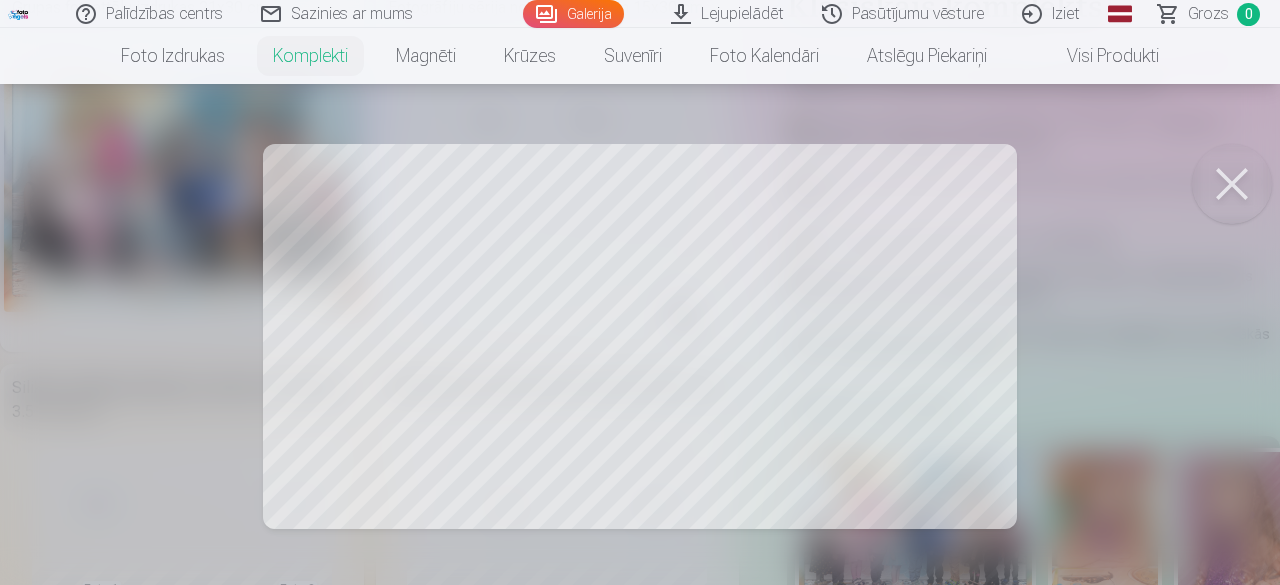 click at bounding box center (640, 292) 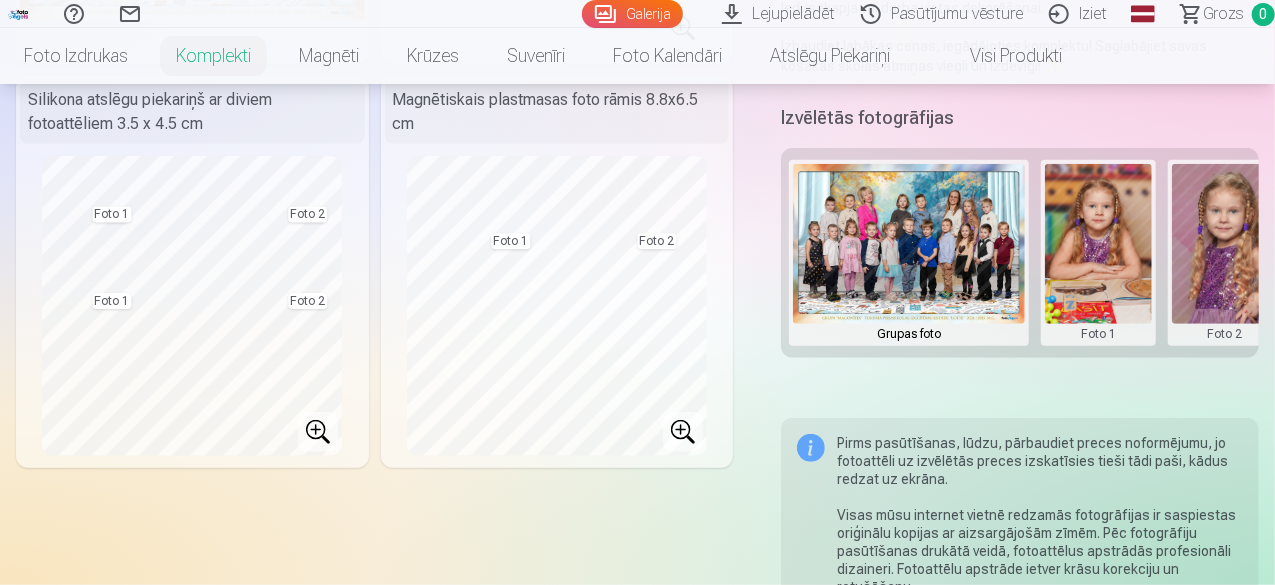 scroll, scrollTop: 300, scrollLeft: 0, axis: vertical 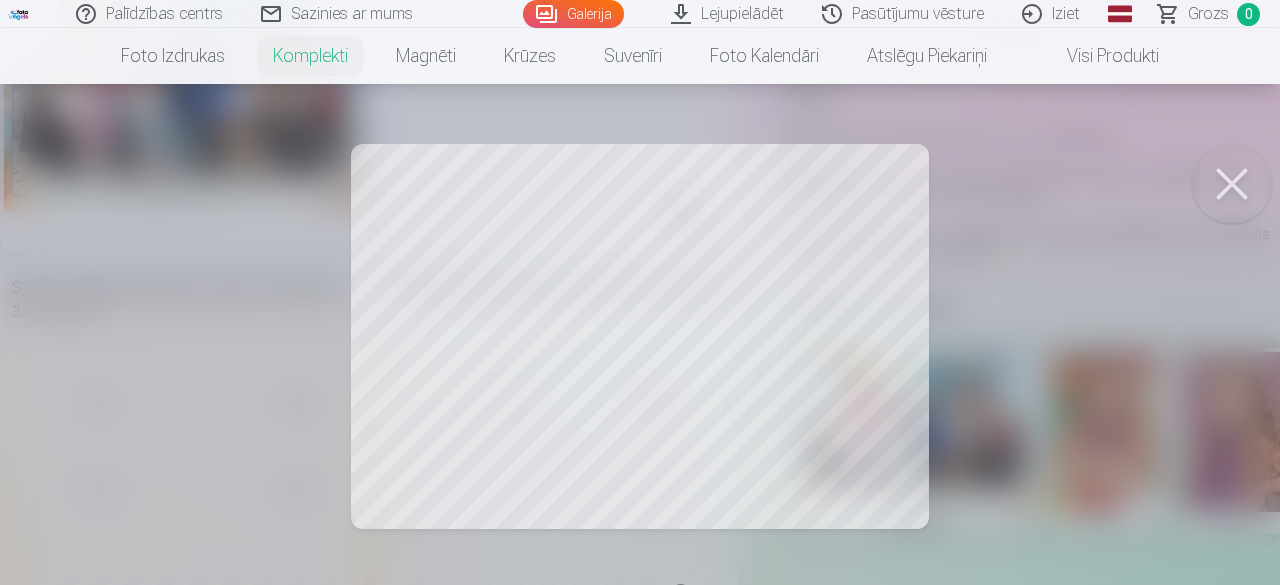 click at bounding box center (1232, 184) 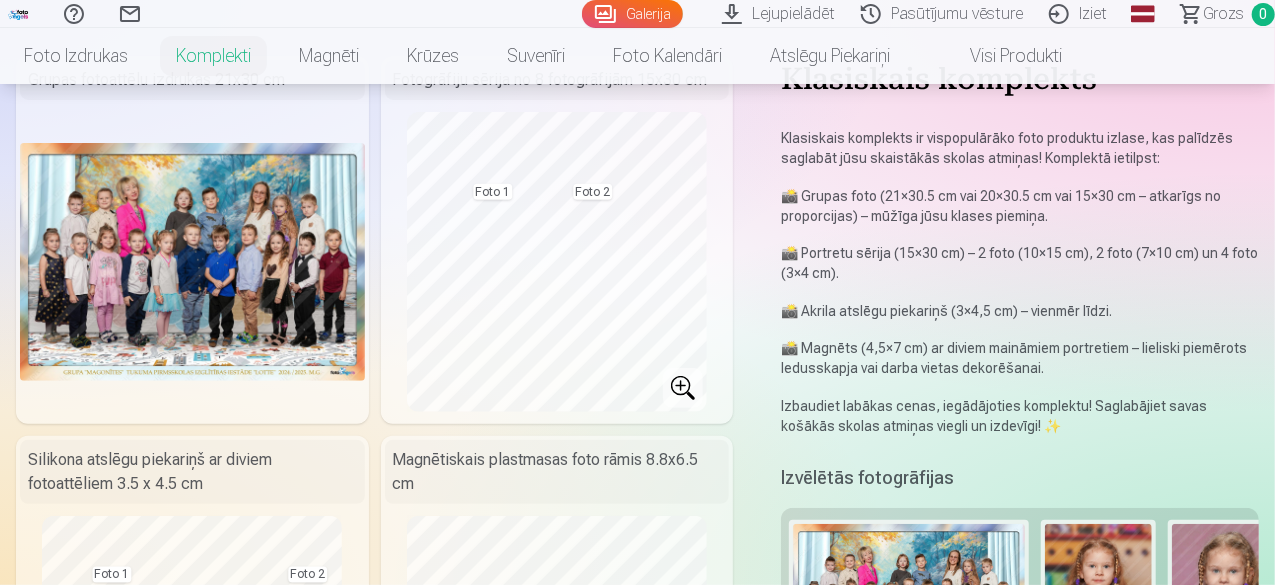 scroll, scrollTop: 0, scrollLeft: 0, axis: both 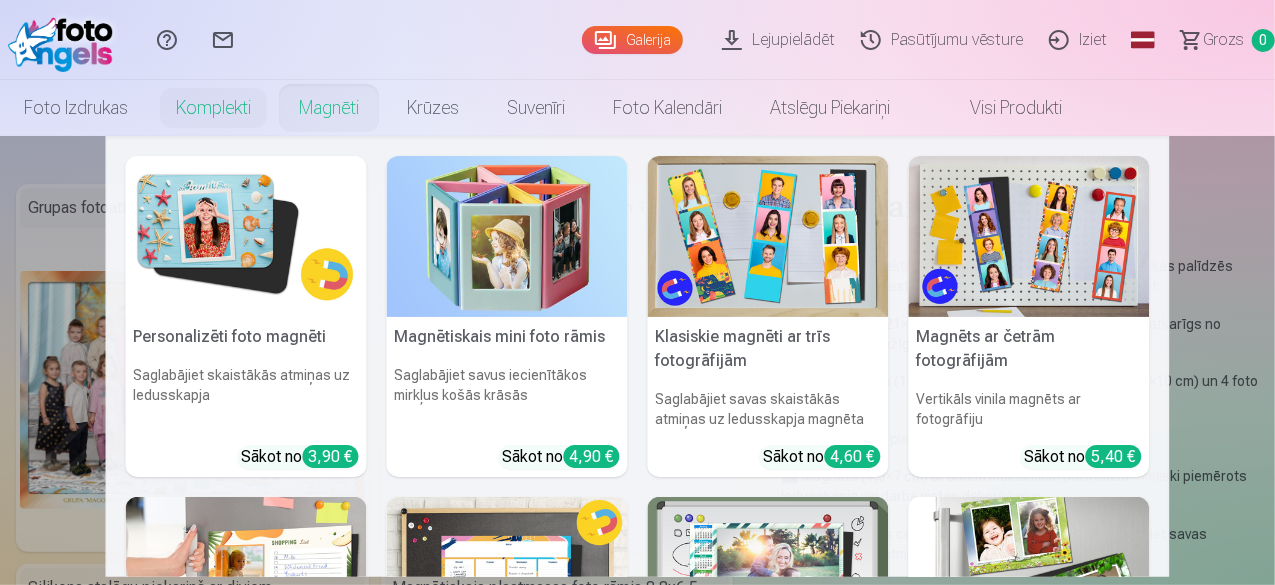 click on "Magnēti" at bounding box center (329, 108) 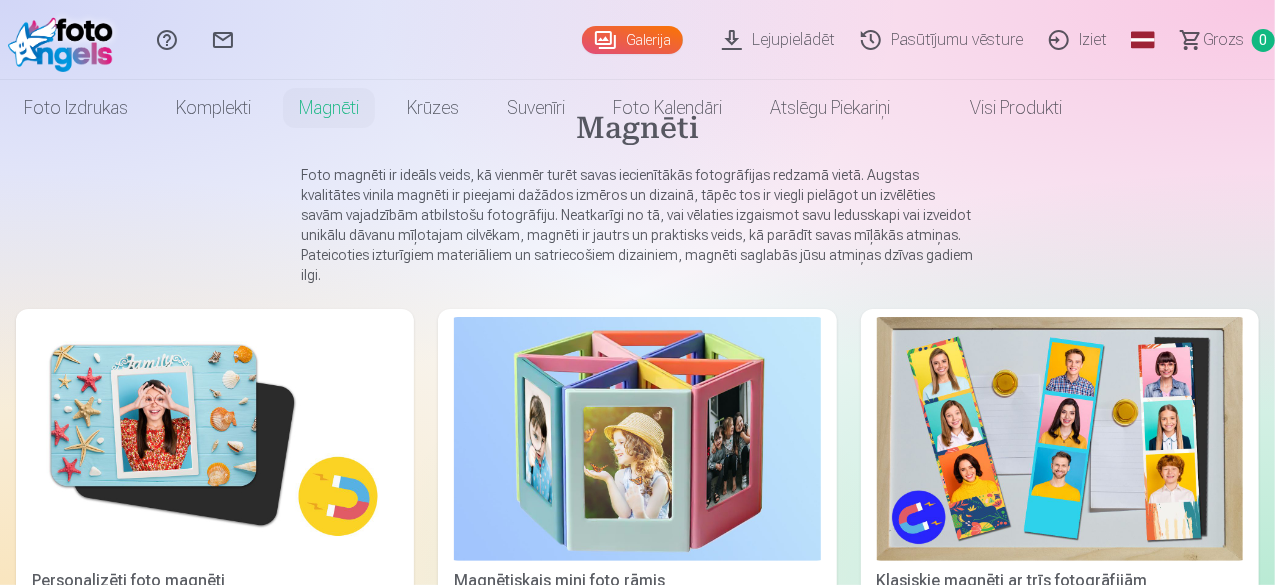 scroll, scrollTop: 0, scrollLeft: 0, axis: both 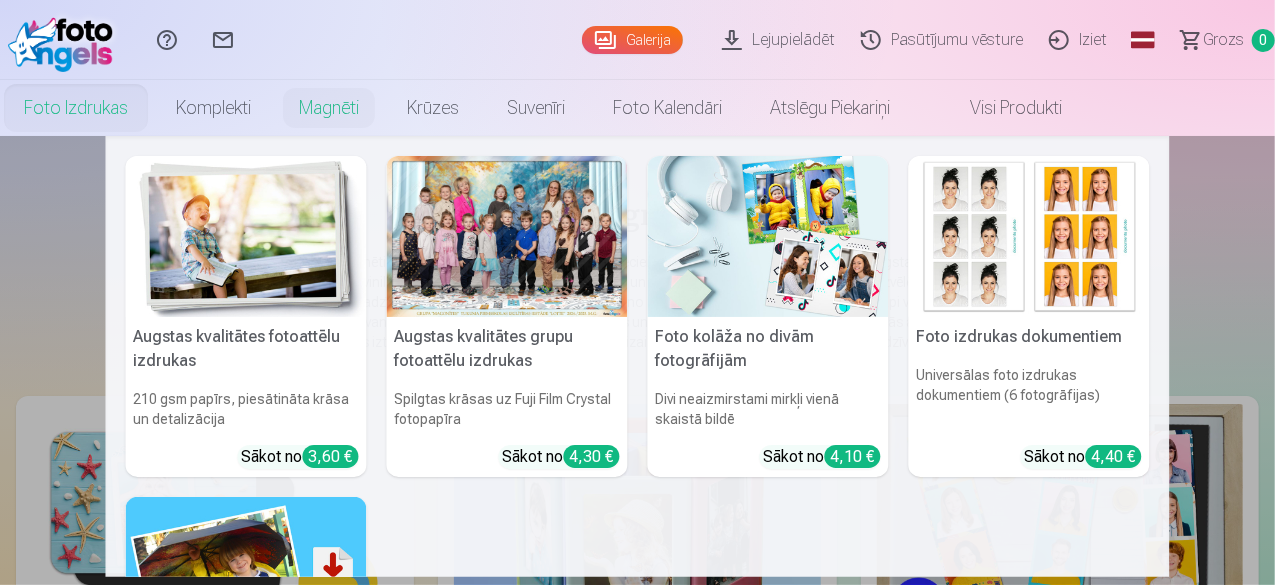 click on "Foto izdrukas" at bounding box center (76, 108) 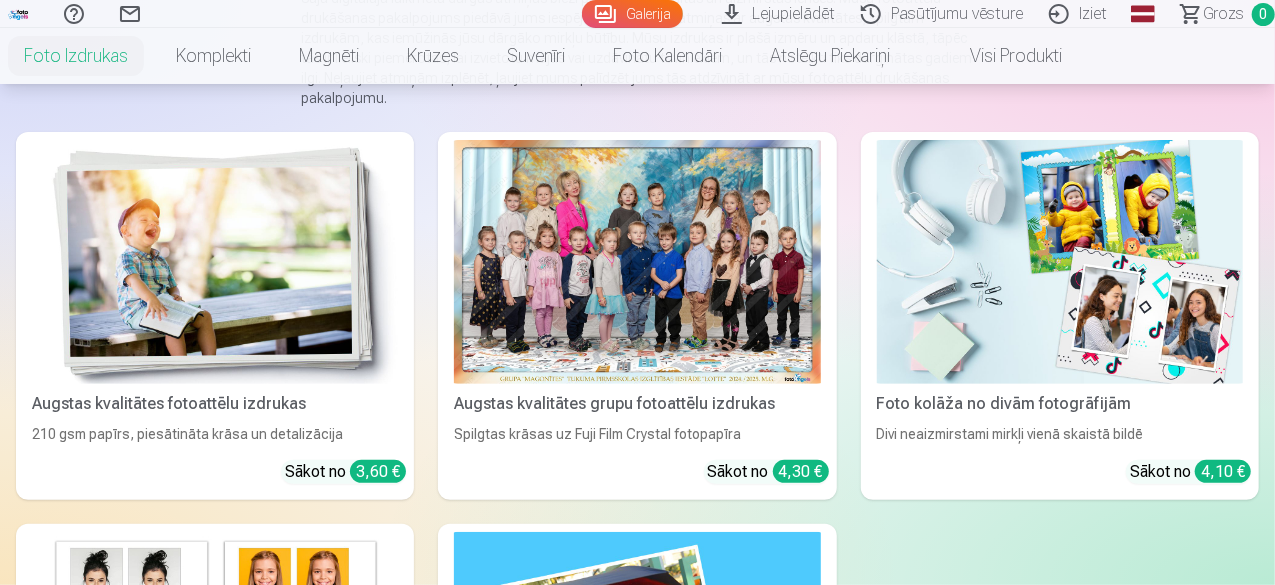 scroll, scrollTop: 200, scrollLeft: 0, axis: vertical 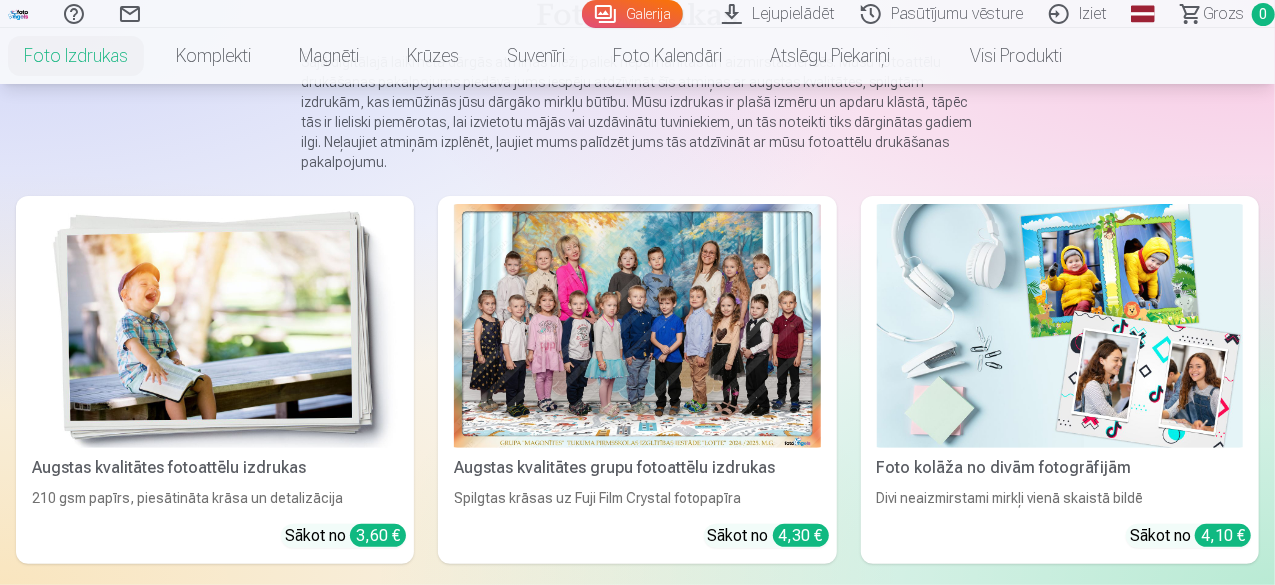 click at bounding box center [637, 326] 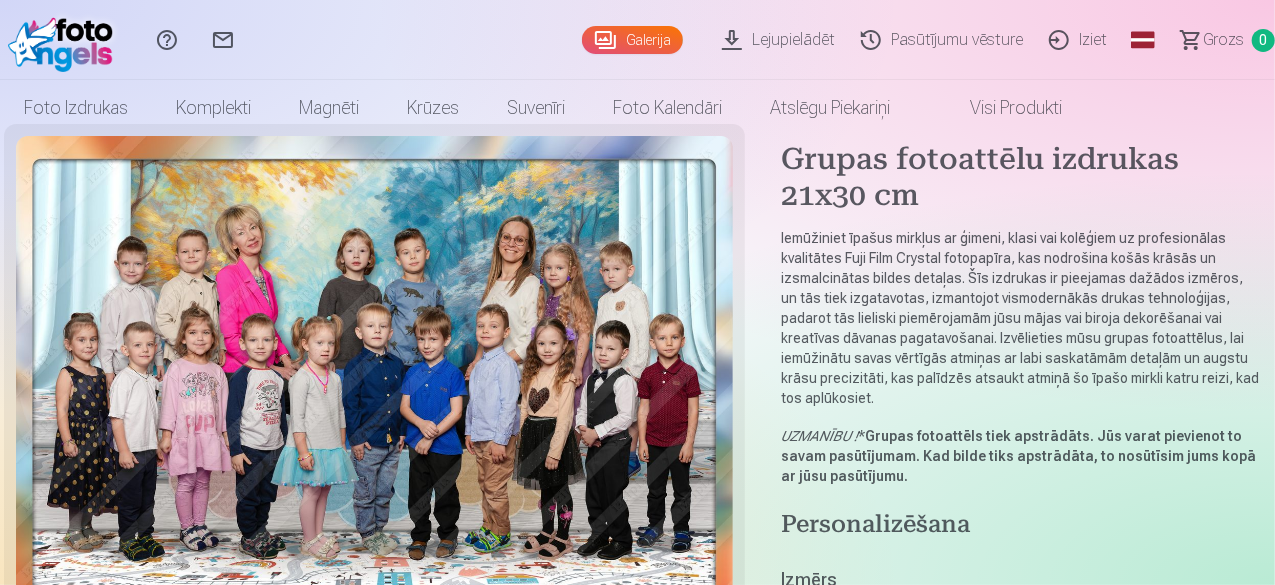 scroll, scrollTop: 0, scrollLeft: 0, axis: both 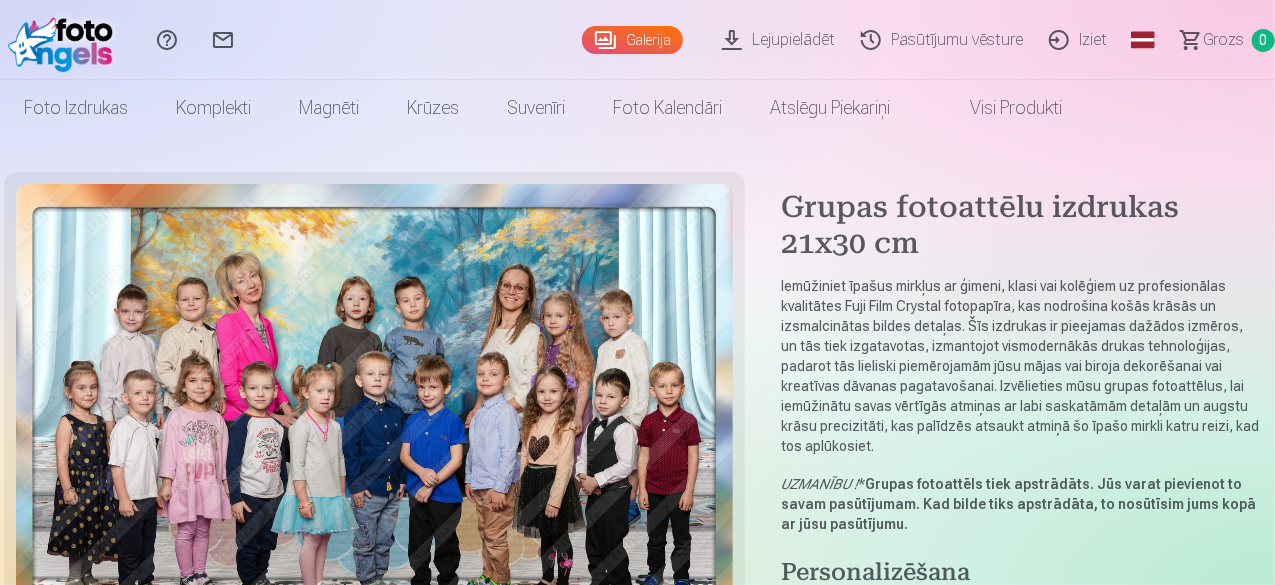 click on "Galerija" at bounding box center [632, 40] 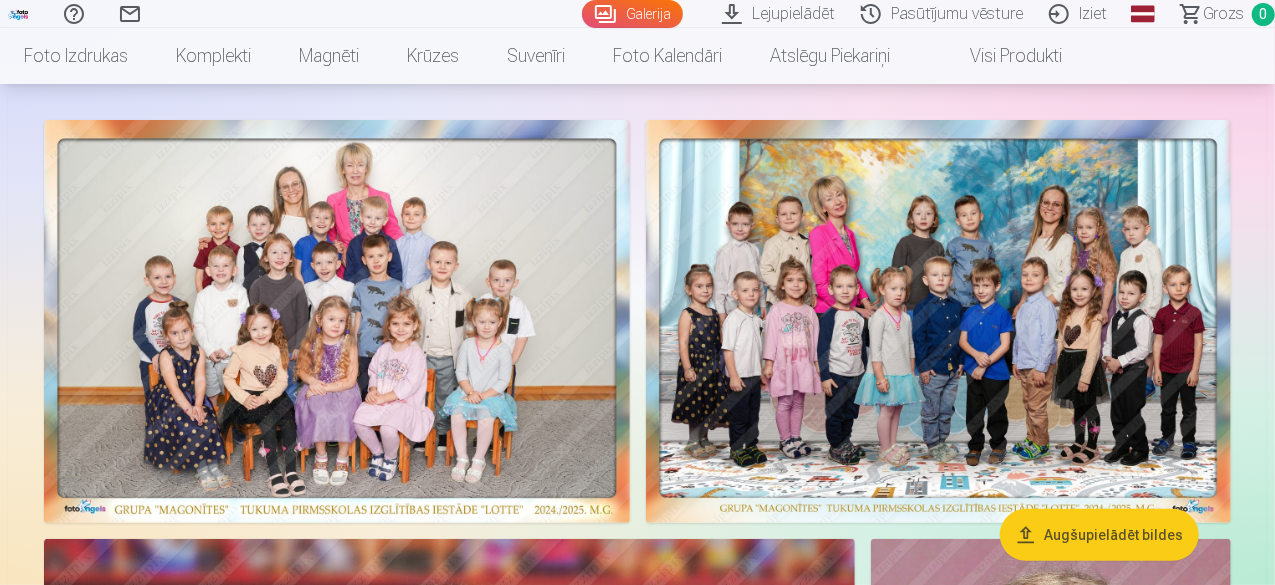 scroll, scrollTop: 200, scrollLeft: 0, axis: vertical 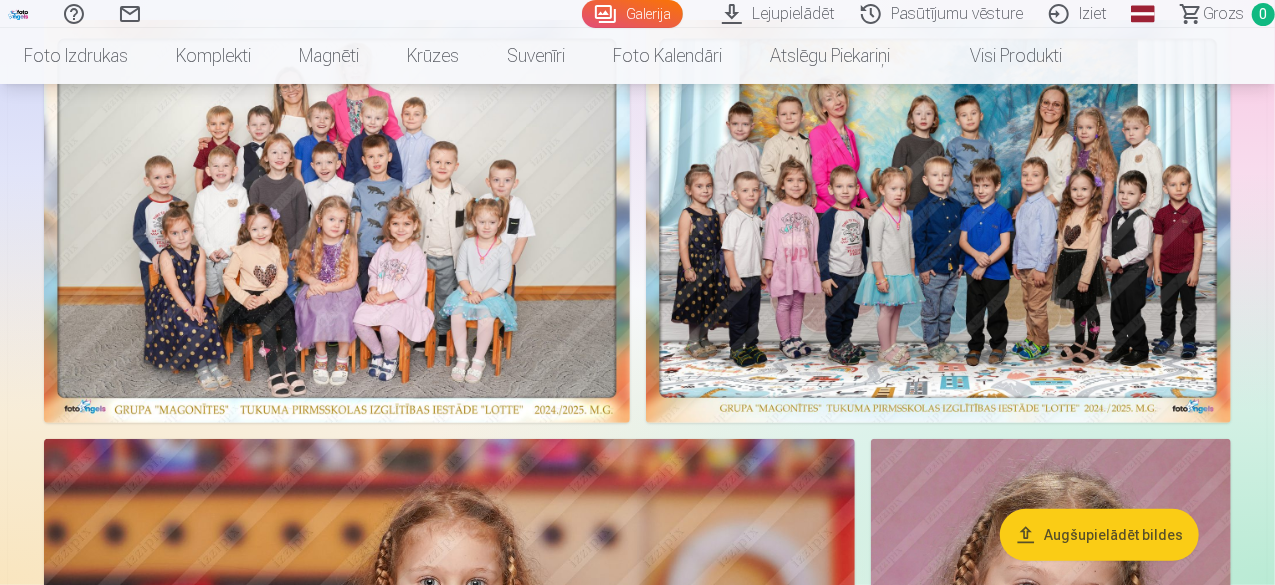 click at bounding box center (337, 221) 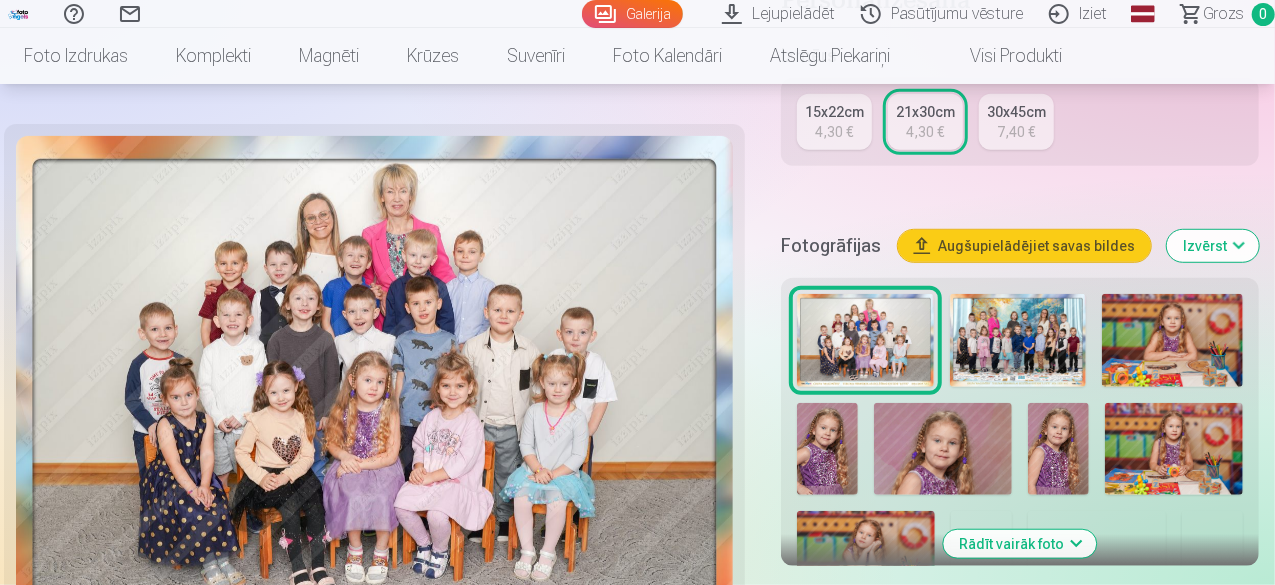 scroll, scrollTop: 700, scrollLeft: 0, axis: vertical 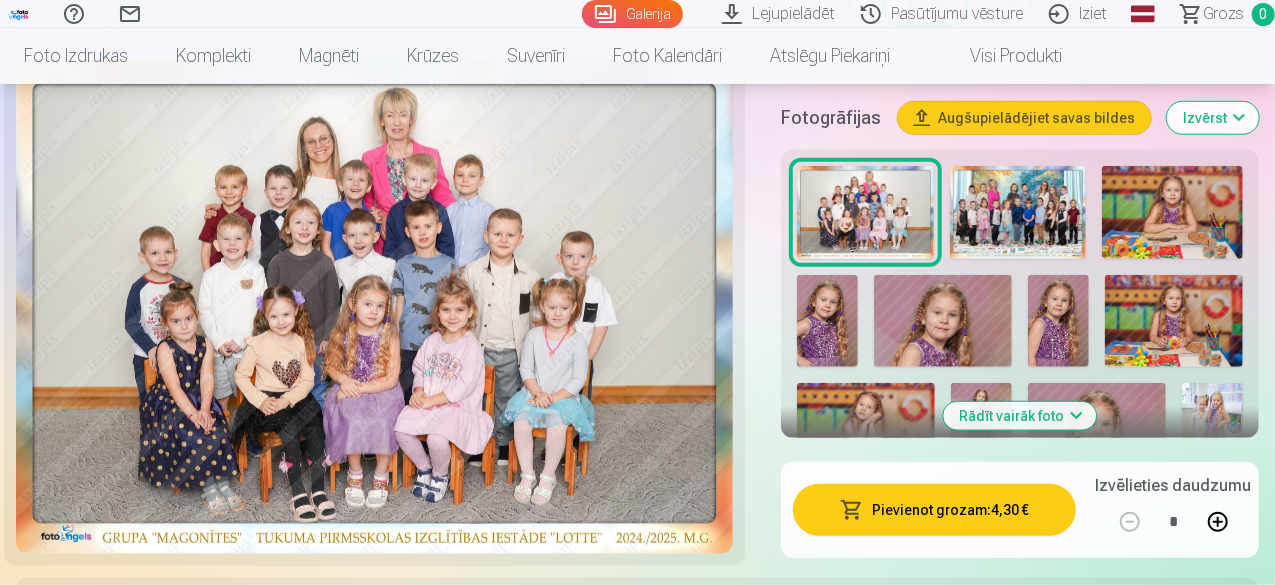 click on "Pievienot grozam :  4,30 €" at bounding box center (934, 510) 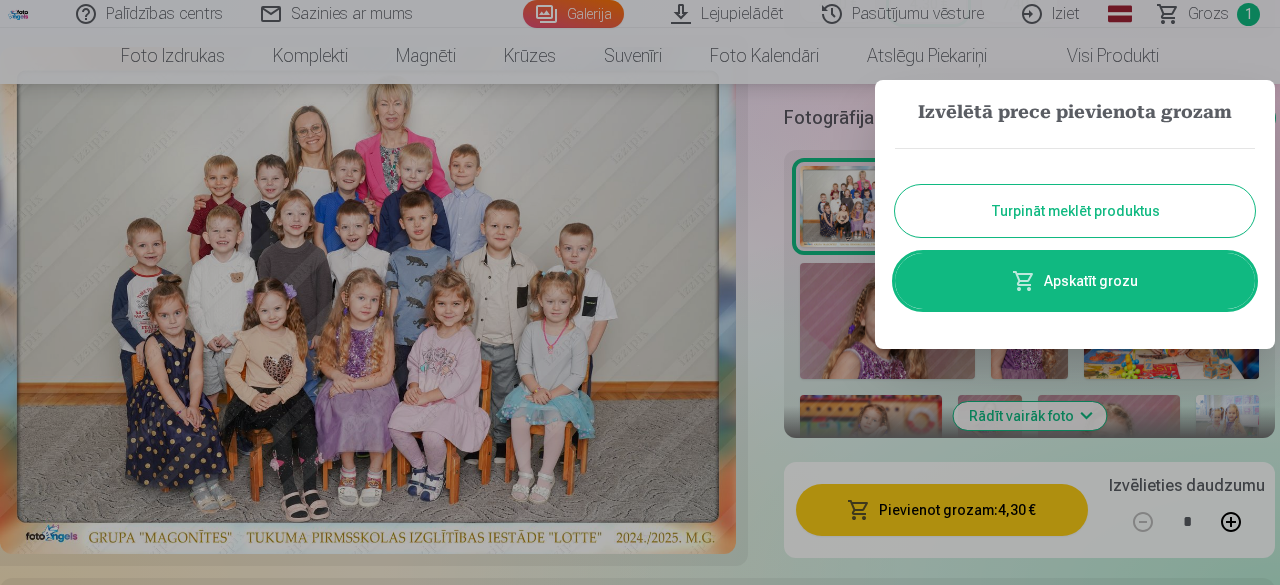 click on "Turpināt meklēt produktus" at bounding box center (1075, 211) 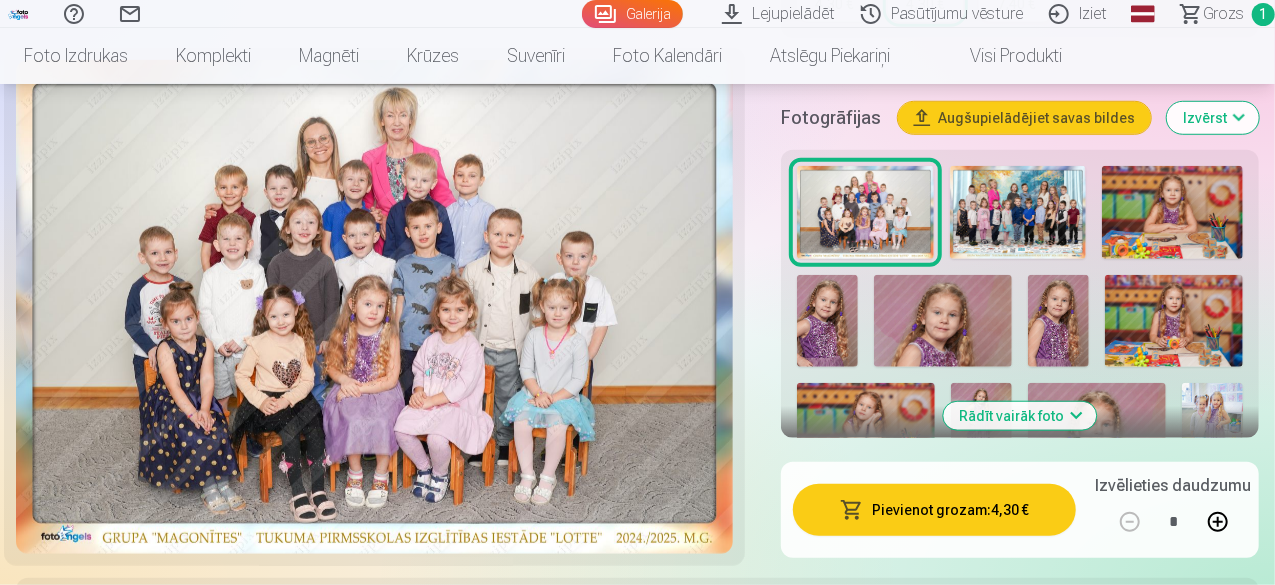 click at bounding box center [1172, 213] 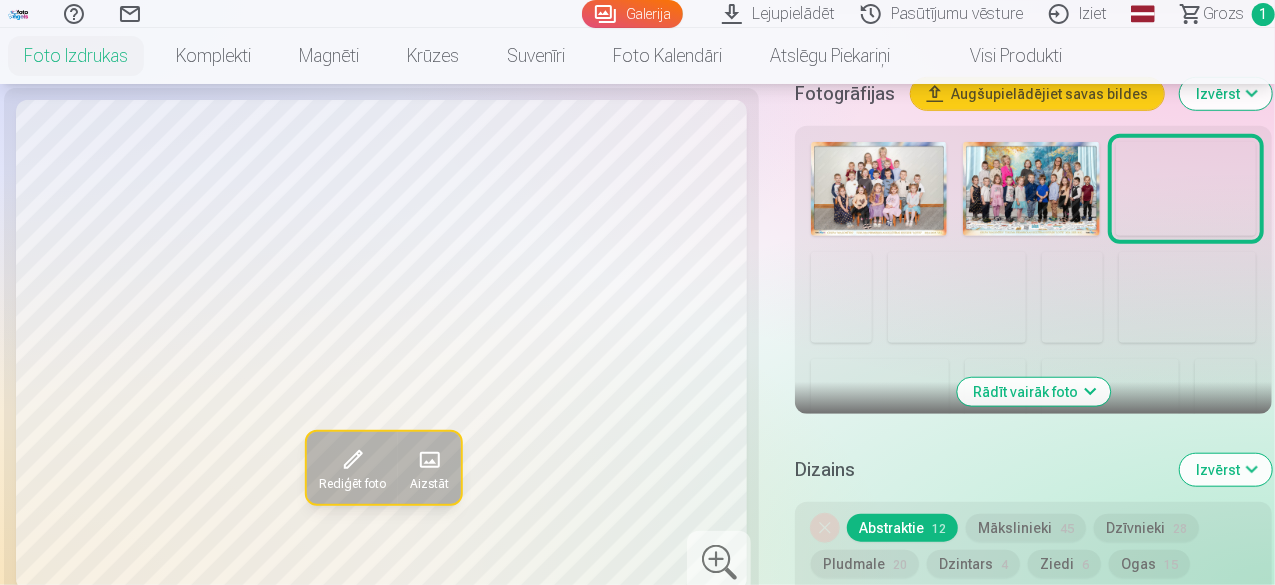 scroll, scrollTop: 700, scrollLeft: 0, axis: vertical 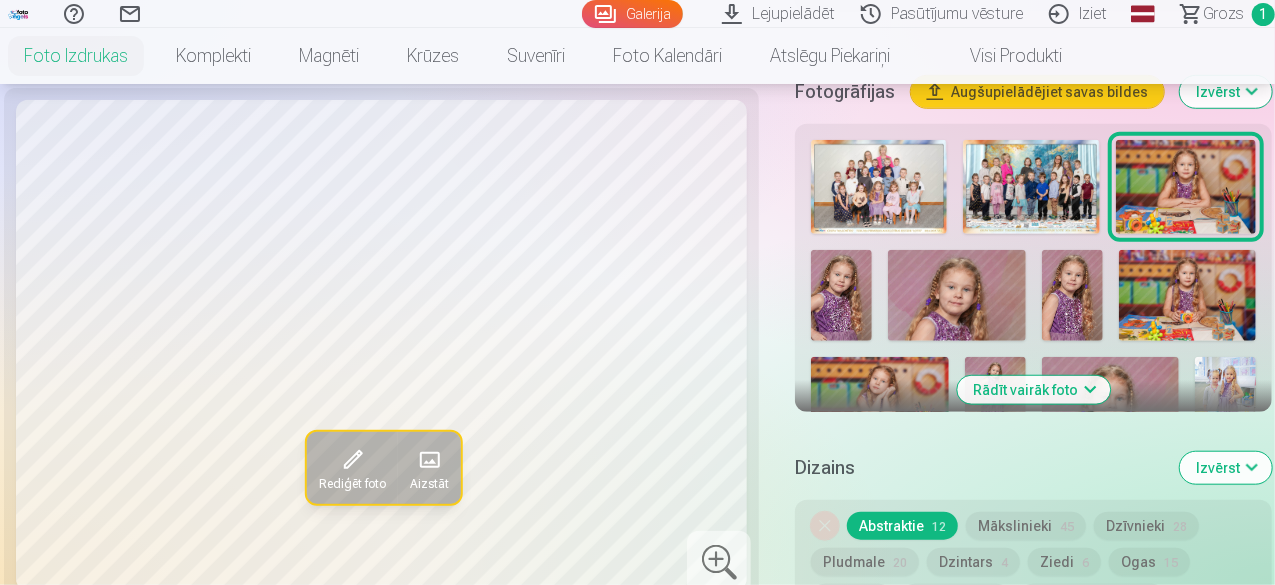 click on "Rādīt vairāk foto" at bounding box center (1033, 390) 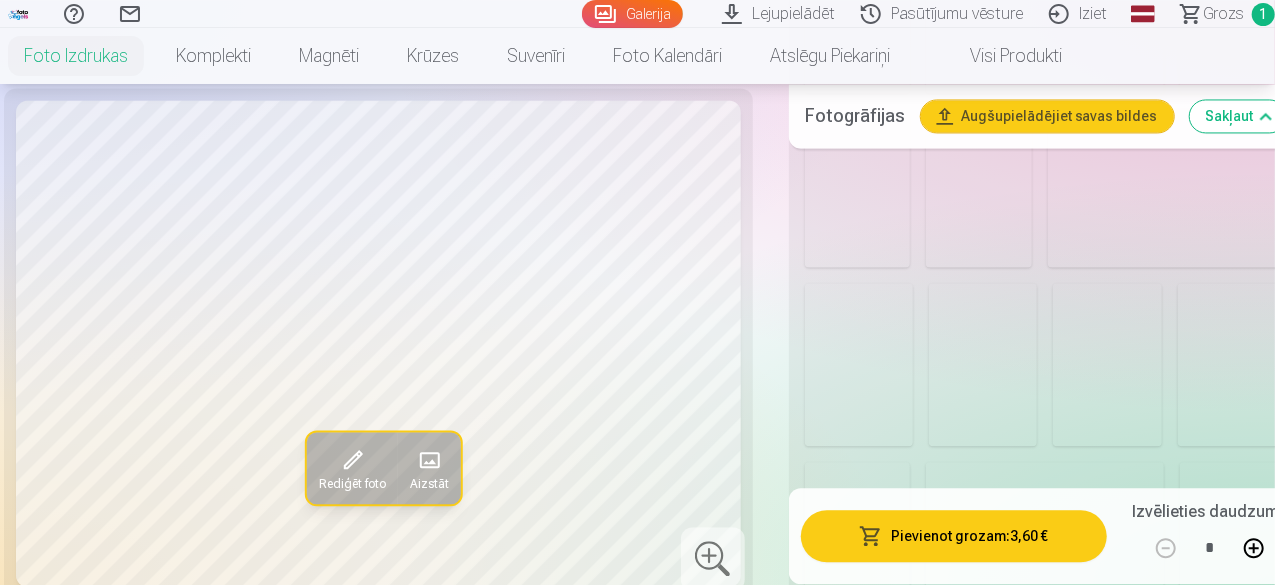 scroll, scrollTop: 2100, scrollLeft: 0, axis: vertical 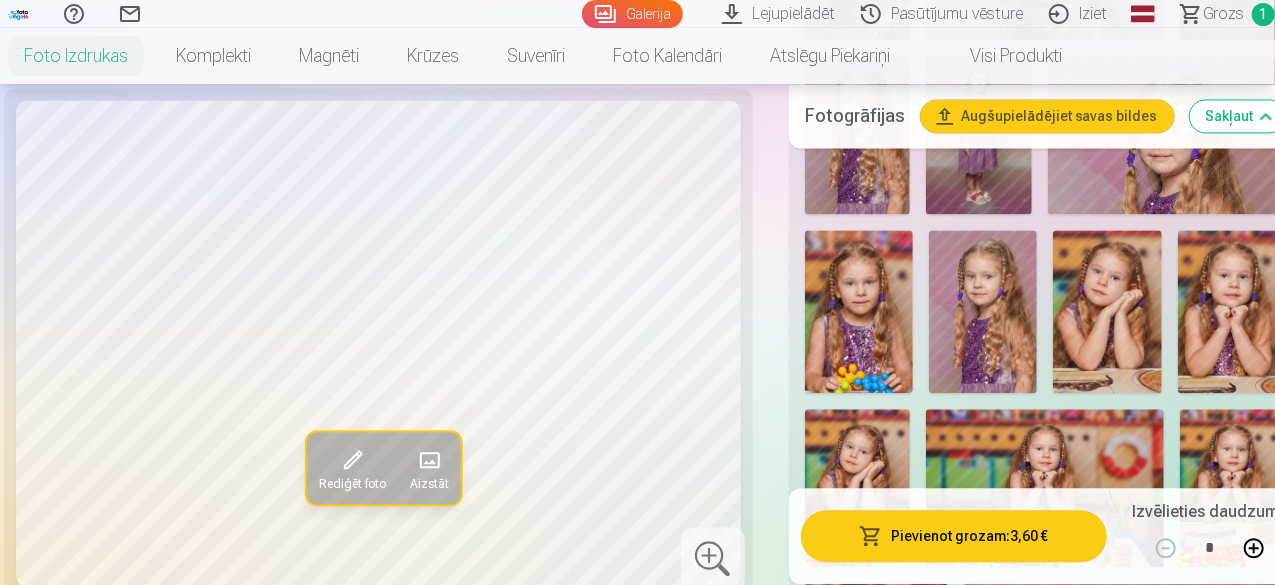 click at bounding box center (1232, 311) 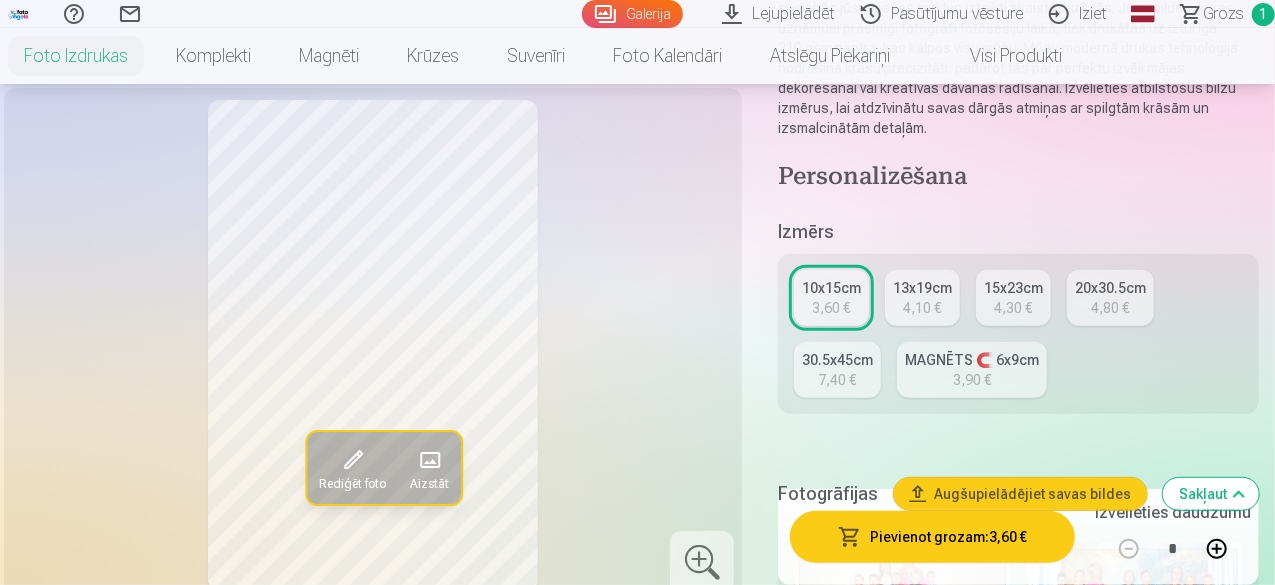 scroll, scrollTop: 200, scrollLeft: 0, axis: vertical 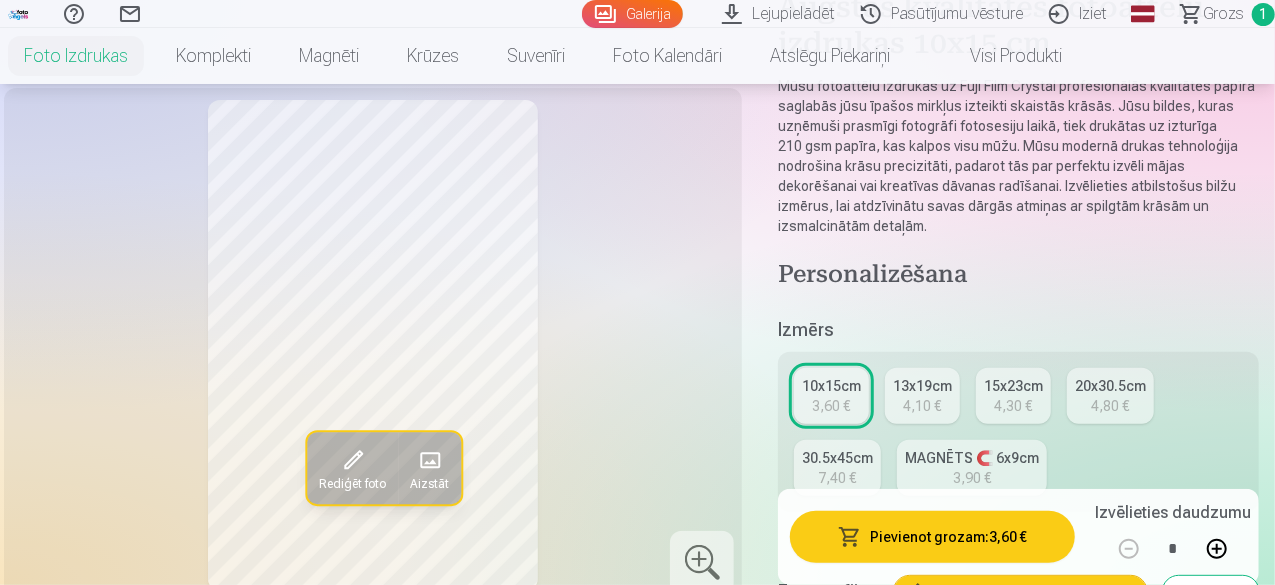 click on "13x19cm" at bounding box center (922, 386) 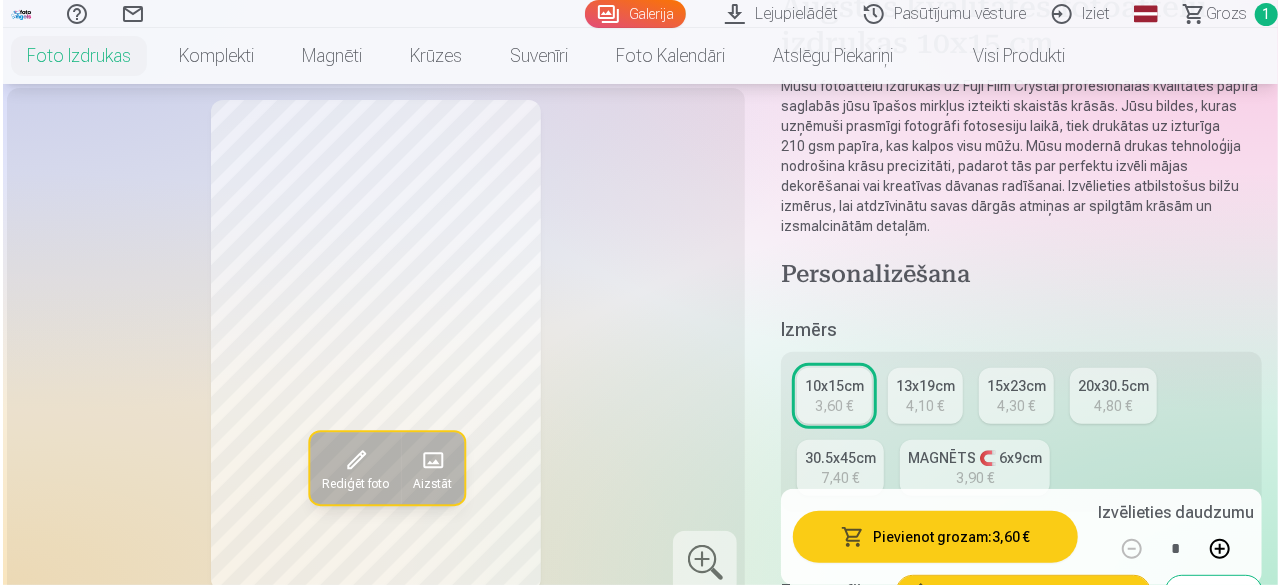 scroll, scrollTop: 0, scrollLeft: 0, axis: both 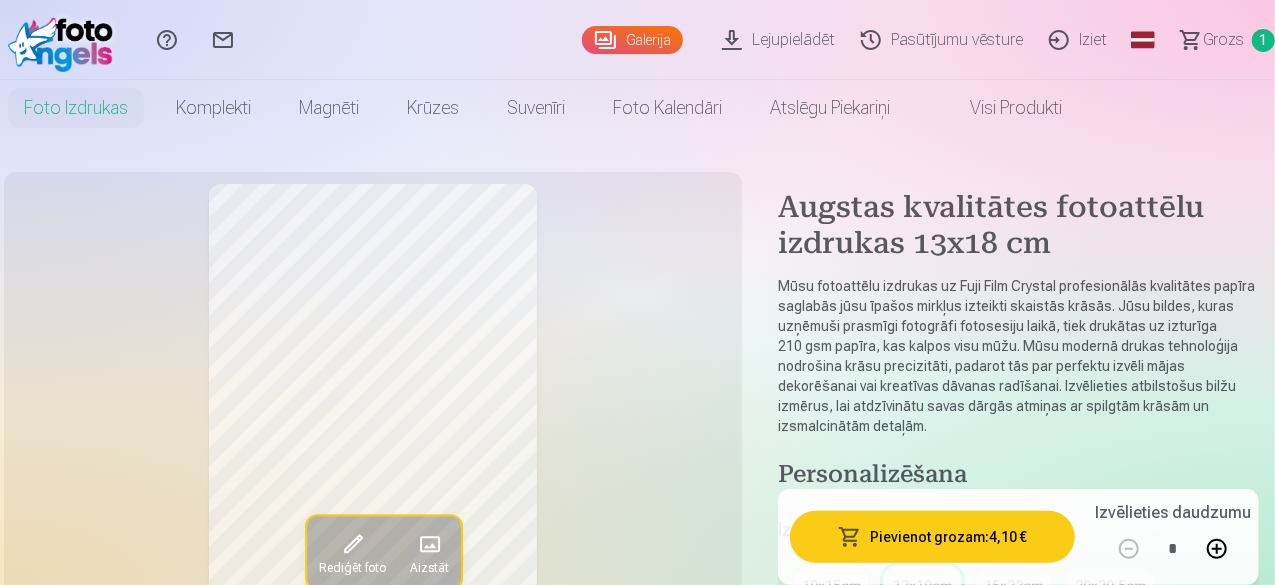 click on "Pievienot grozam :  4,10 €" at bounding box center (932, 537) 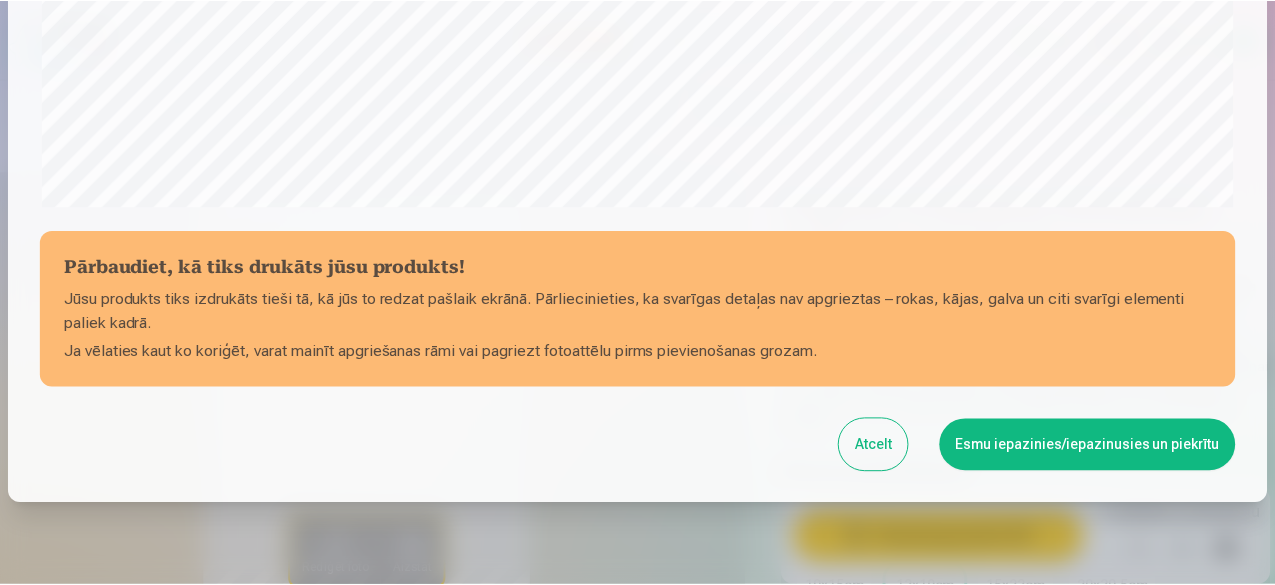 scroll, scrollTop: 839, scrollLeft: 0, axis: vertical 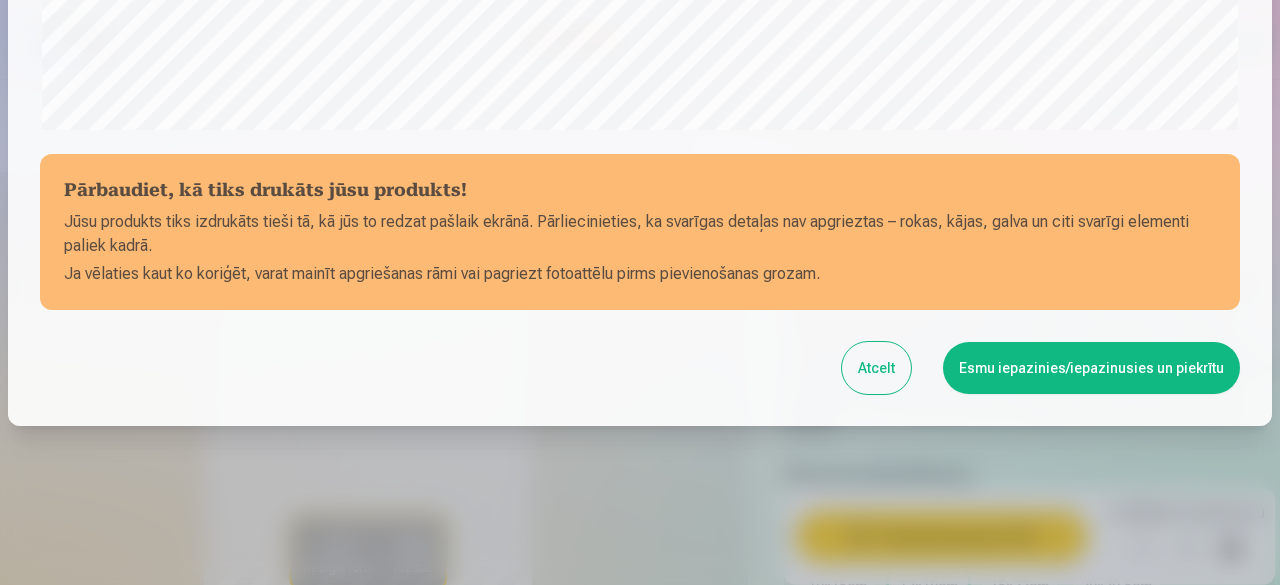 click on "Esmu iepazinies/iepazinusies un piekrītu" at bounding box center [1091, 368] 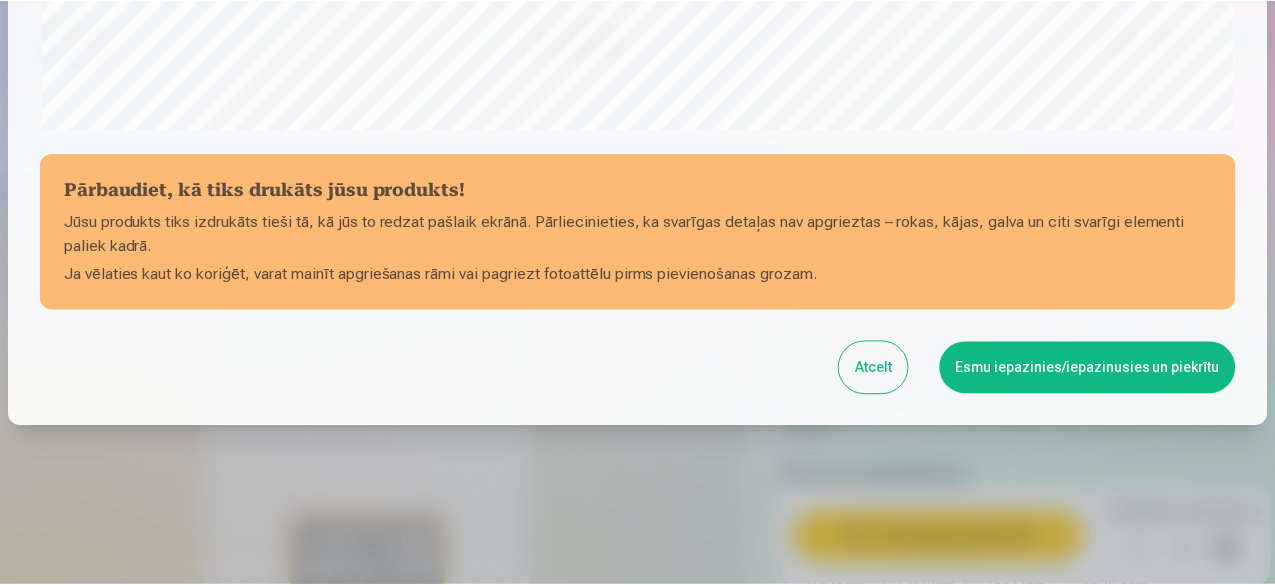 scroll, scrollTop: 836, scrollLeft: 0, axis: vertical 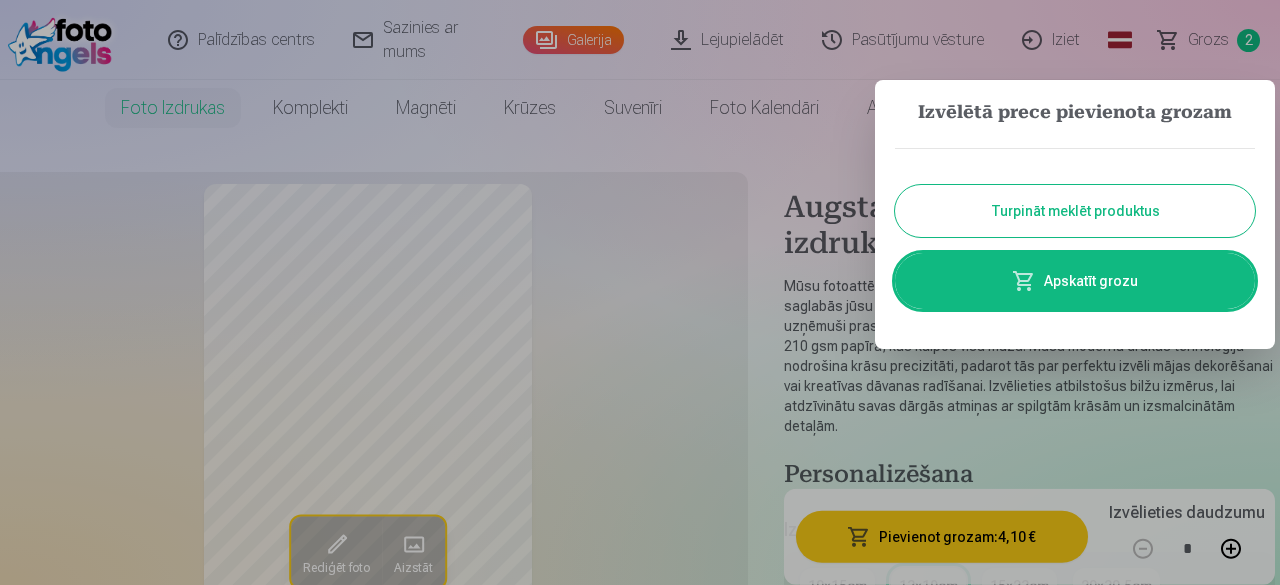 click on "Turpināt meklēt produktus" at bounding box center (1075, 211) 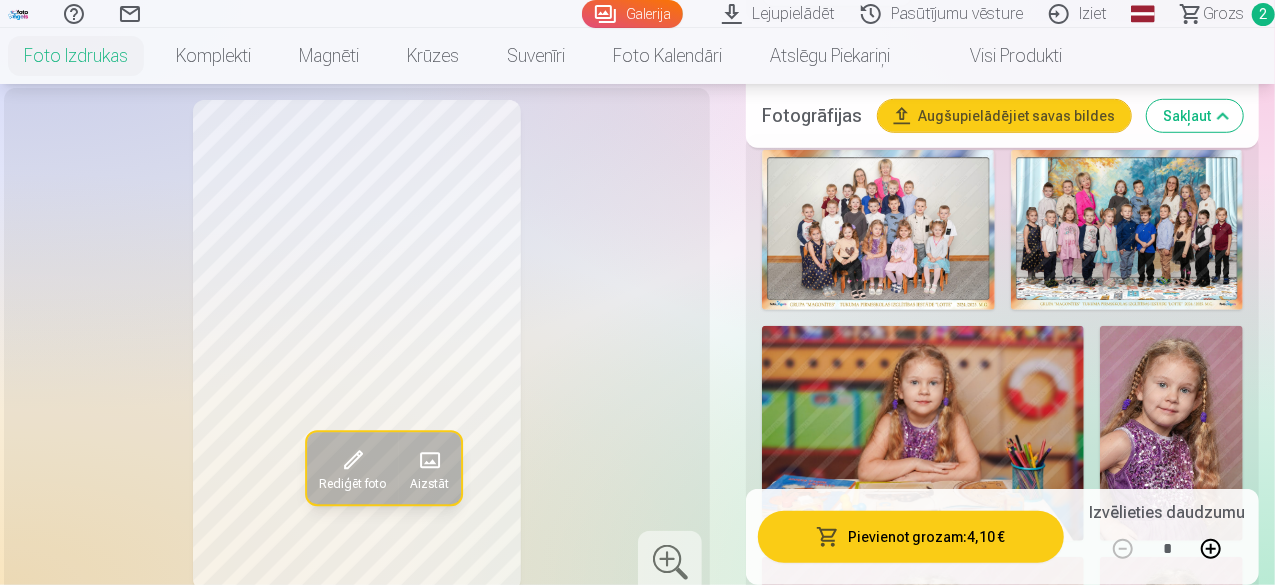 scroll, scrollTop: 800, scrollLeft: 0, axis: vertical 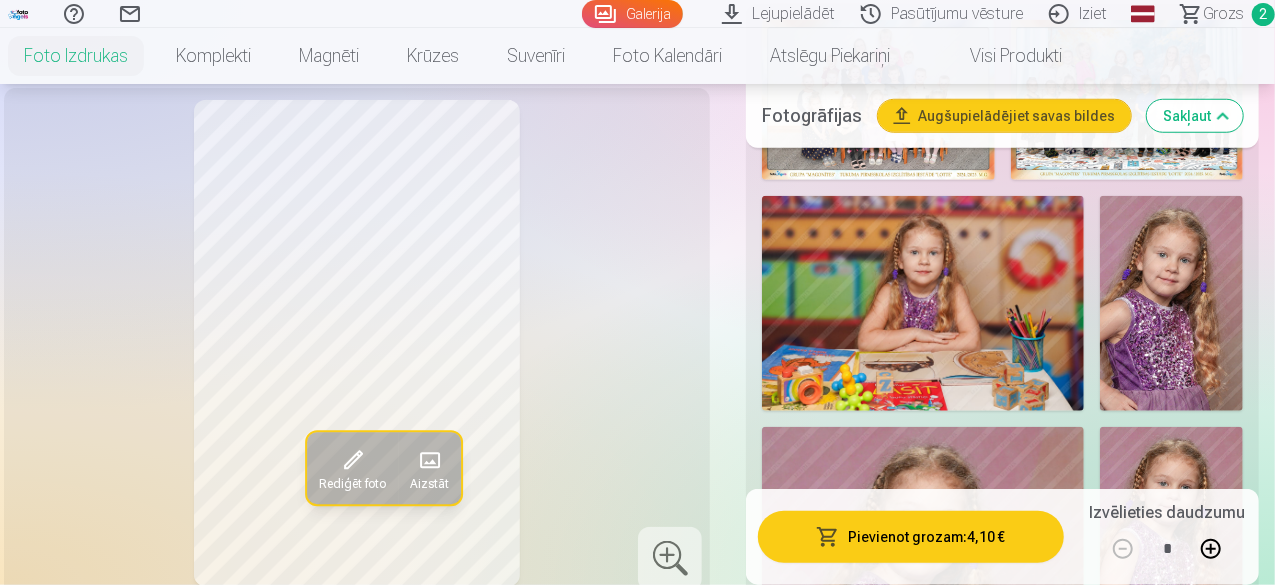 click at bounding box center (923, 303) 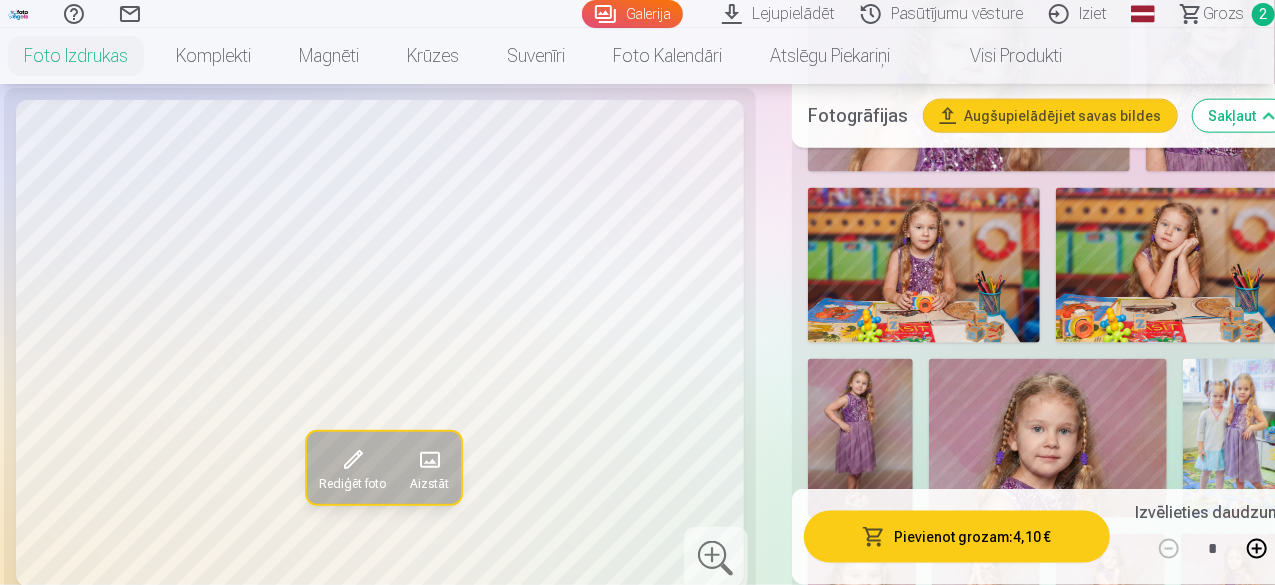 scroll, scrollTop: 1300, scrollLeft: 0, axis: vertical 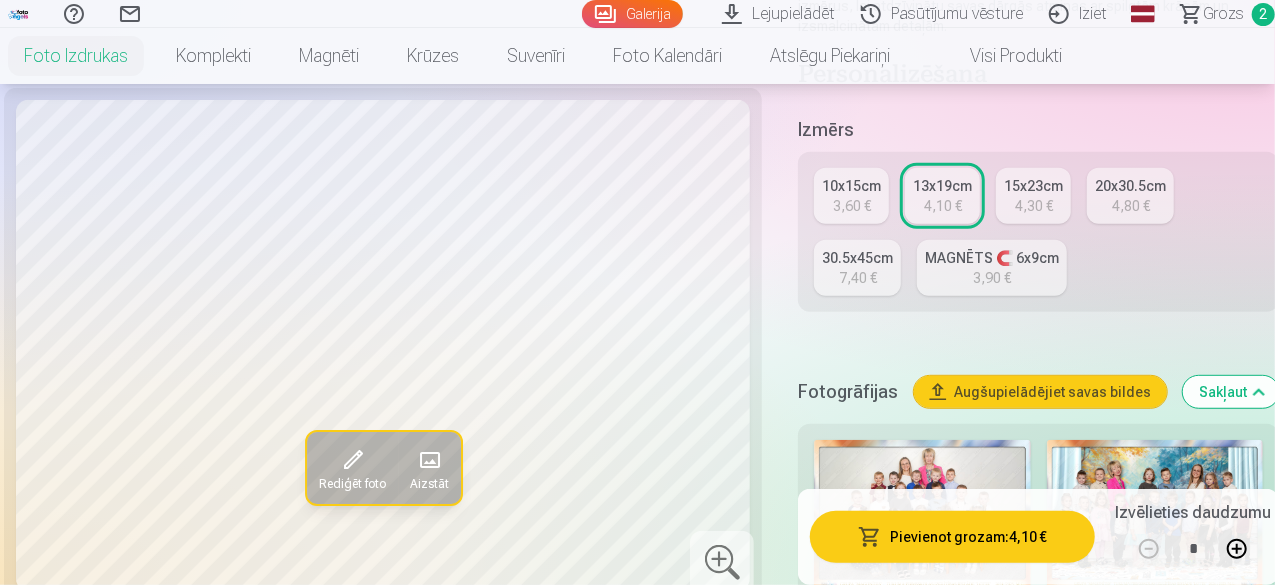 click on "3,60 €" at bounding box center (852, 206) 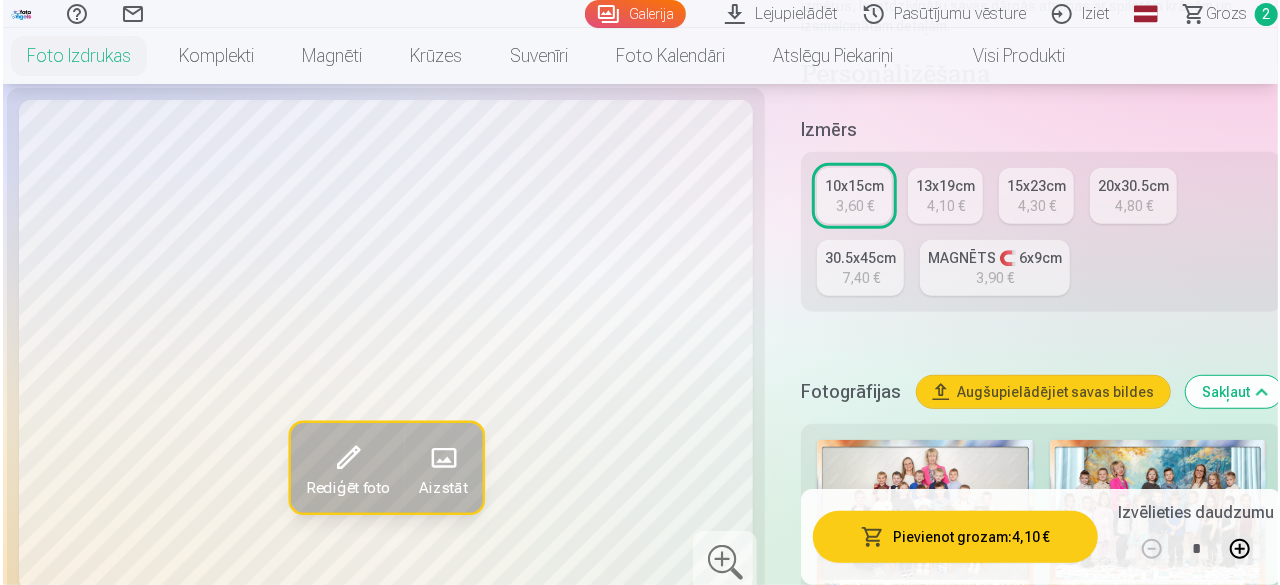 scroll, scrollTop: 0, scrollLeft: 0, axis: both 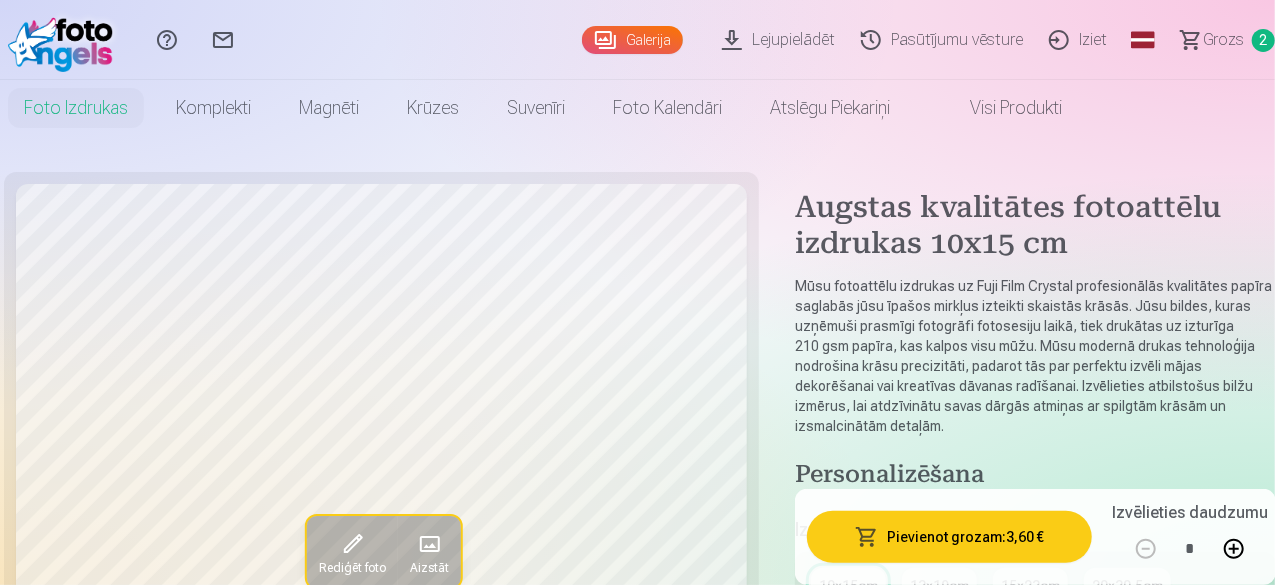 click on "Pievienot grozam :  3,60 €" at bounding box center [949, 537] 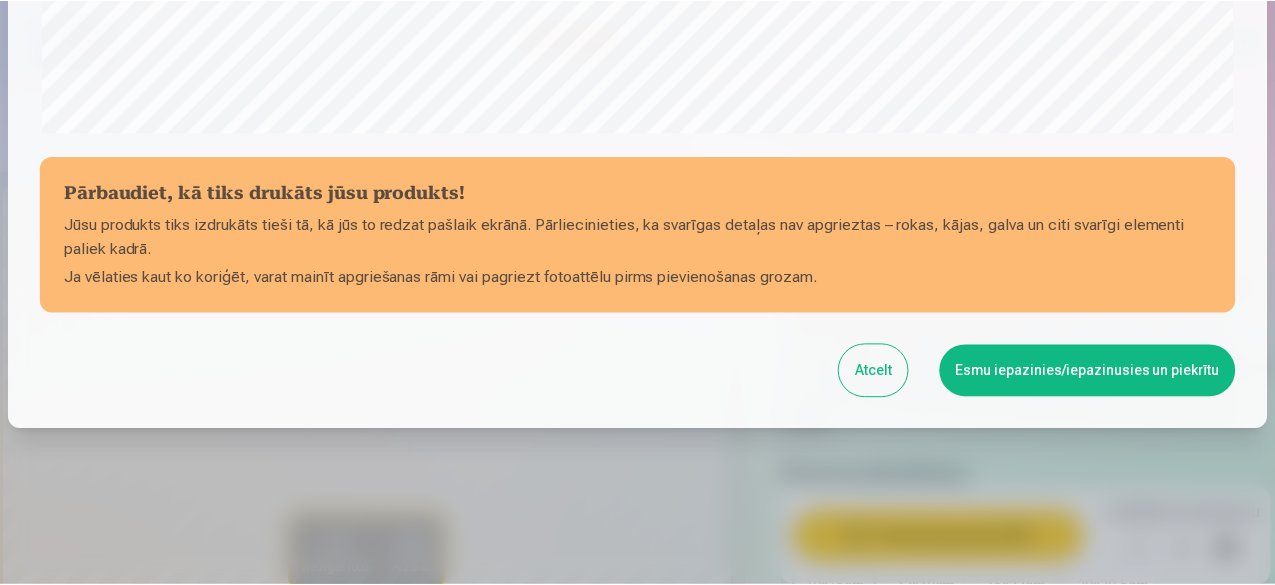 scroll, scrollTop: 839, scrollLeft: 0, axis: vertical 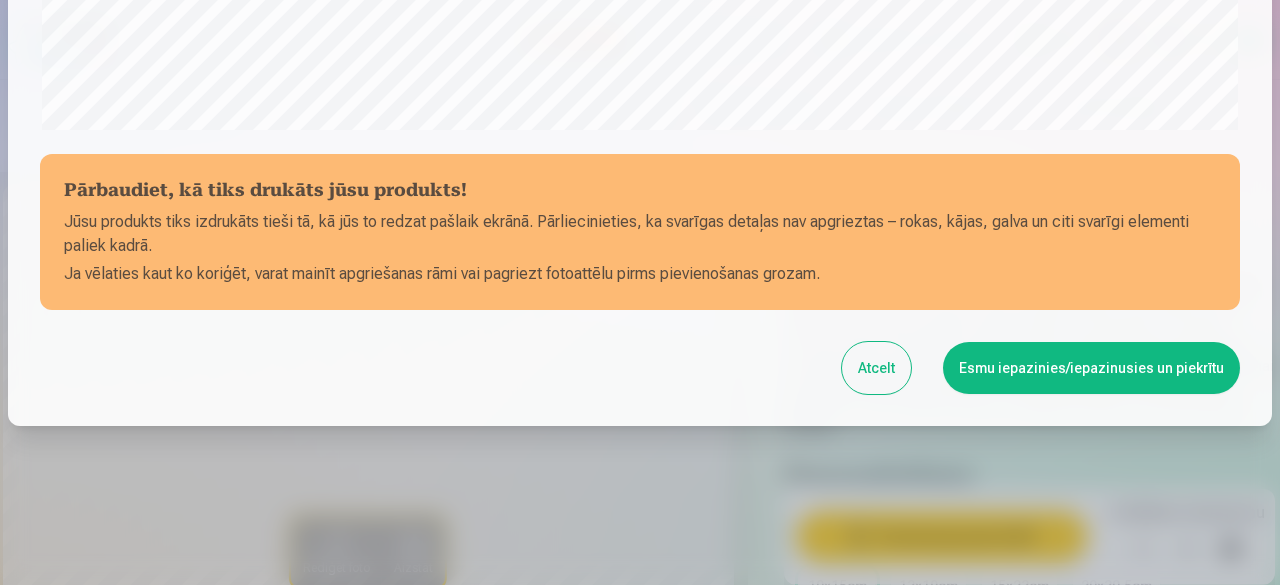 click on "Esmu iepazinies/iepazinusies un piekrītu" at bounding box center (1091, 368) 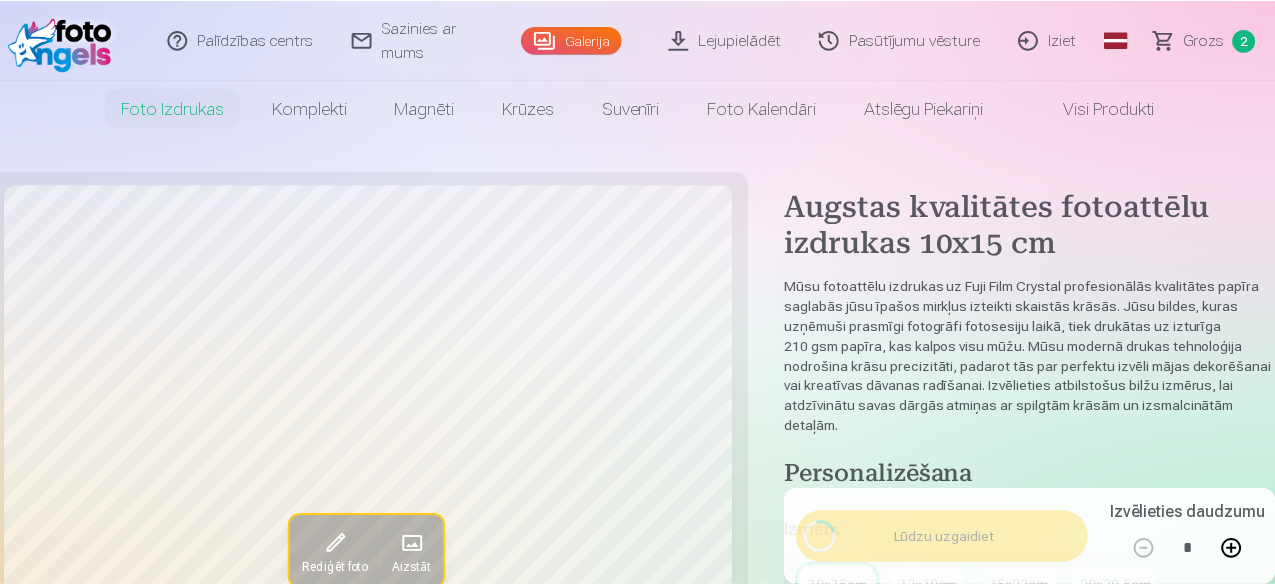 scroll, scrollTop: 836, scrollLeft: 0, axis: vertical 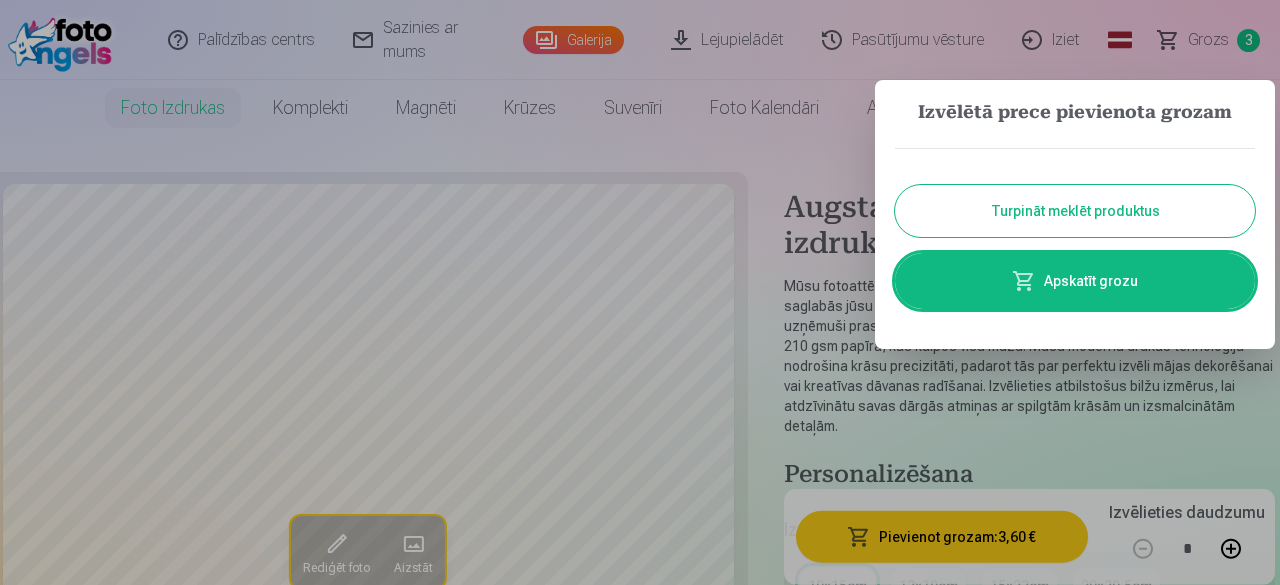 click on "Turpināt meklēt produktus" at bounding box center [1075, 211] 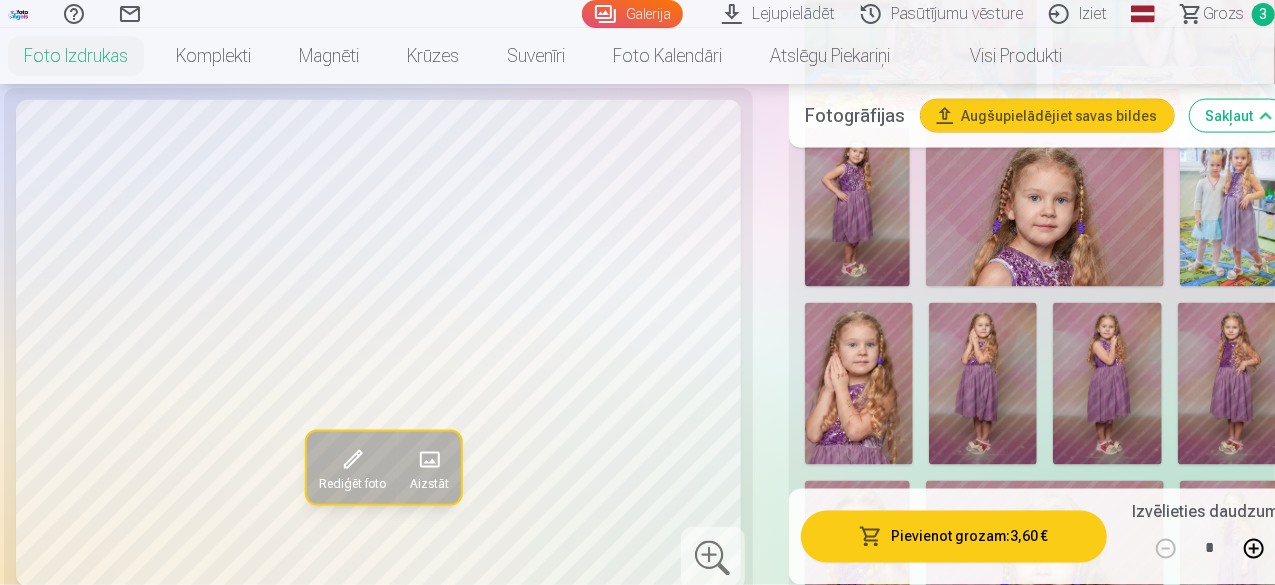 scroll, scrollTop: 1400, scrollLeft: 0, axis: vertical 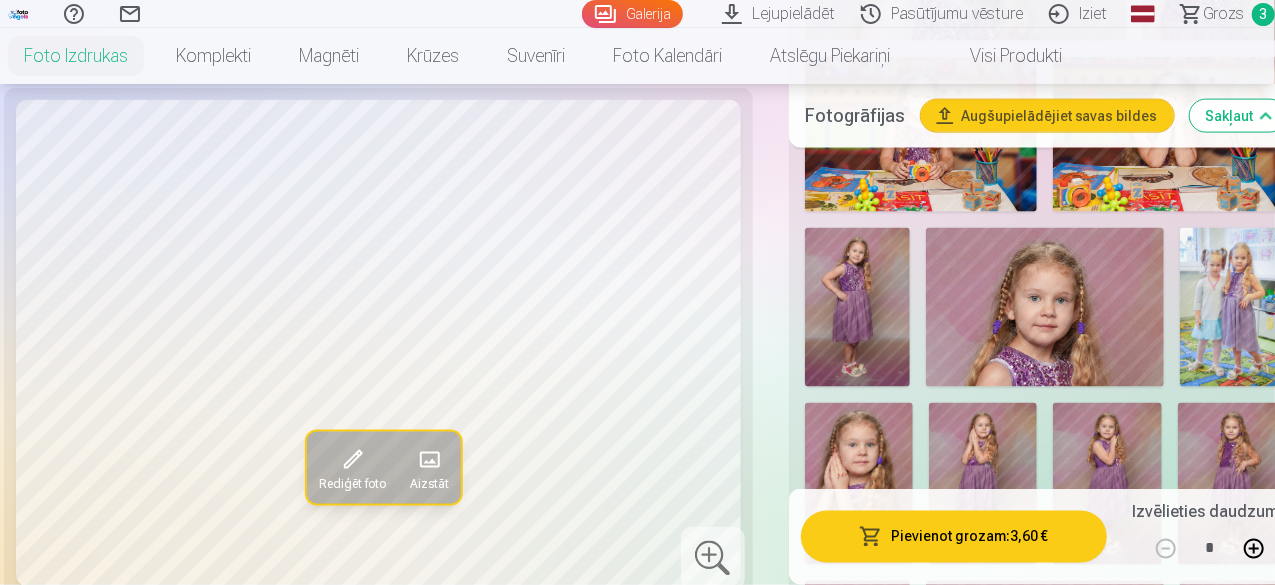 click at bounding box center (1233, 307) 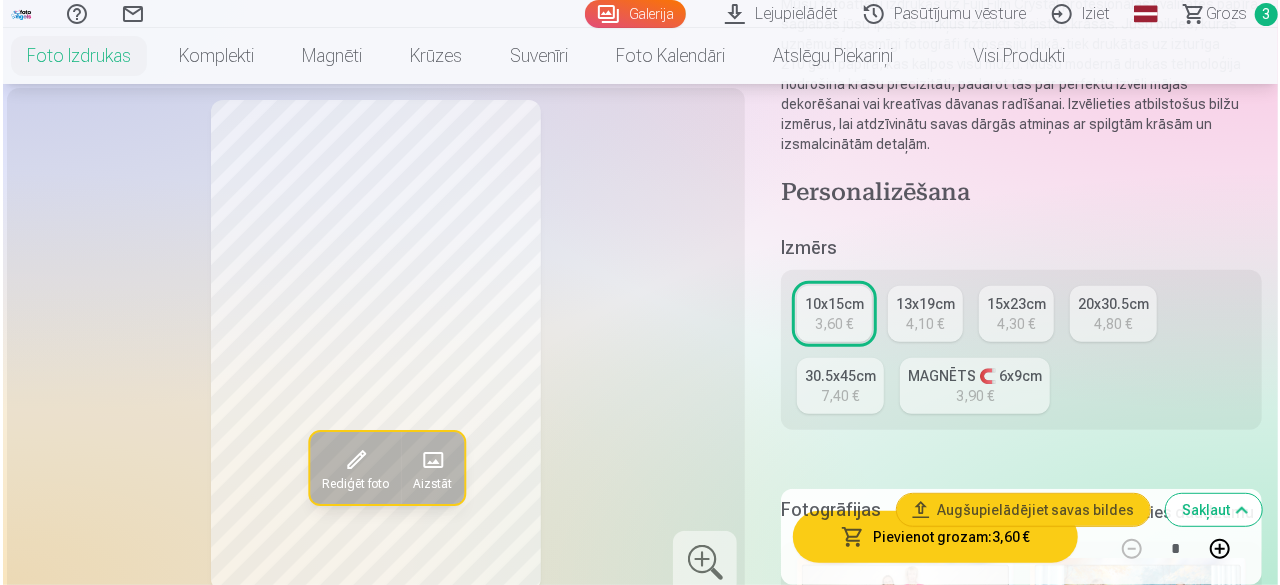 scroll, scrollTop: 300, scrollLeft: 0, axis: vertical 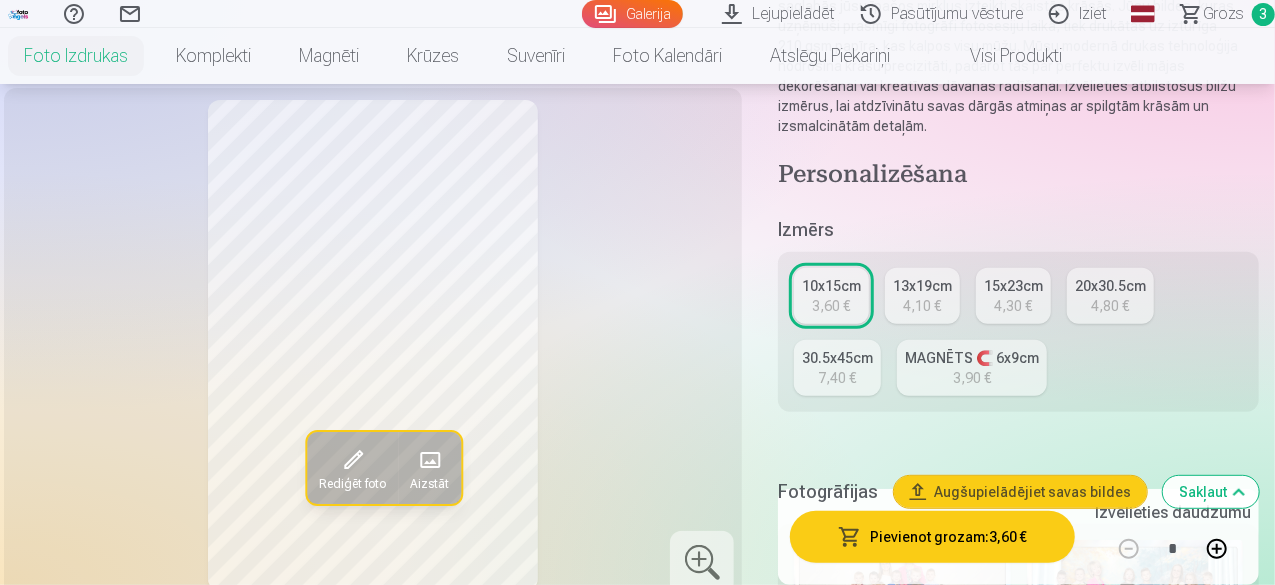 click on "Pievienot grozam :  3,60 €" at bounding box center [932, 537] 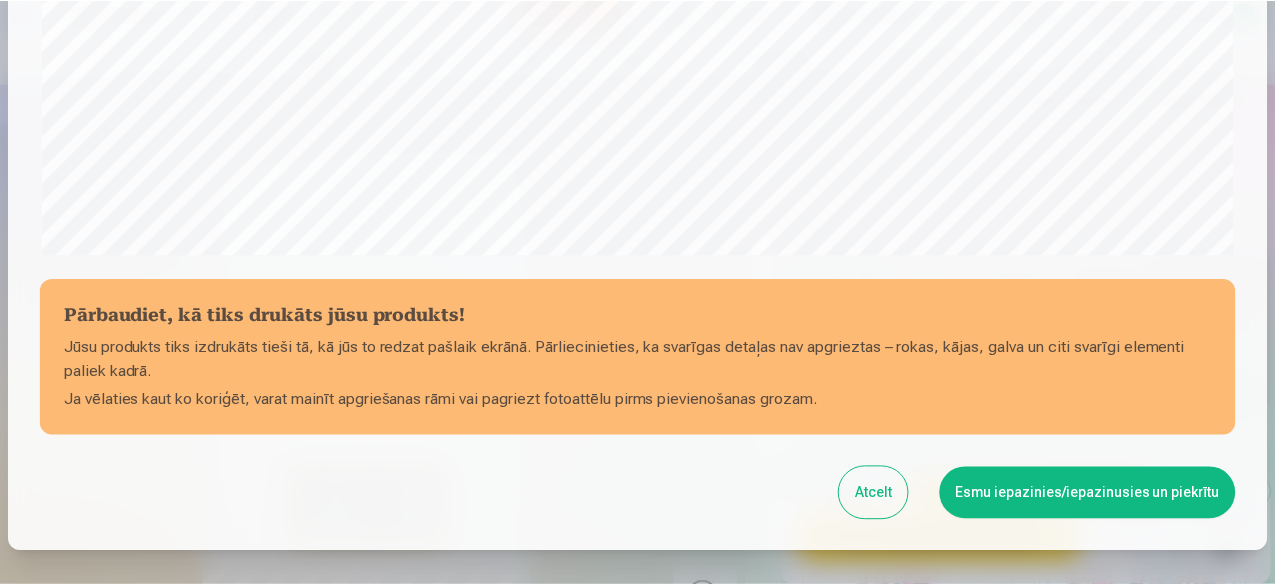 scroll, scrollTop: 839, scrollLeft: 0, axis: vertical 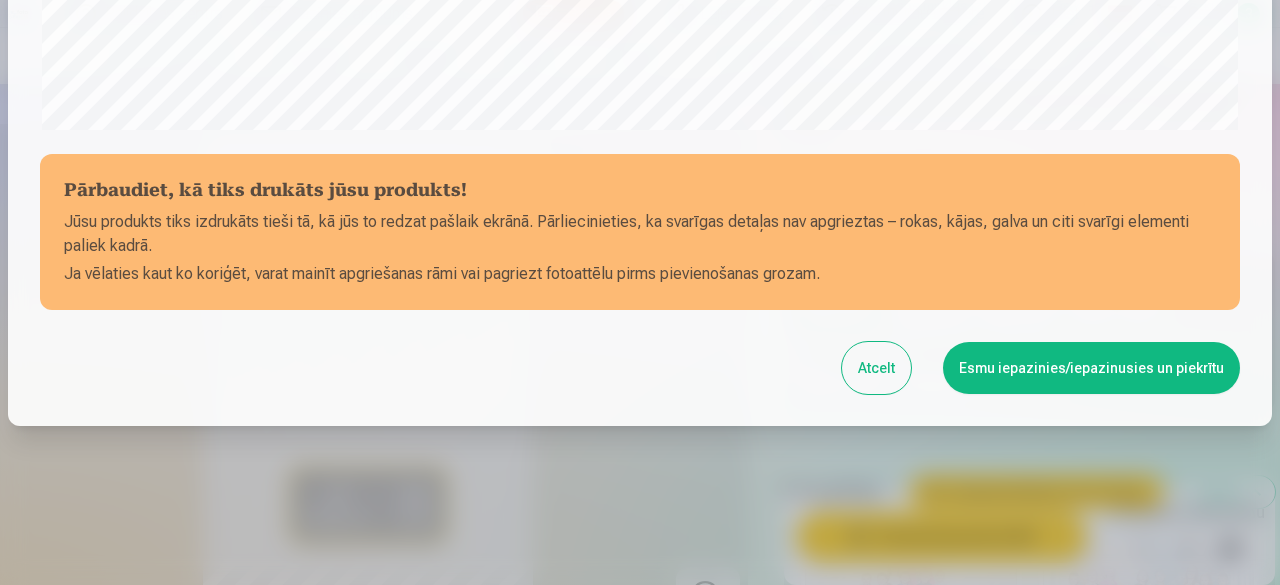 click on "Esmu iepazinies/iepazinusies un piekrītu" at bounding box center [1091, 368] 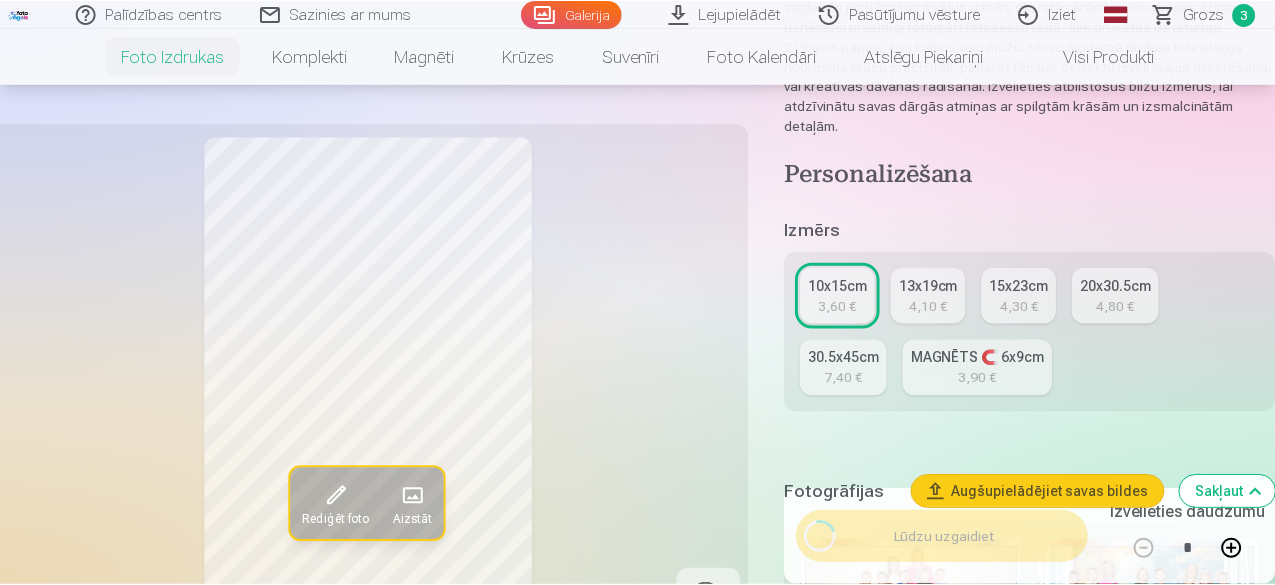 scroll, scrollTop: 836, scrollLeft: 0, axis: vertical 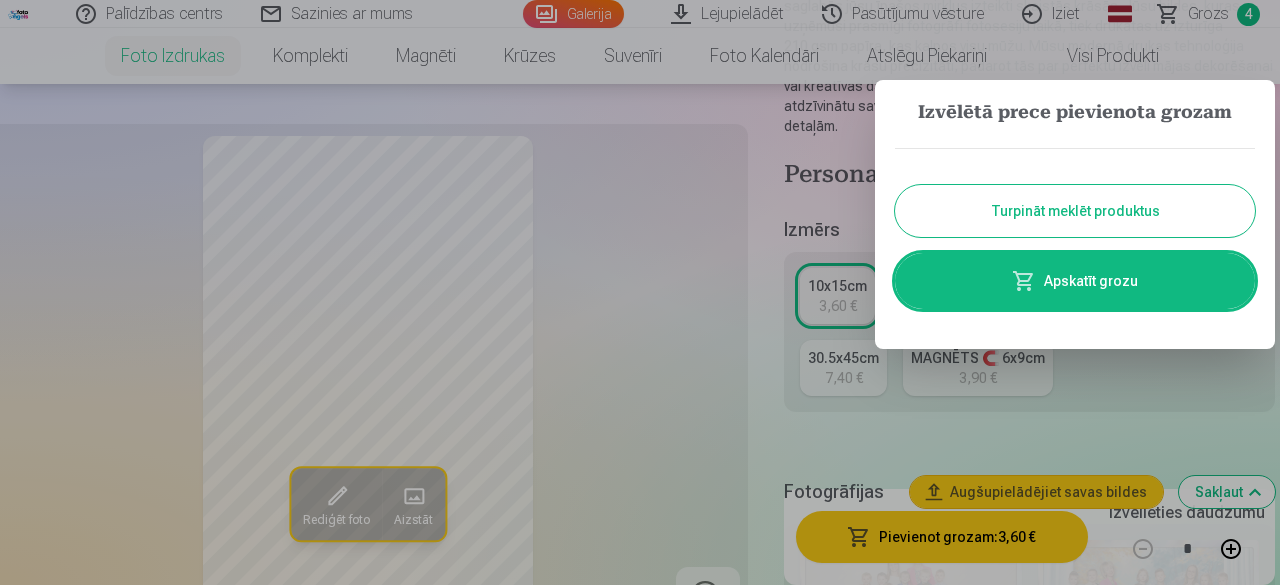 click on "Turpināt meklēt produktus" at bounding box center [1075, 211] 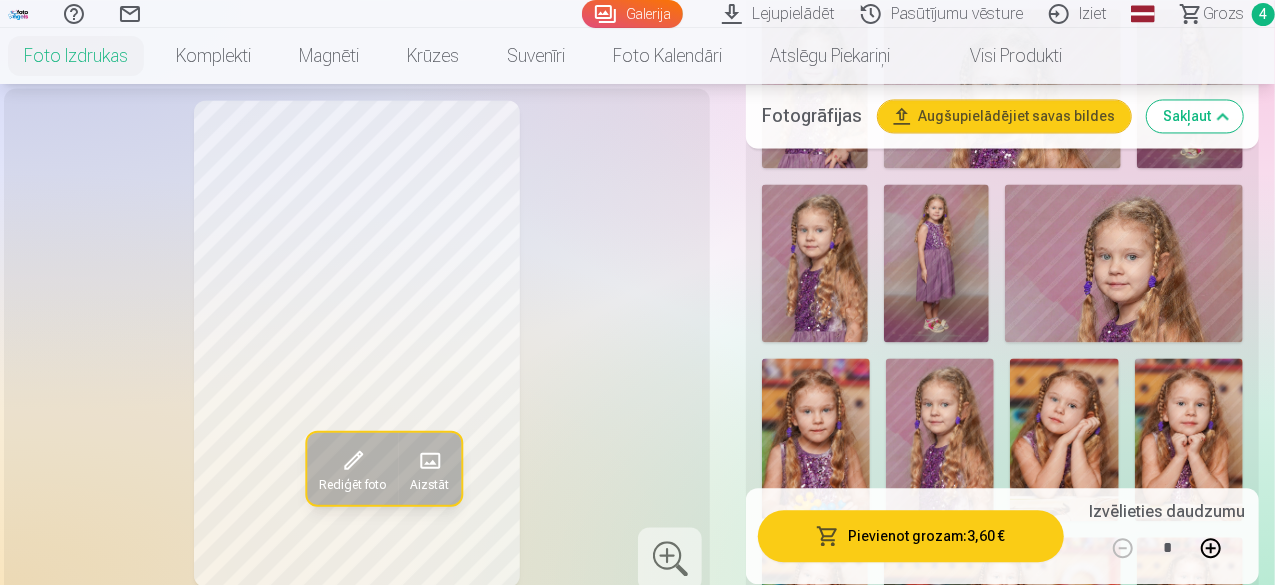 scroll, scrollTop: 2000, scrollLeft: 0, axis: vertical 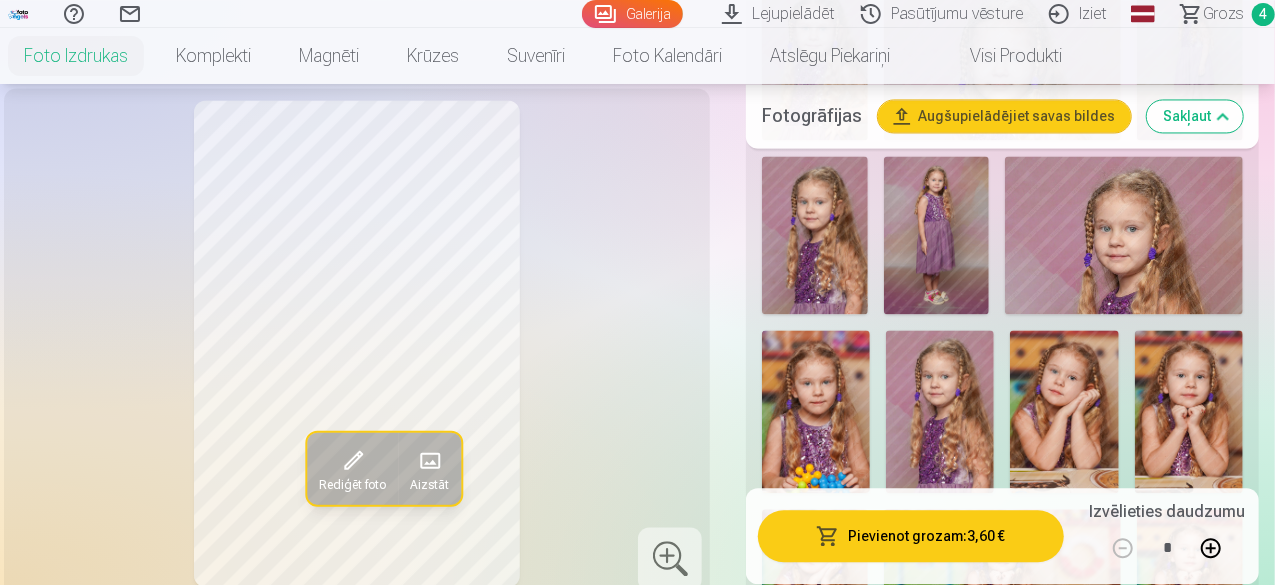 click at bounding box center [1189, 411] 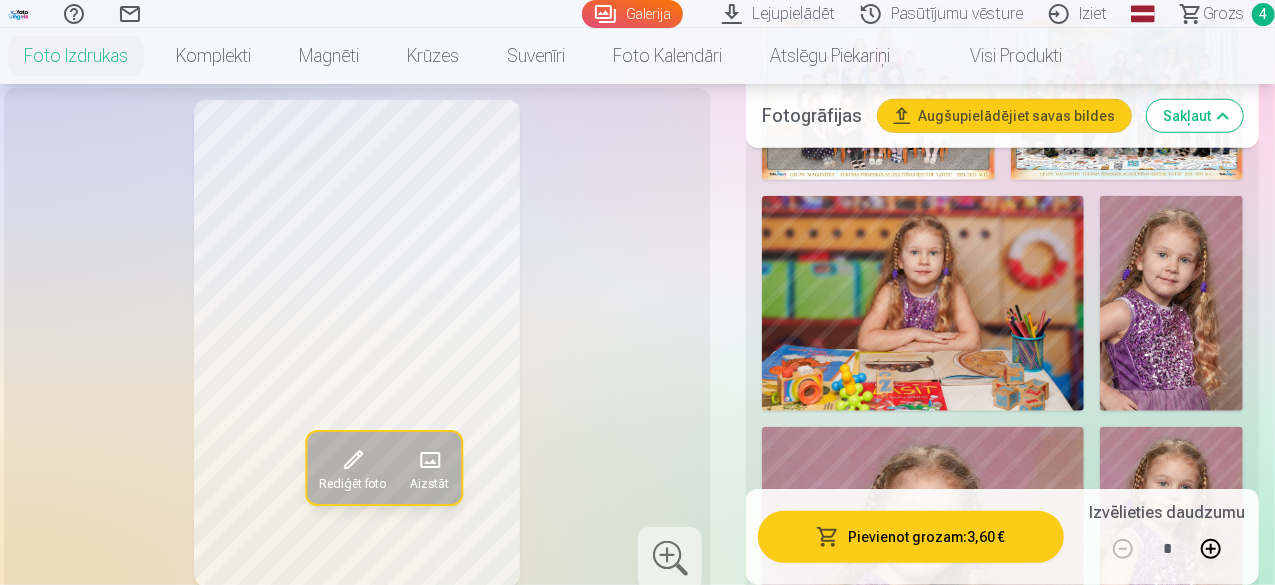 scroll, scrollTop: 200, scrollLeft: 0, axis: vertical 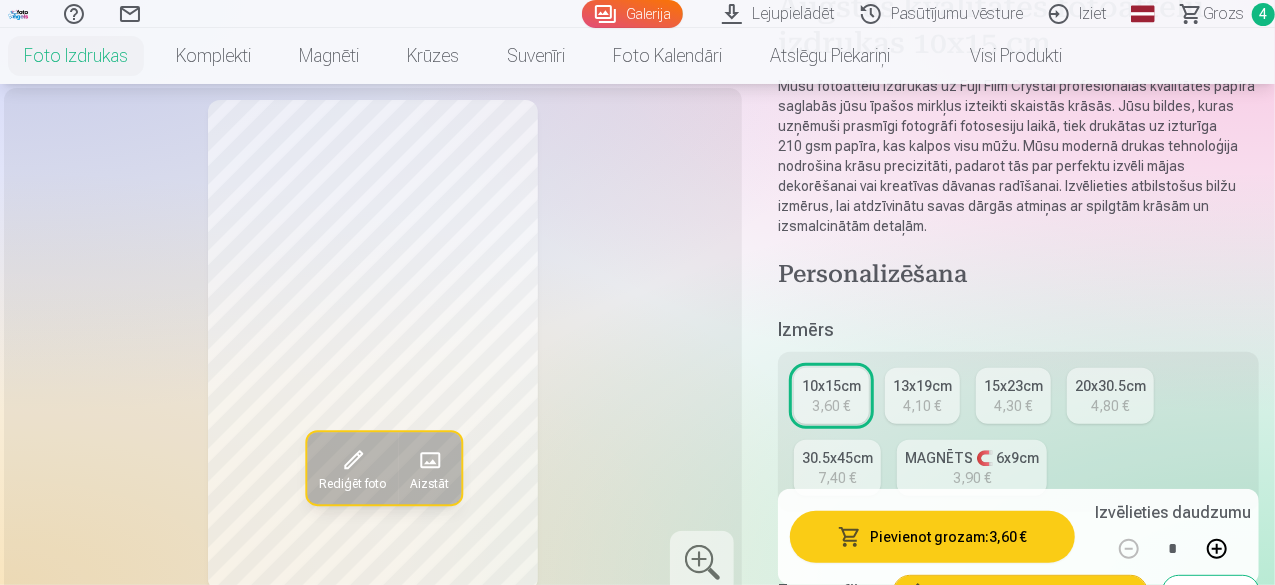 click on "3,90 €" at bounding box center [972, 478] 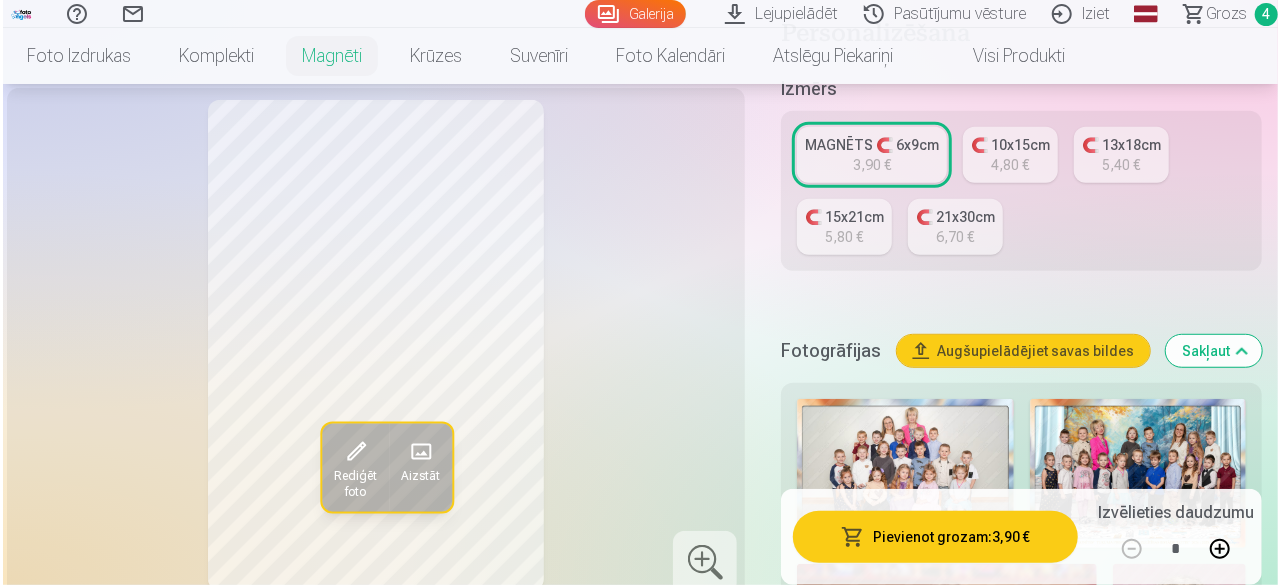 scroll, scrollTop: 500, scrollLeft: 0, axis: vertical 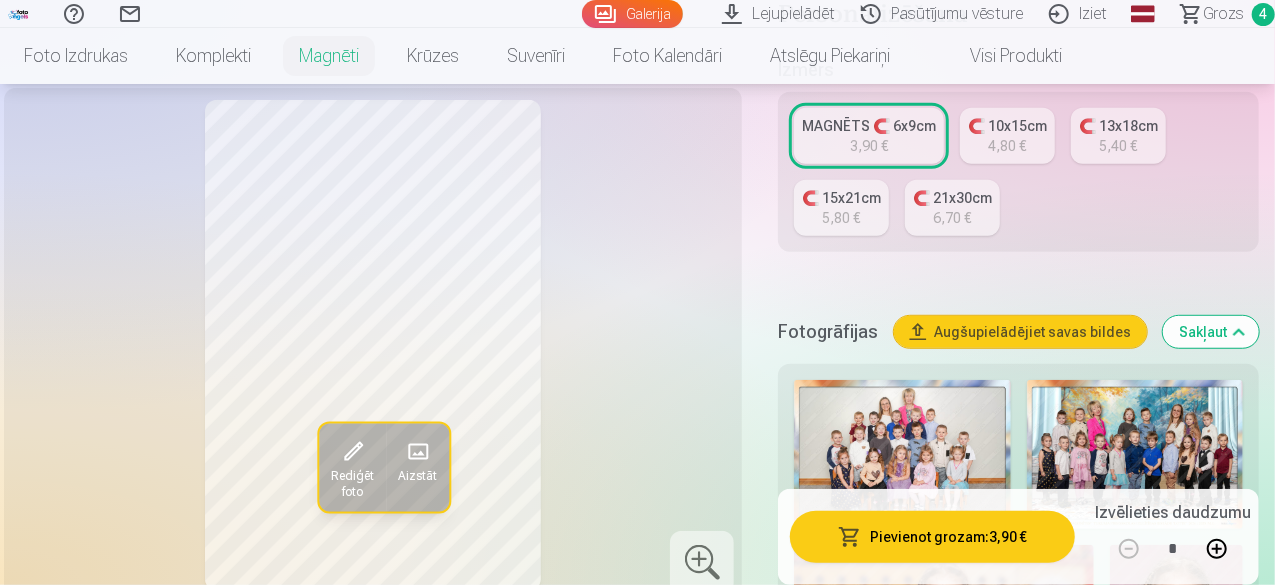 click on "Pievienot grozam :  3,90 €" at bounding box center (932, 537) 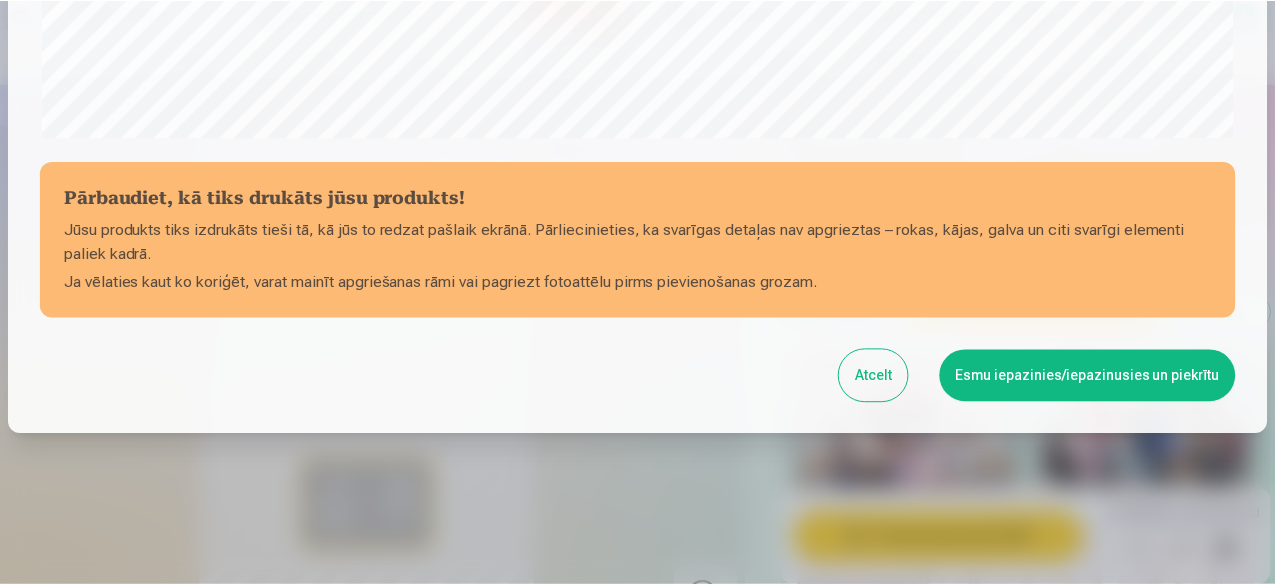 scroll, scrollTop: 839, scrollLeft: 0, axis: vertical 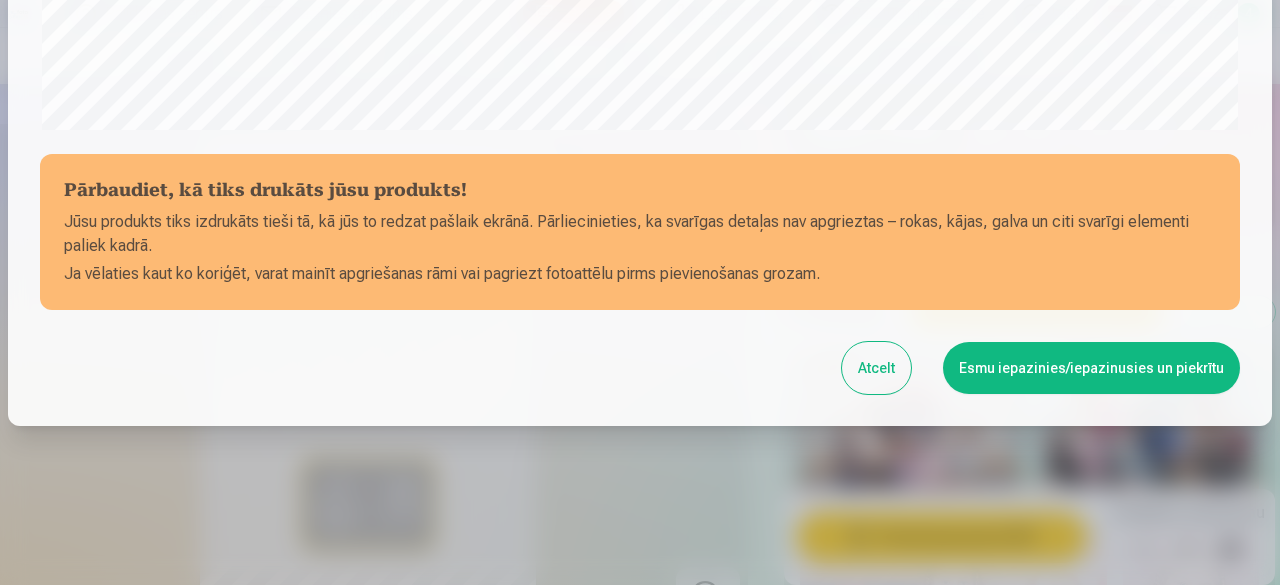 click on "Esmu iepazinies/iepazinusies un piekrītu" at bounding box center [1091, 368] 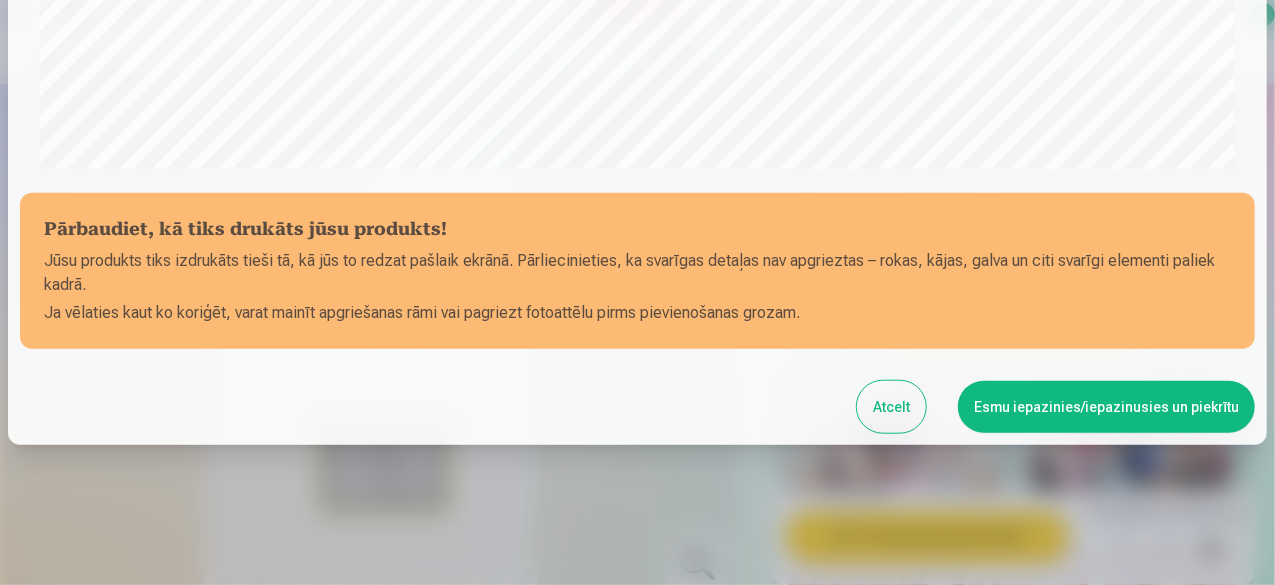 scroll, scrollTop: 836, scrollLeft: 0, axis: vertical 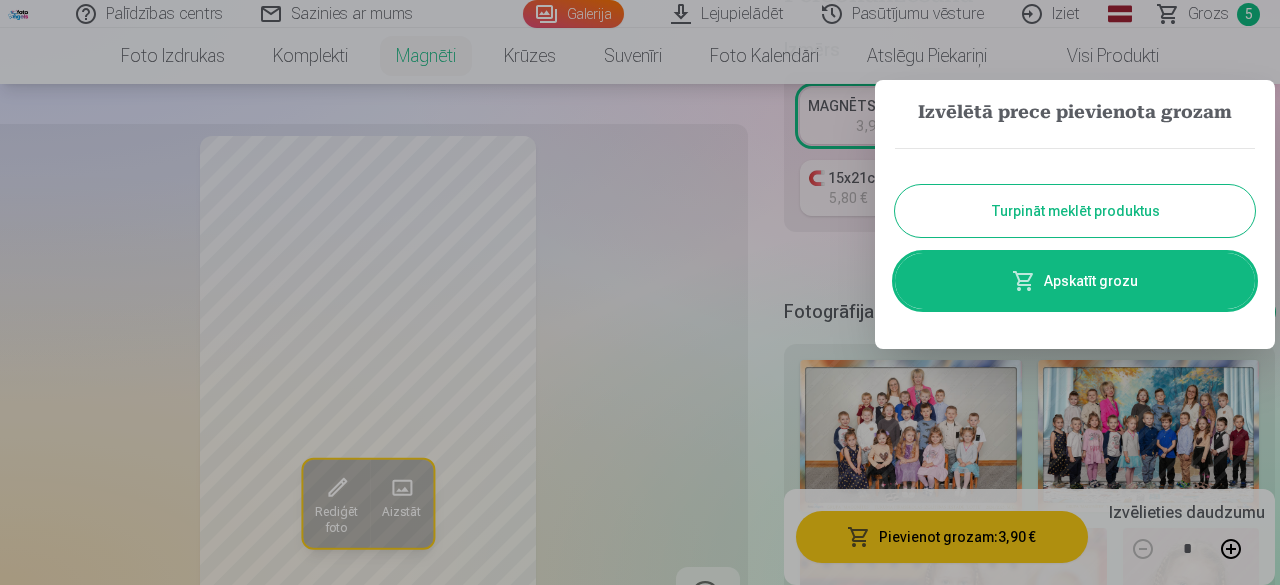 click at bounding box center (1024, 281) 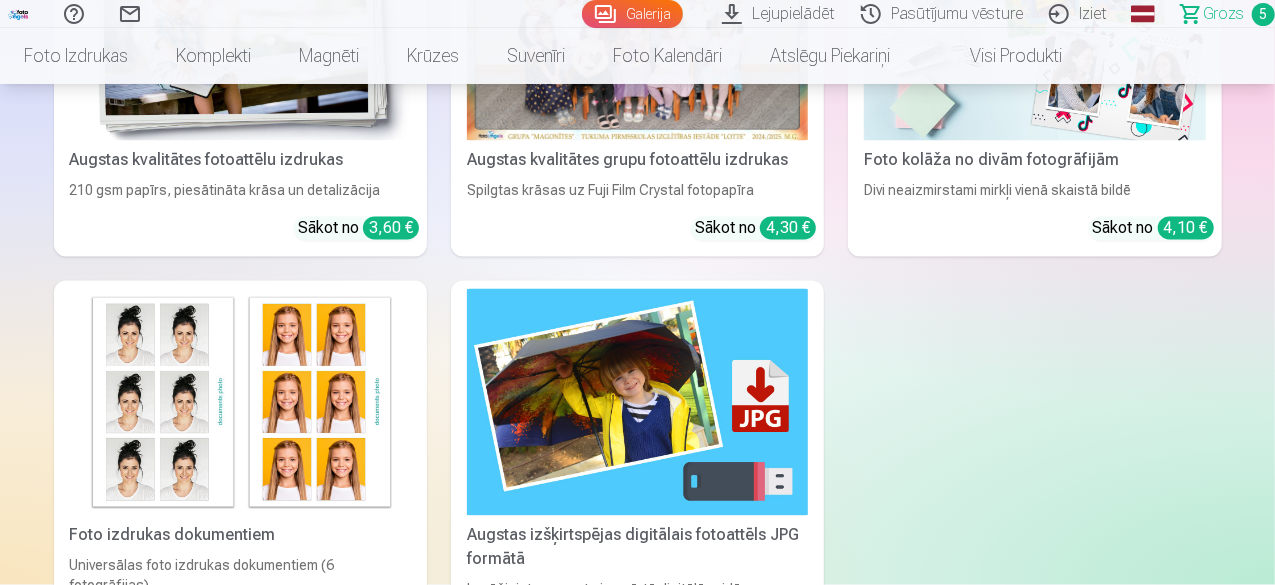 scroll, scrollTop: 1900, scrollLeft: 0, axis: vertical 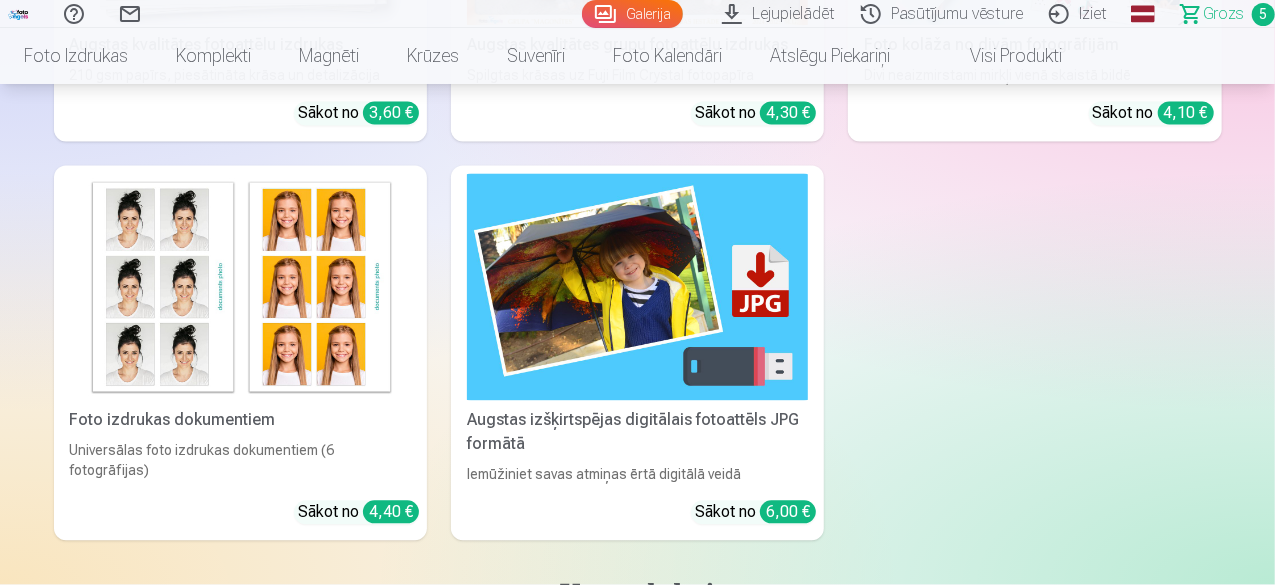 click on "Visi produkti" at bounding box center (1000, 56) 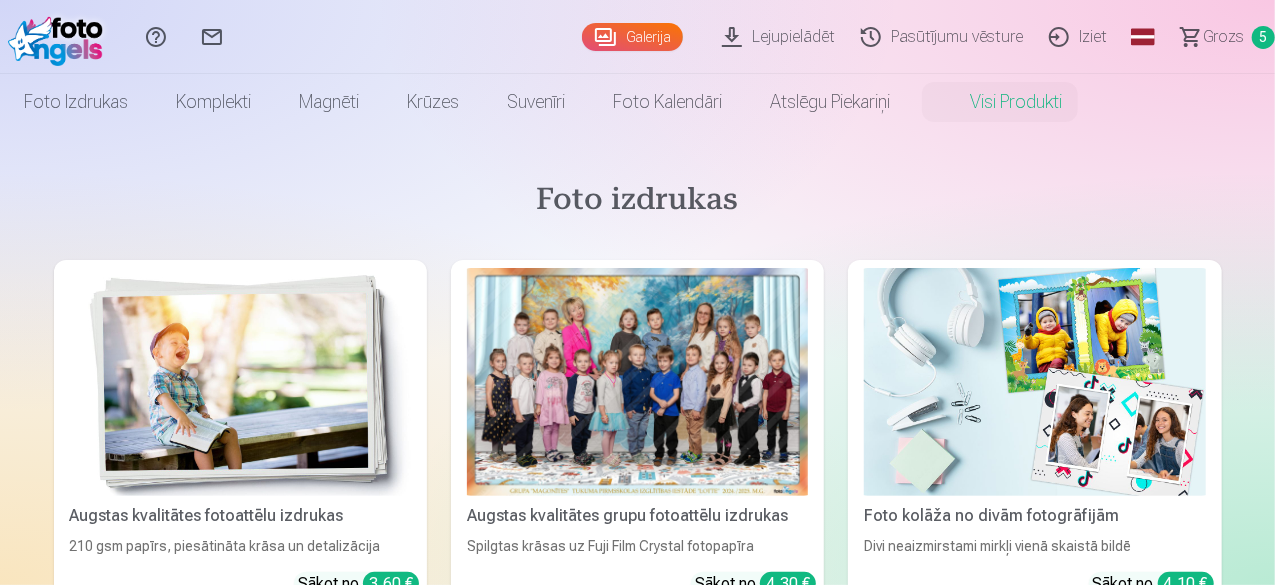 scroll, scrollTop: 100, scrollLeft: 0, axis: vertical 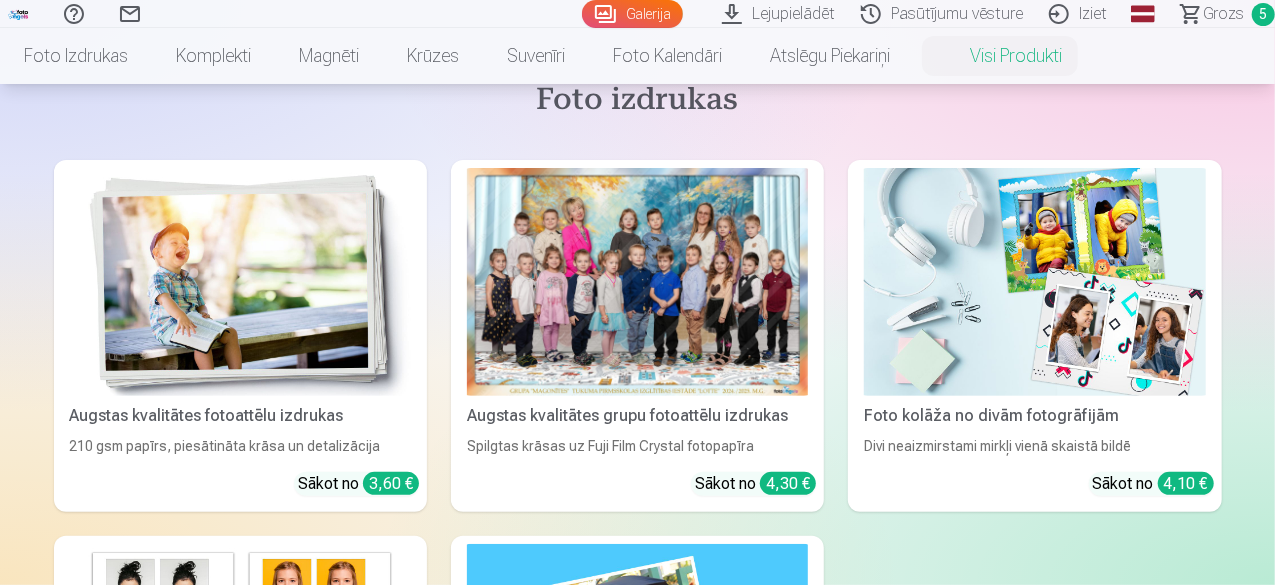 click at bounding box center (1034, 282) 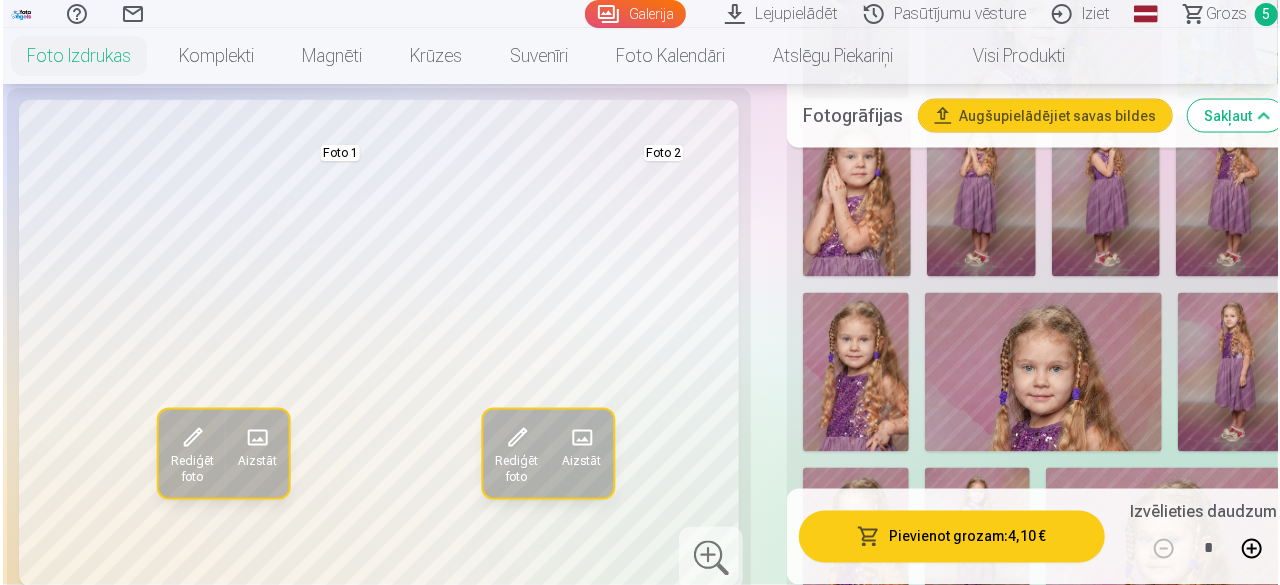 scroll, scrollTop: 1700, scrollLeft: 0, axis: vertical 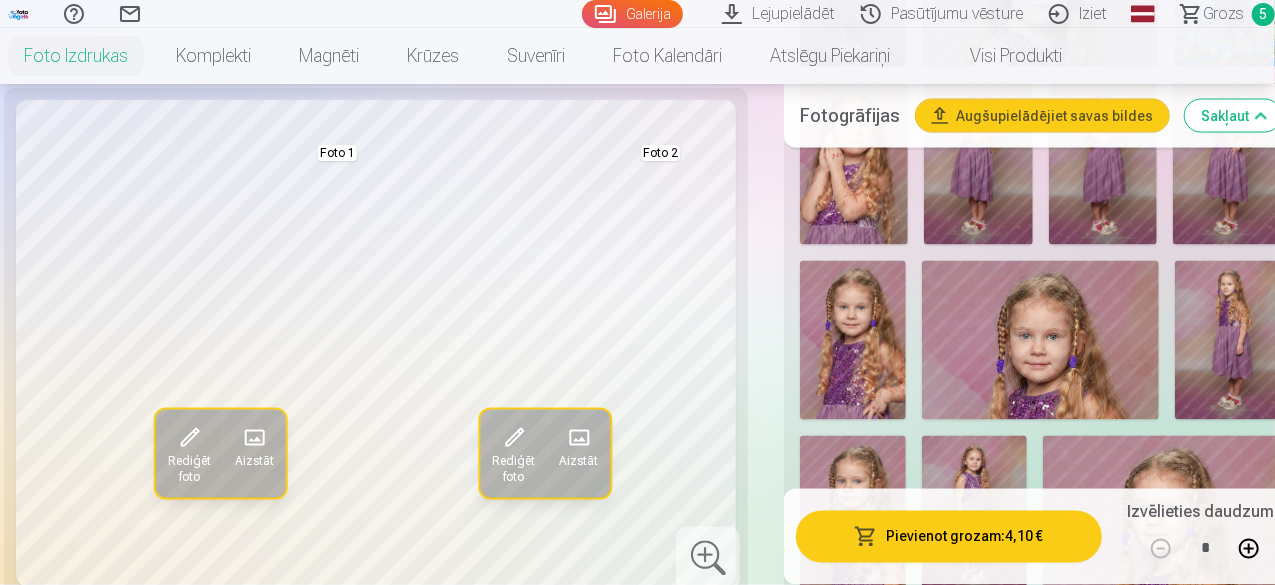 click at bounding box center (579, 438) 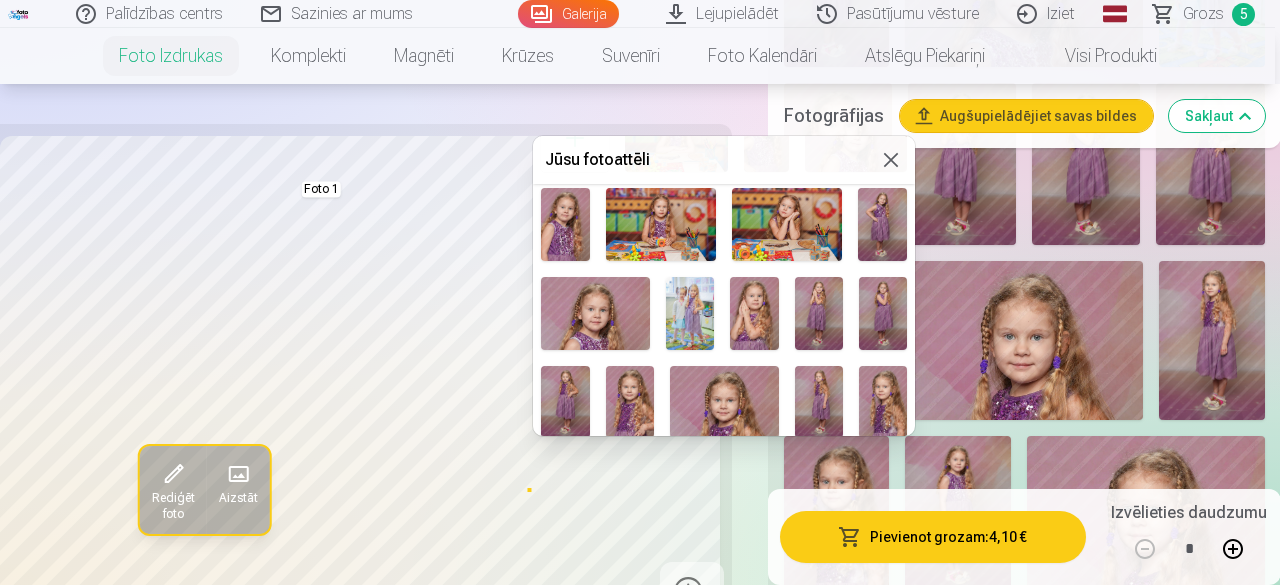 scroll, scrollTop: 200, scrollLeft: 0, axis: vertical 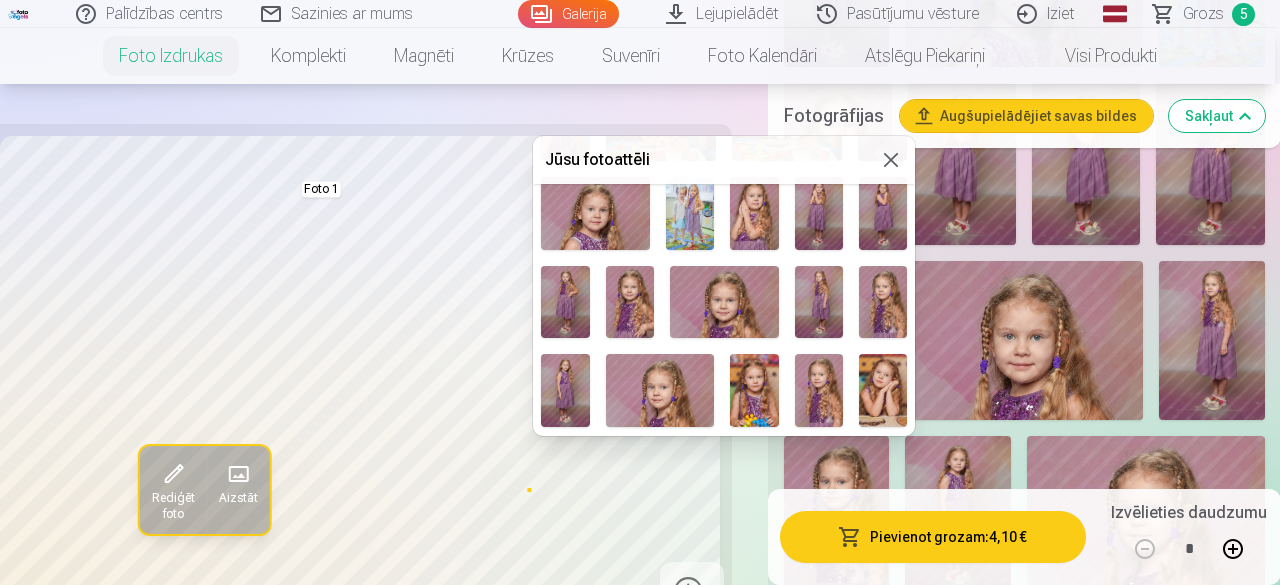 click at bounding box center [630, 302] 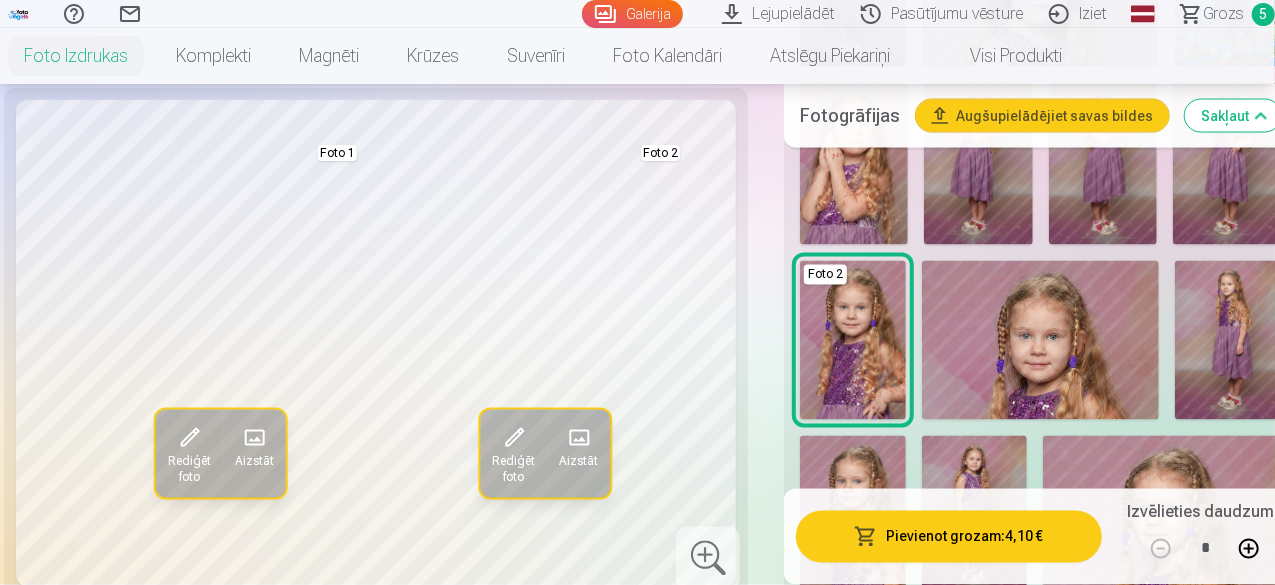 click on "Aizstāt" at bounding box center [254, 462] 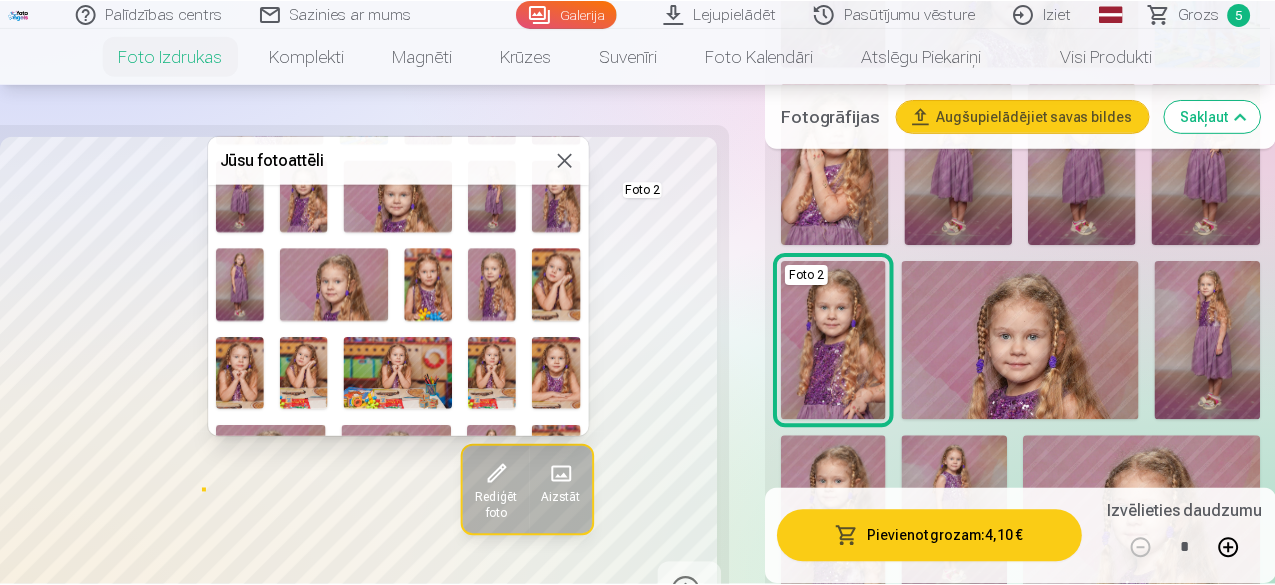 scroll, scrollTop: 600, scrollLeft: 0, axis: vertical 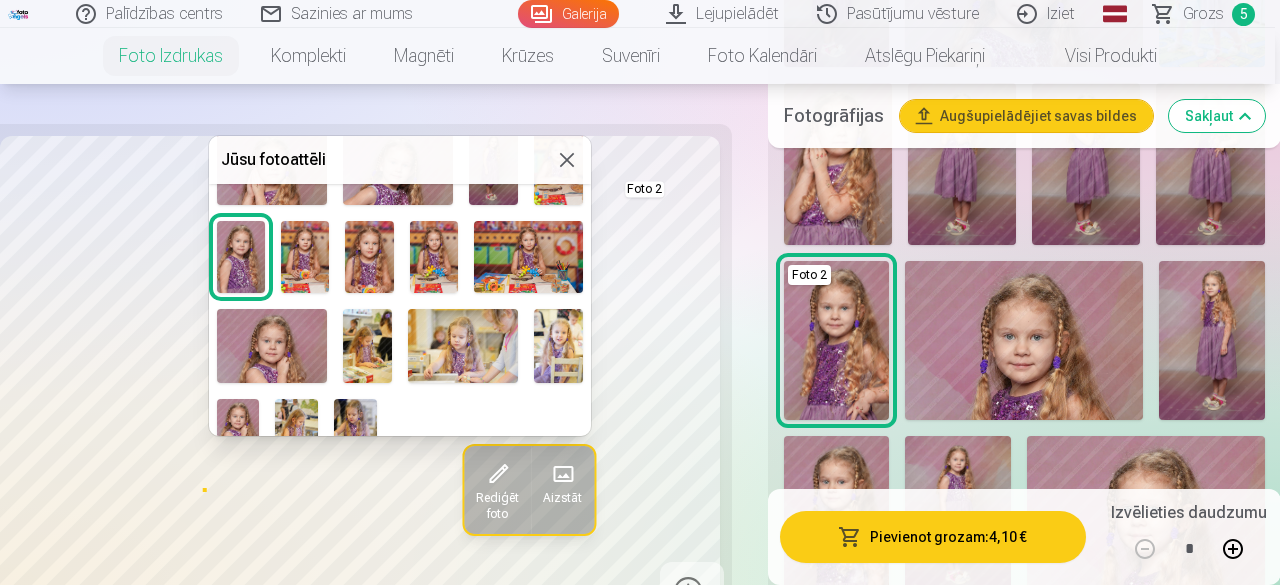 click at bounding box center [640, 292] 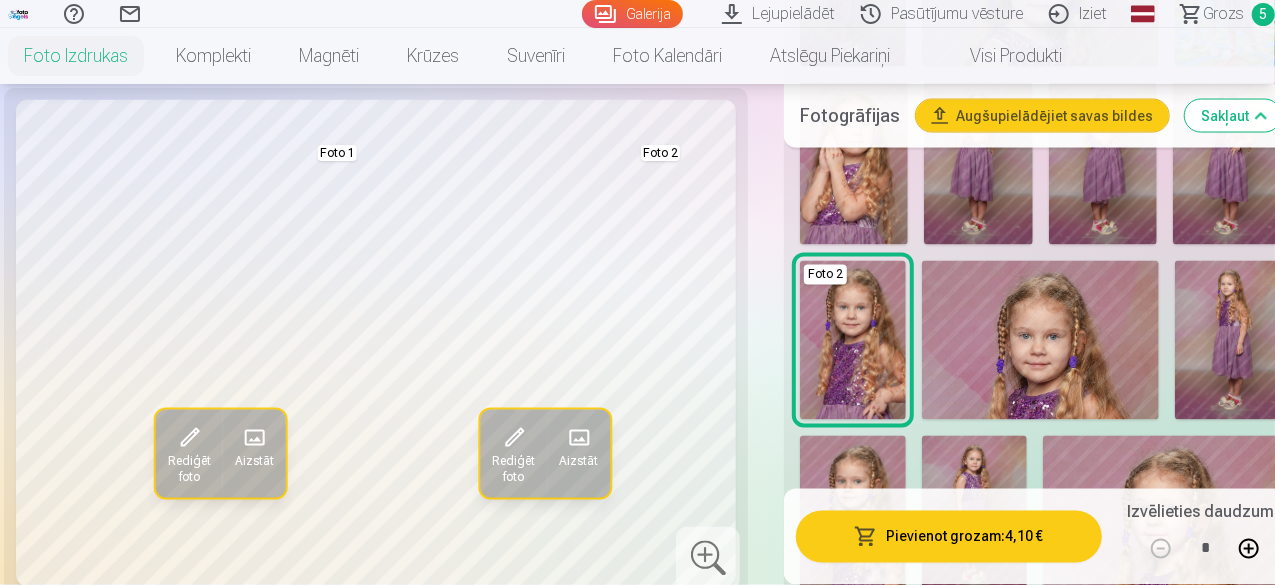 click on "Lejupielādēt" at bounding box center (781, 14) 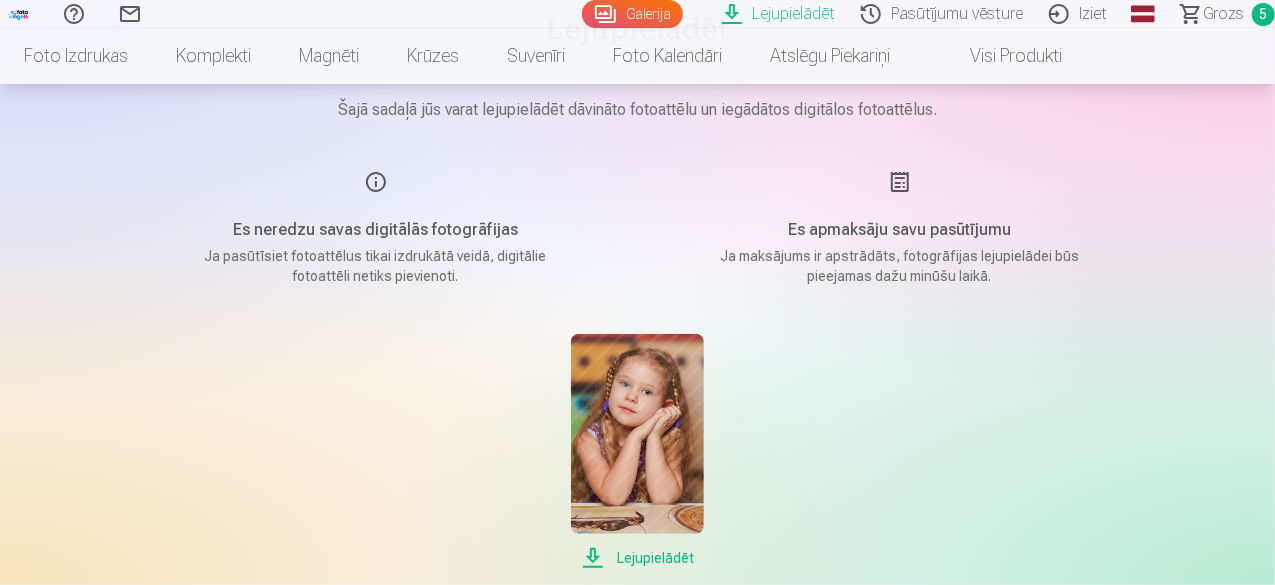 scroll, scrollTop: 300, scrollLeft: 0, axis: vertical 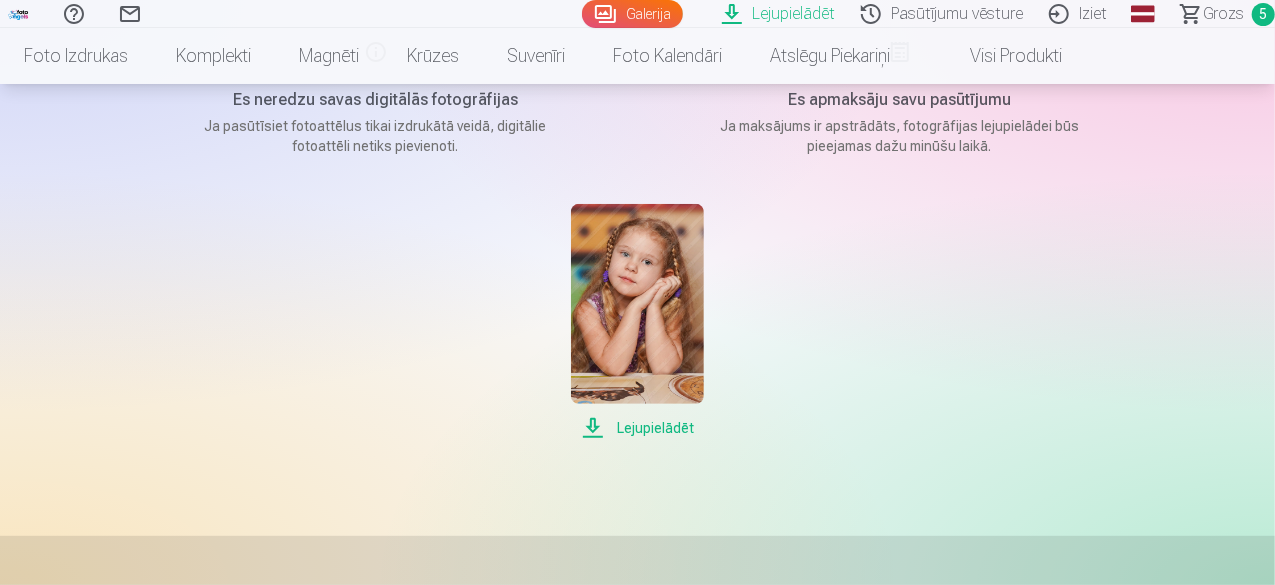 click on "Lejupielādēt" at bounding box center [637, 428] 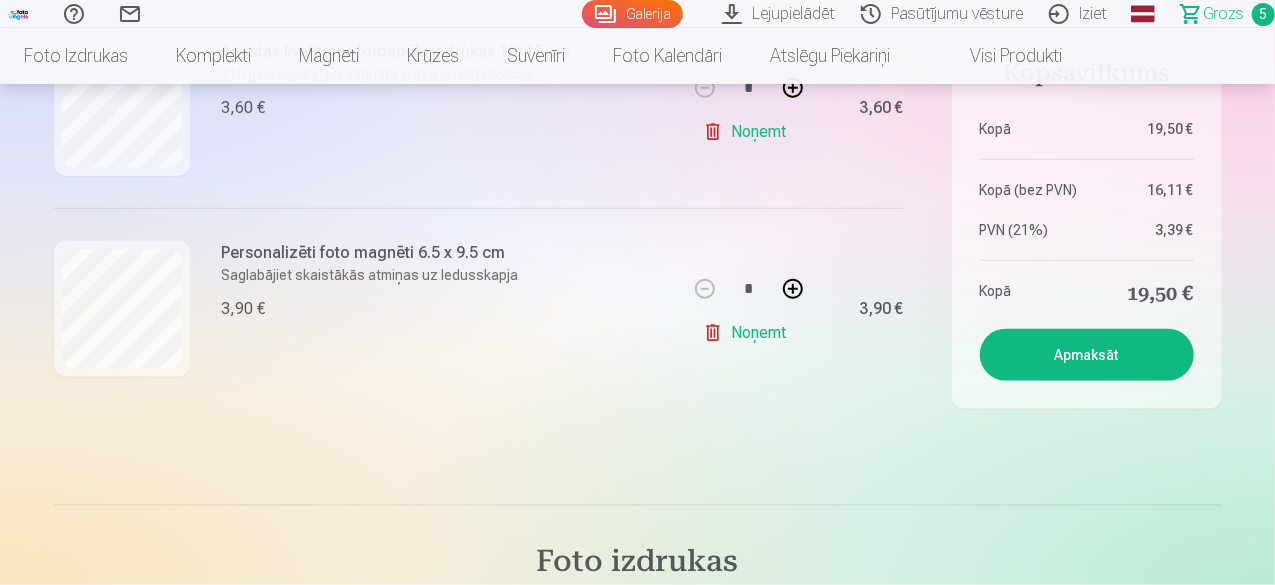 scroll, scrollTop: 1100, scrollLeft: 0, axis: vertical 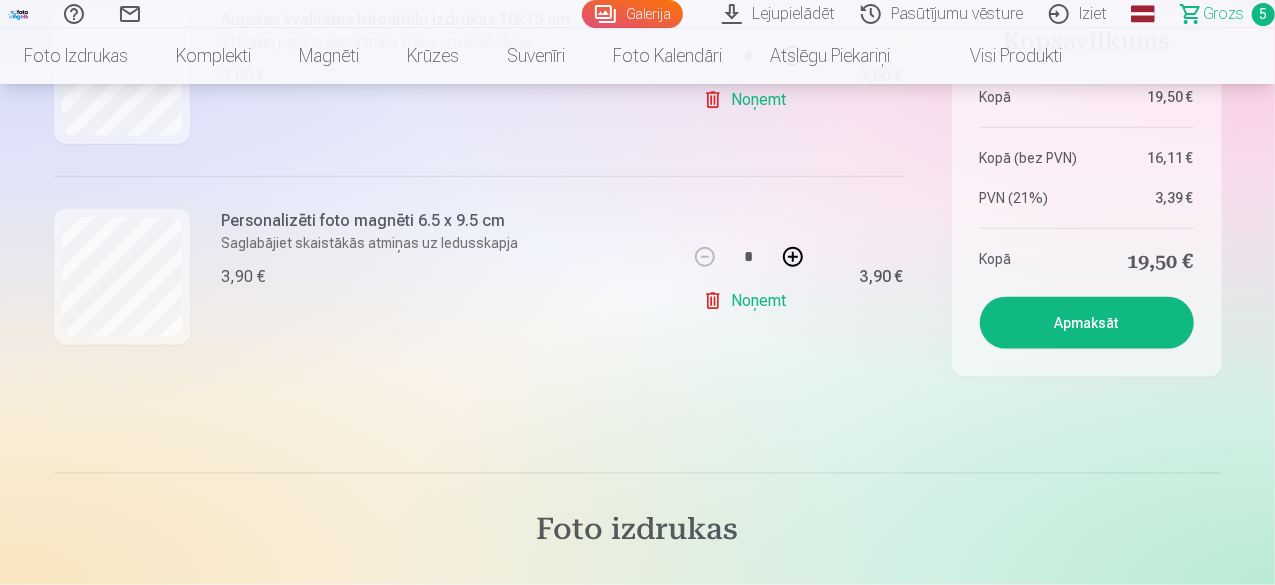 click on "Apmaksāt" at bounding box center (1087, 323) 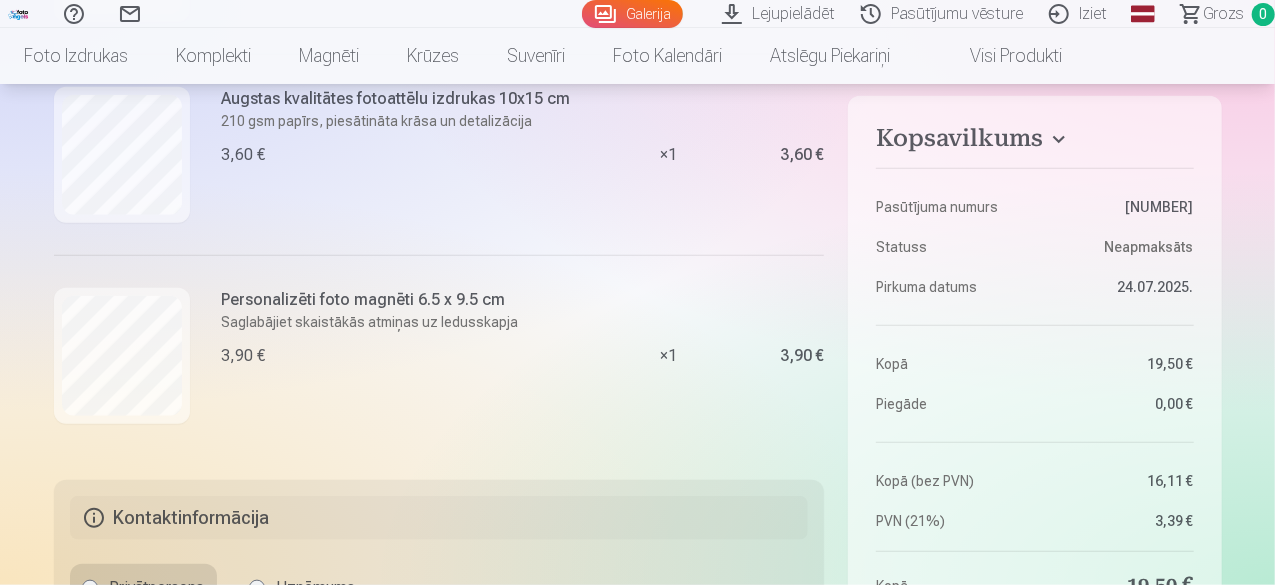 scroll, scrollTop: 900, scrollLeft: 0, axis: vertical 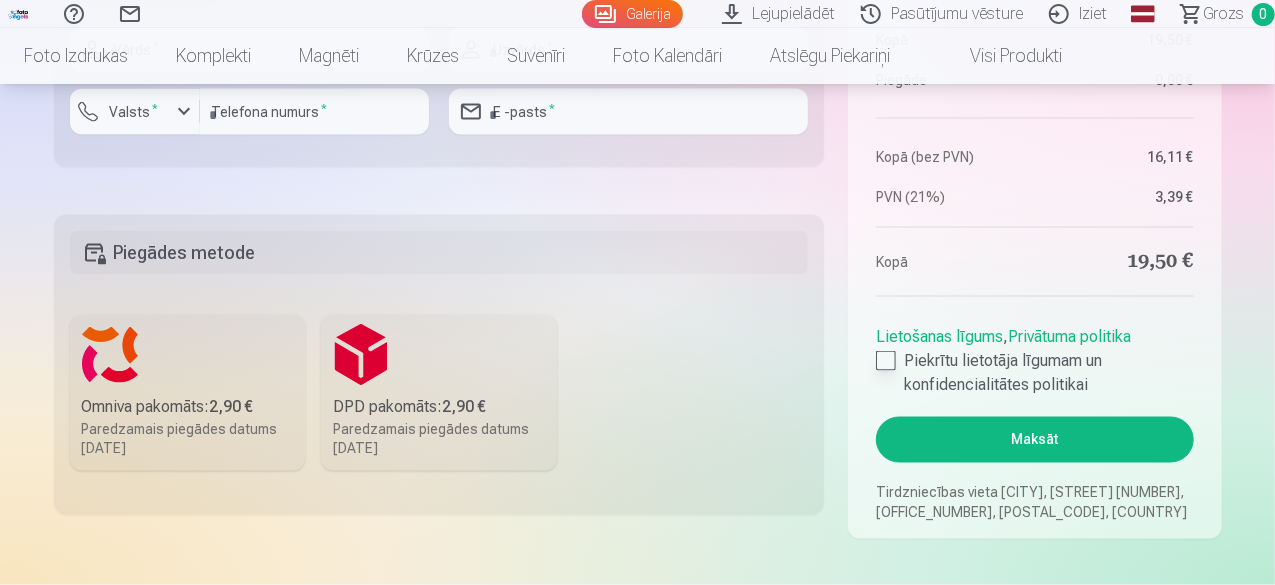 click at bounding box center (886, 361) 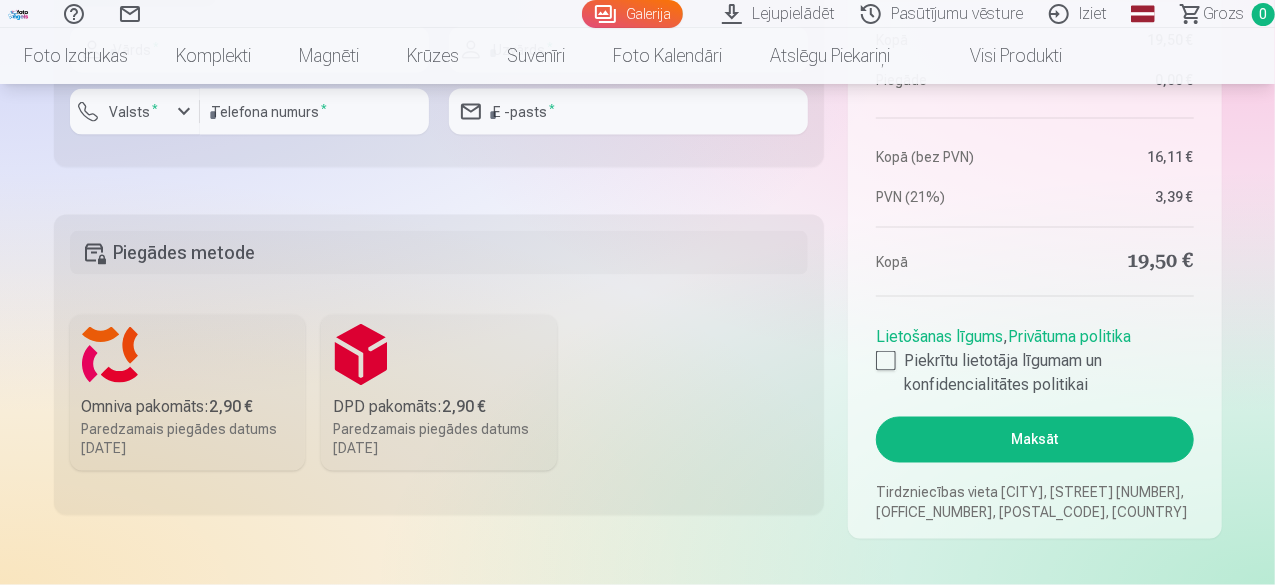 click on "Maksāt" at bounding box center [1034, 440] 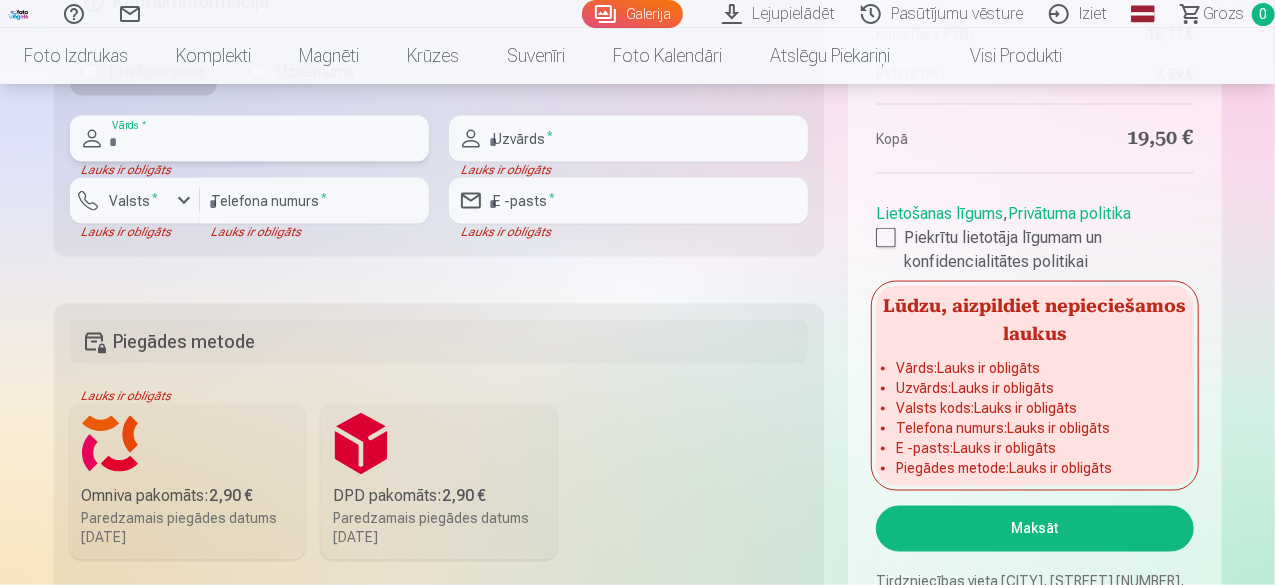 scroll, scrollTop: 1274, scrollLeft: 0, axis: vertical 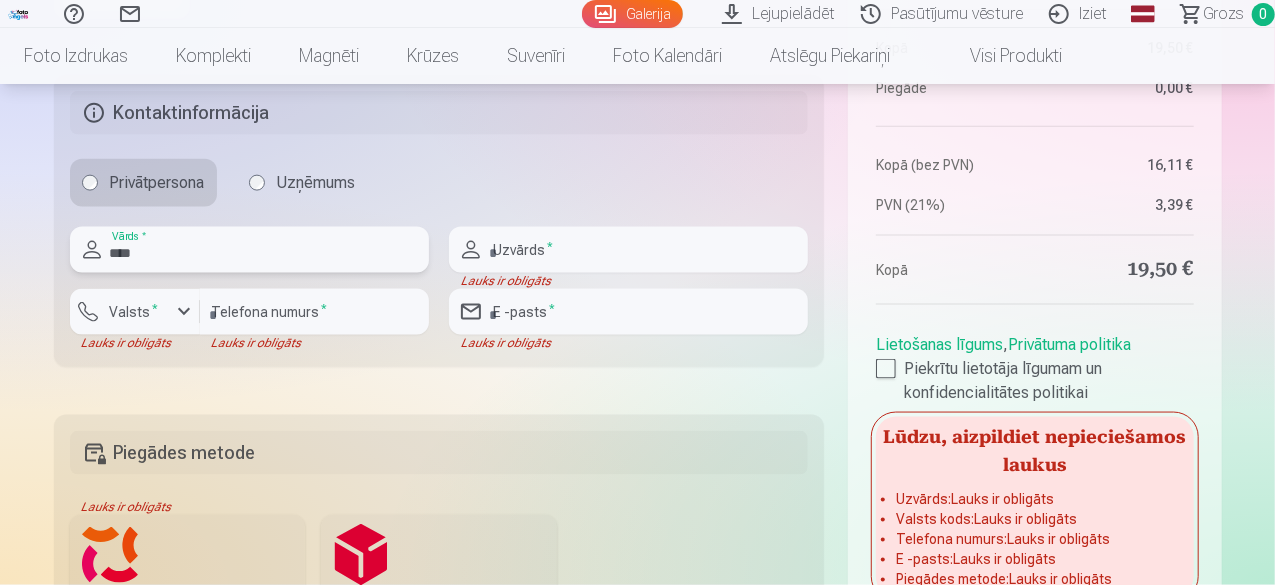 type on "*****" 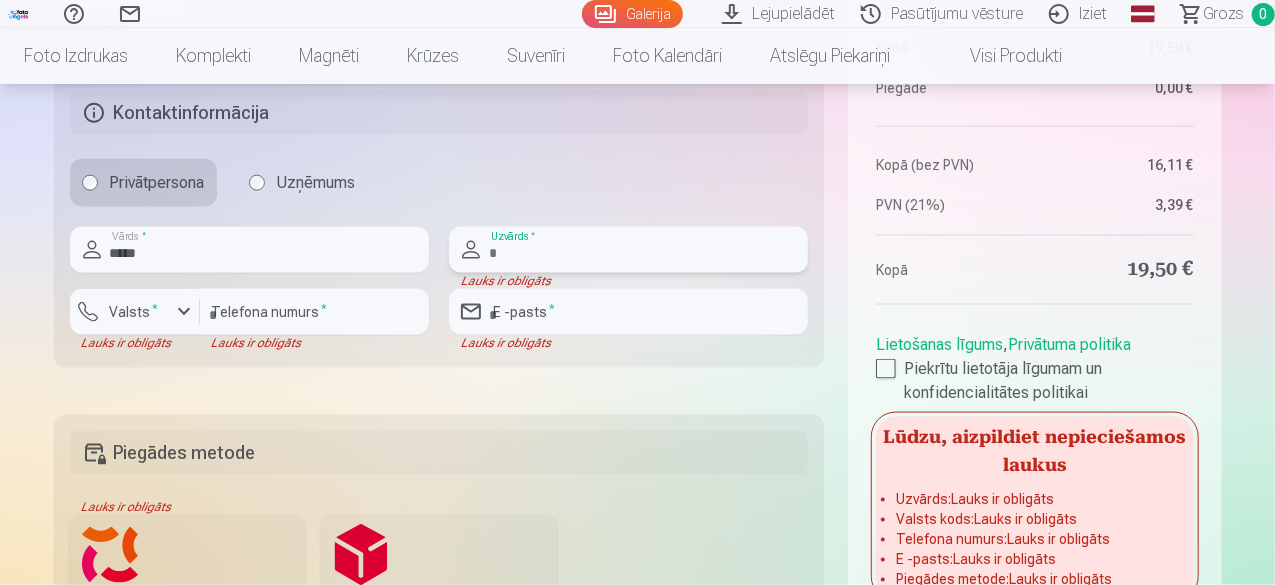 type on "*******" 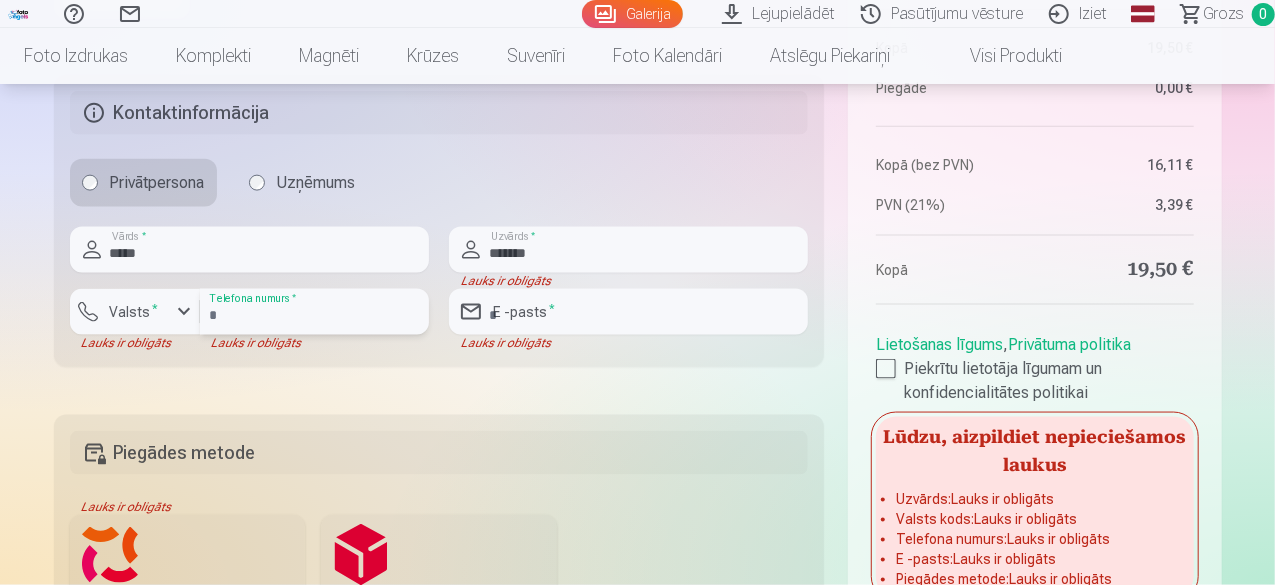 type on "********" 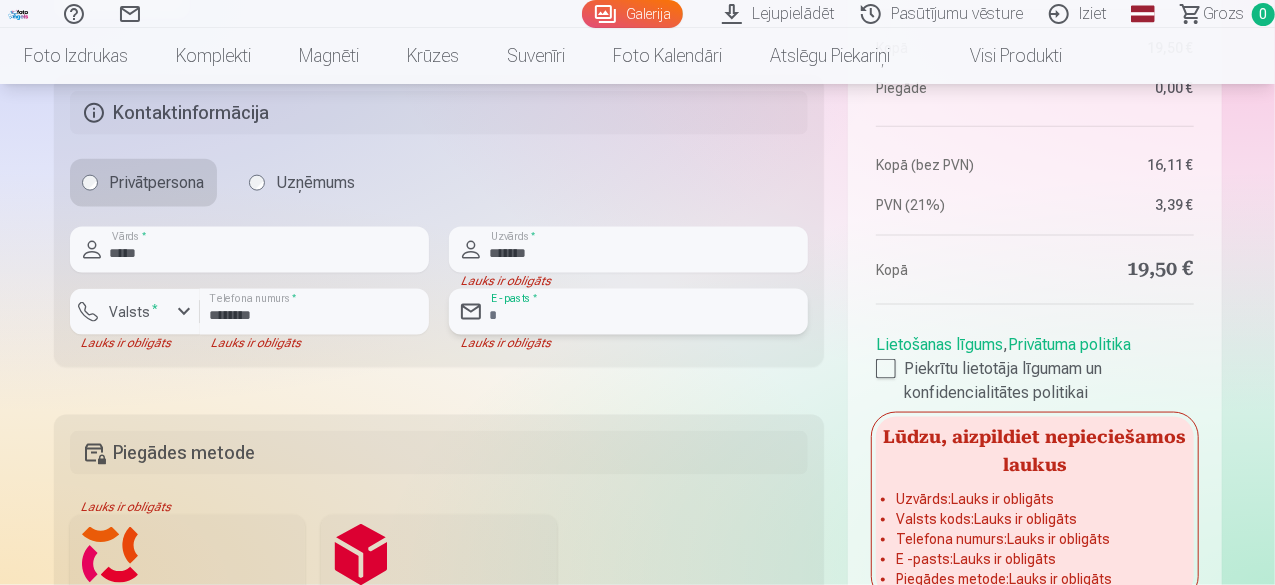 type on "**********" 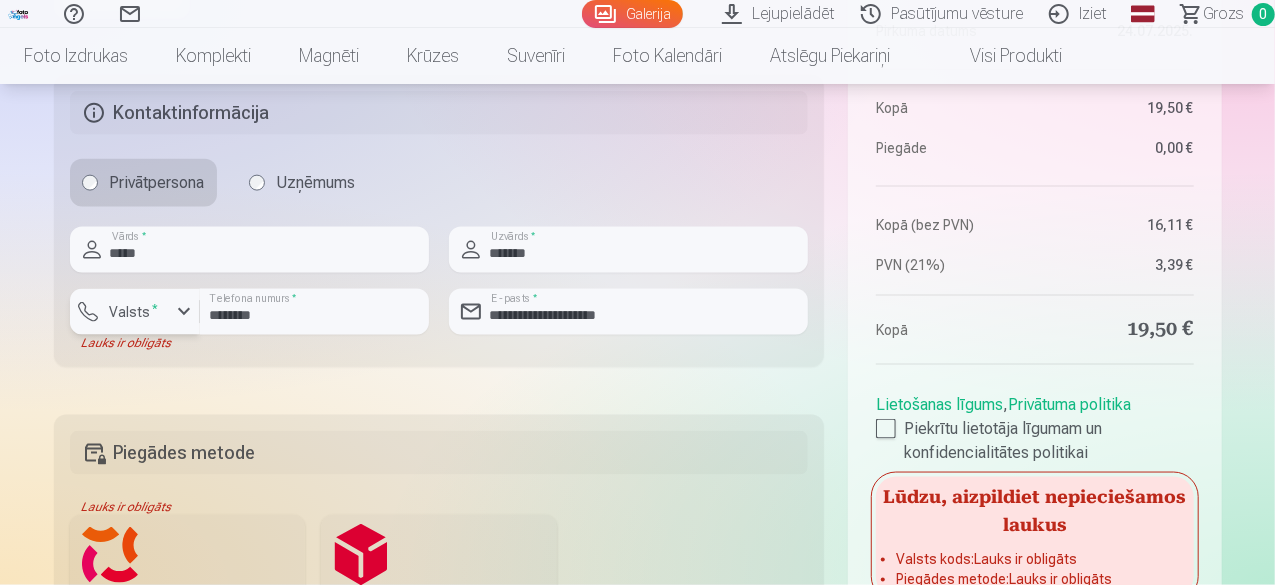click at bounding box center [184, 312] 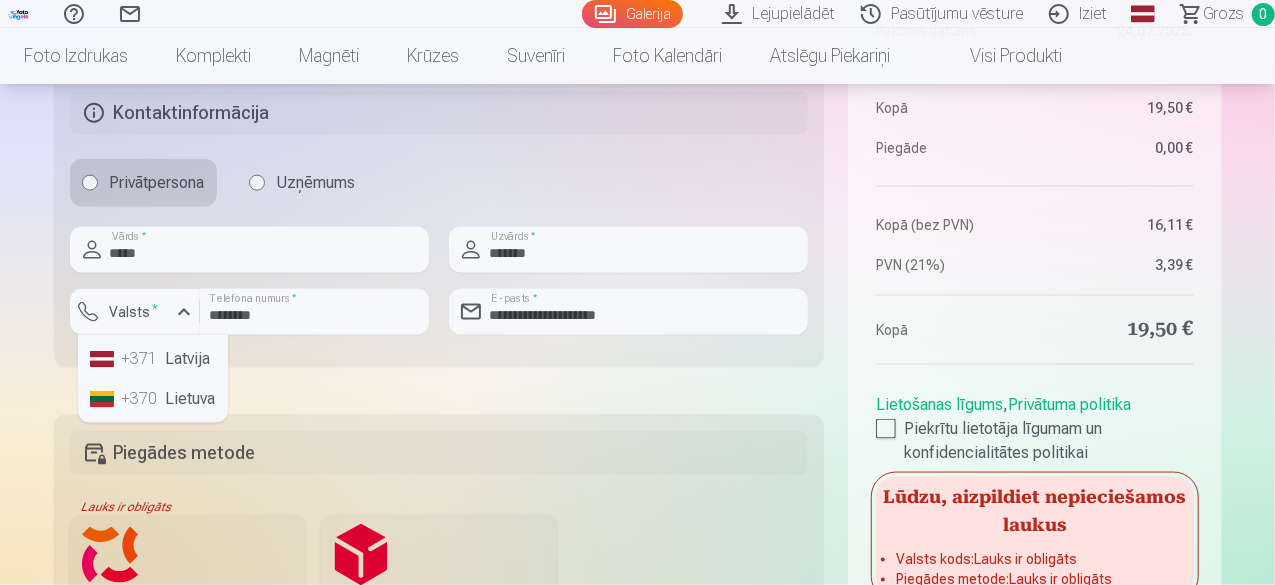 click on "+371 Latvija" at bounding box center [153, 359] 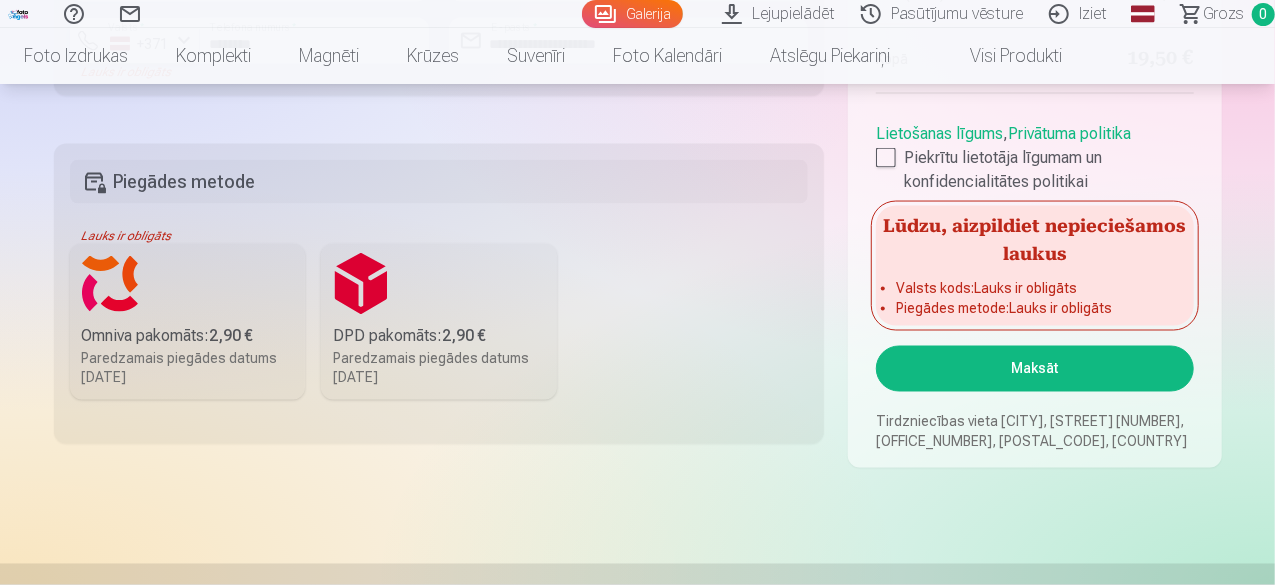 scroll, scrollTop: 1574, scrollLeft: 0, axis: vertical 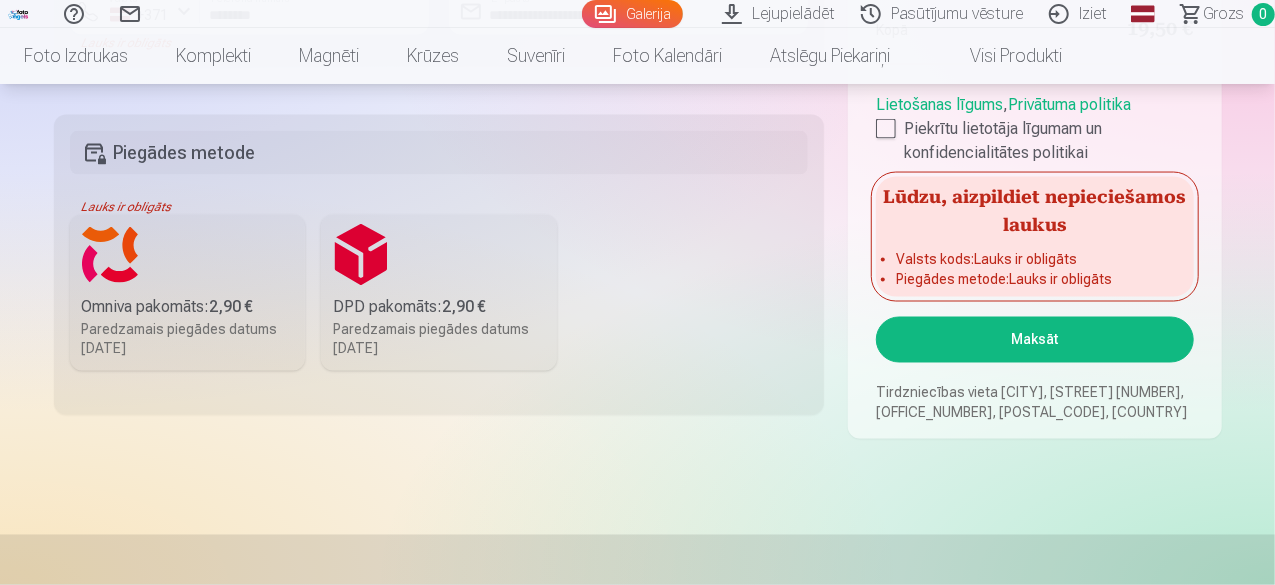 click on "Omniva pakomāts :  2,90 €" at bounding box center [188, 307] 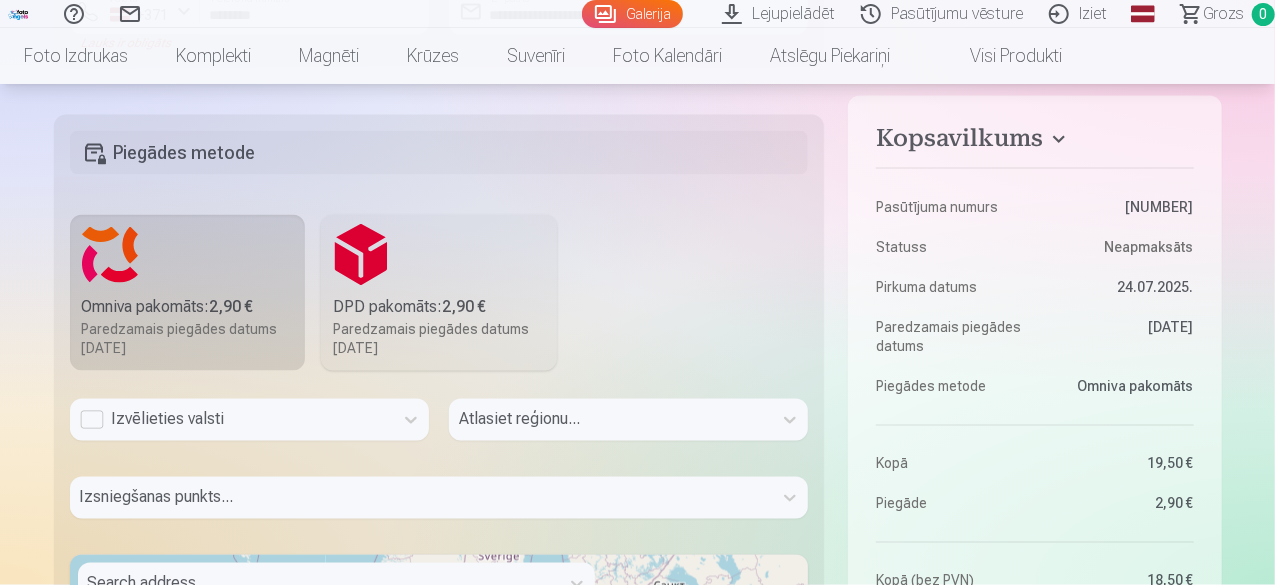 click on "Izvēlieties valsti" at bounding box center [231, 420] 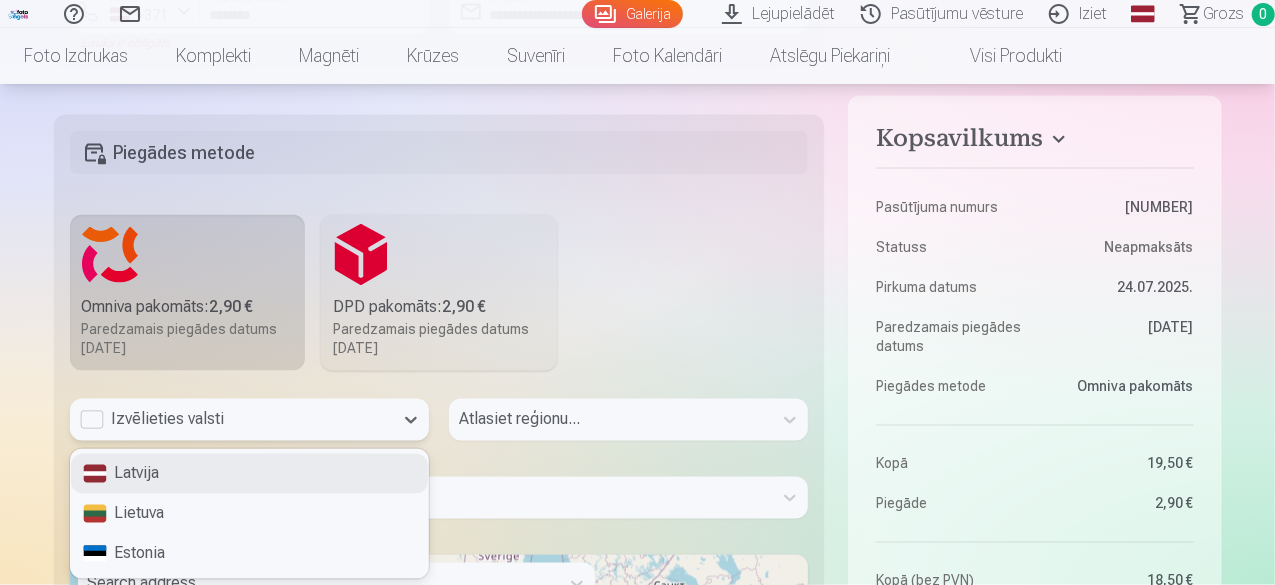 click on "Latvija" at bounding box center [249, 474] 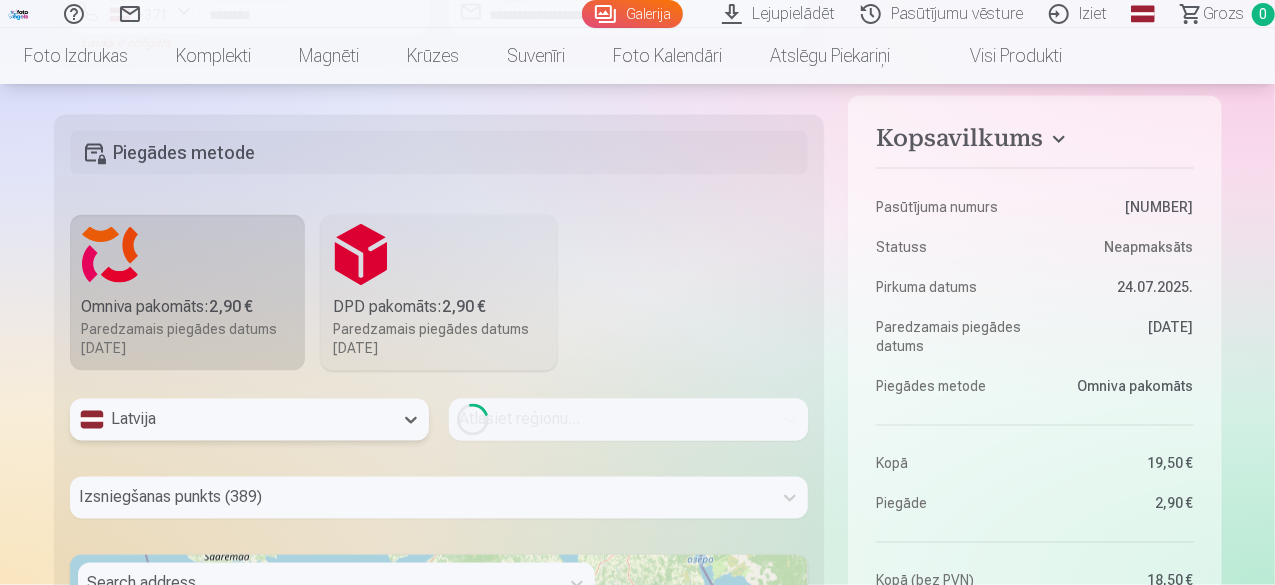 click on "Atlasiet reģionu..." at bounding box center (628, 420) 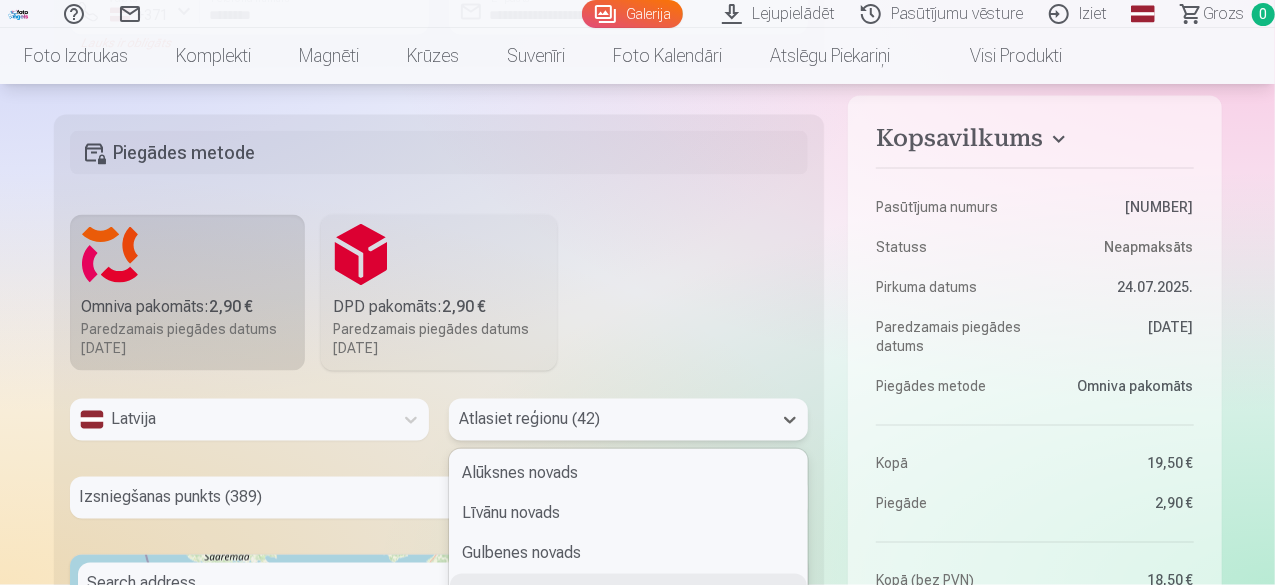 scroll, scrollTop: 1746, scrollLeft: 0, axis: vertical 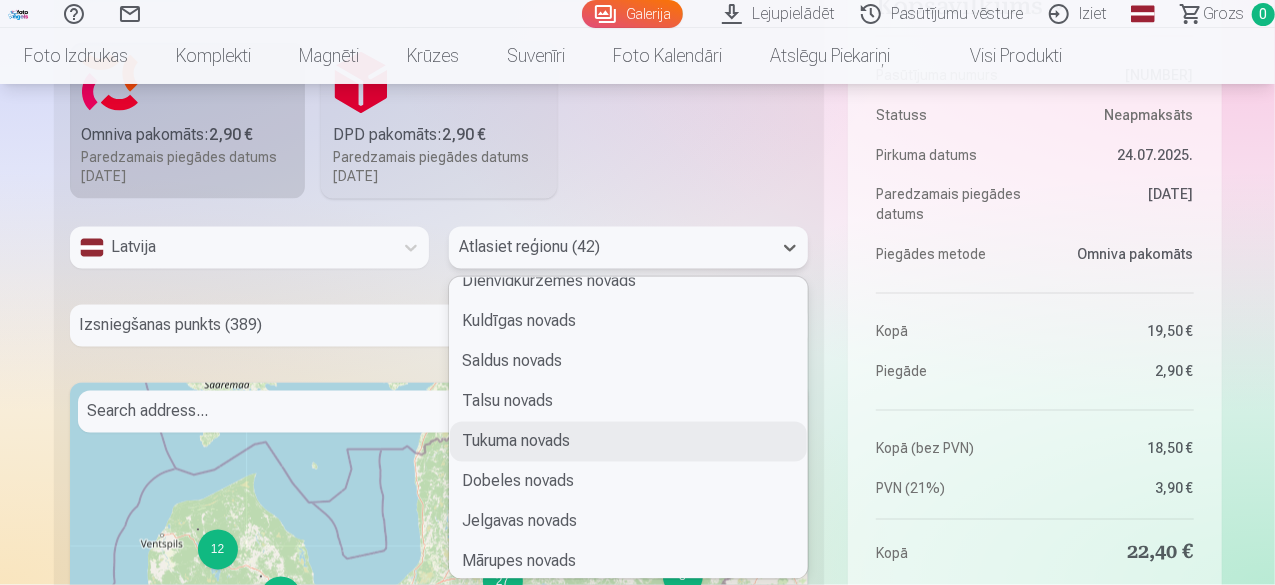 click on "Tukuma novads" at bounding box center [628, 442] 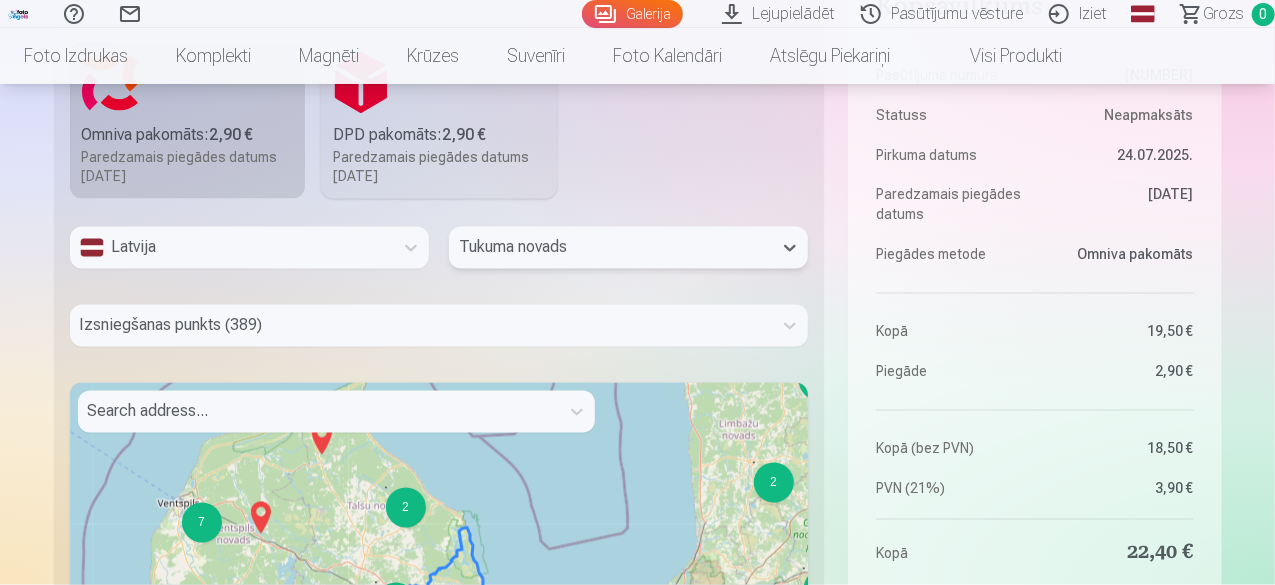 click at bounding box center (318, 412) 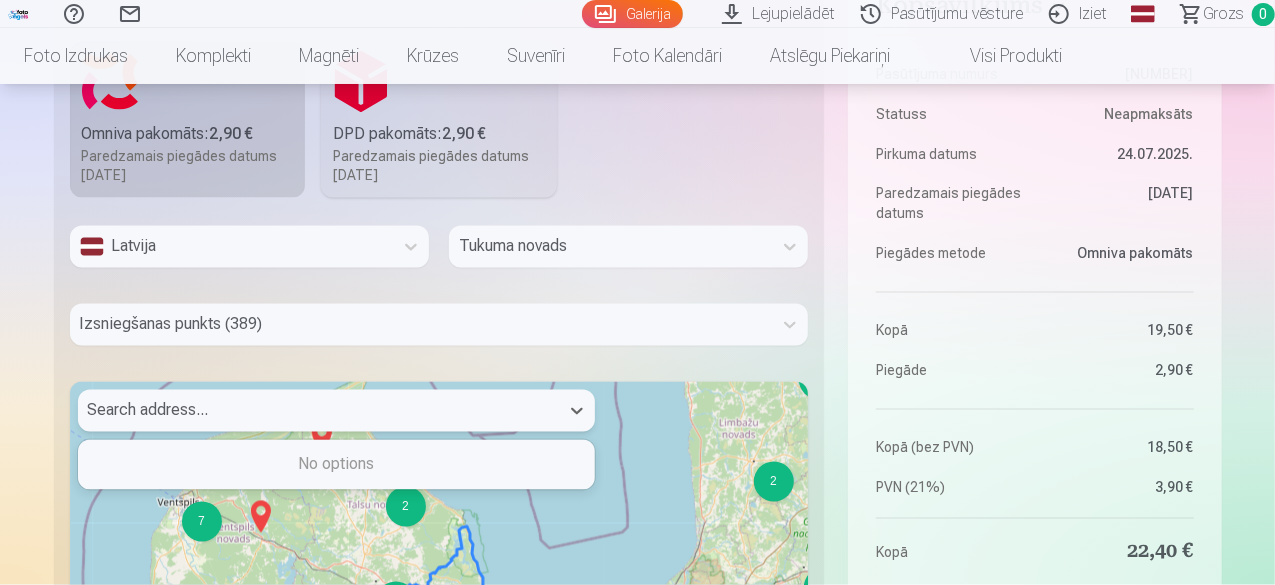 scroll, scrollTop: 1746, scrollLeft: 0, axis: vertical 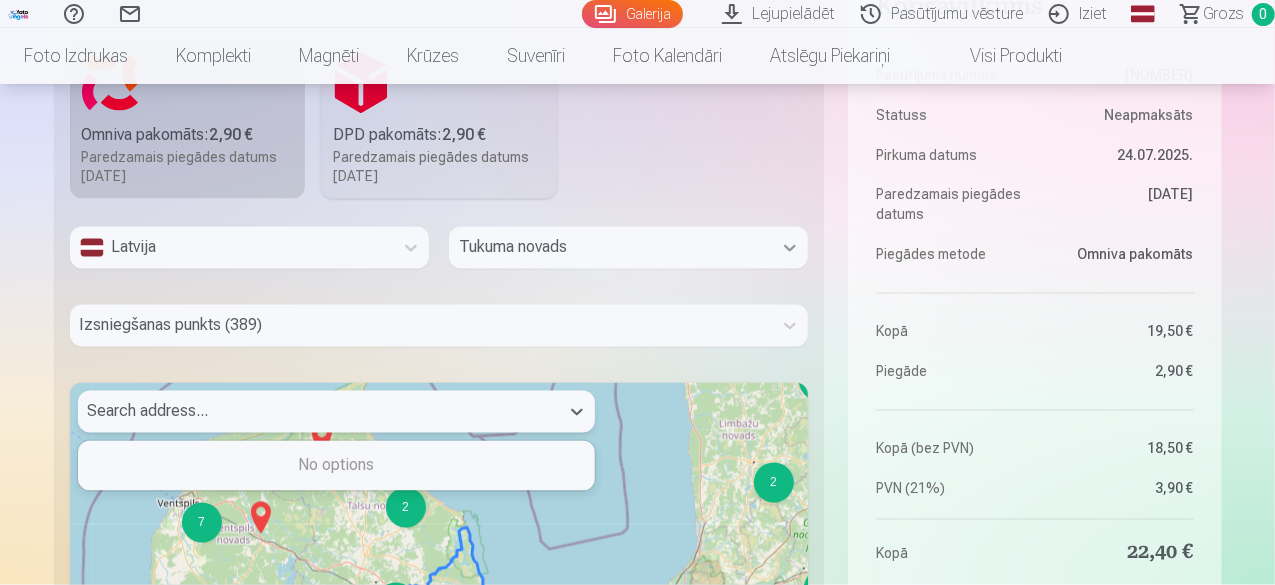 click 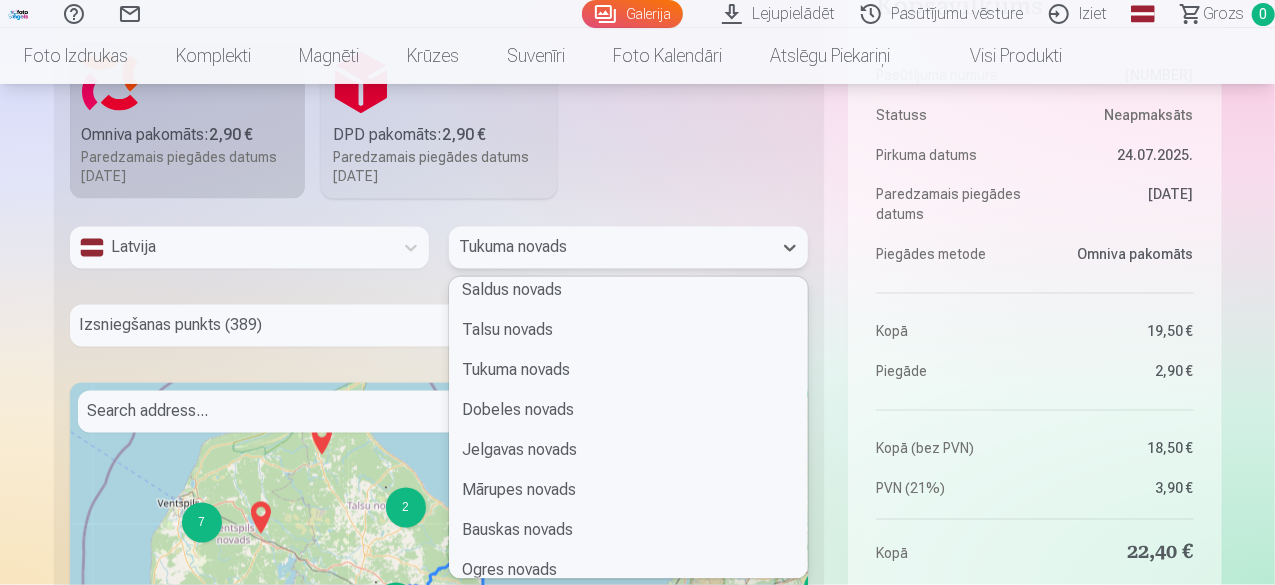 scroll, scrollTop: 600, scrollLeft: 0, axis: vertical 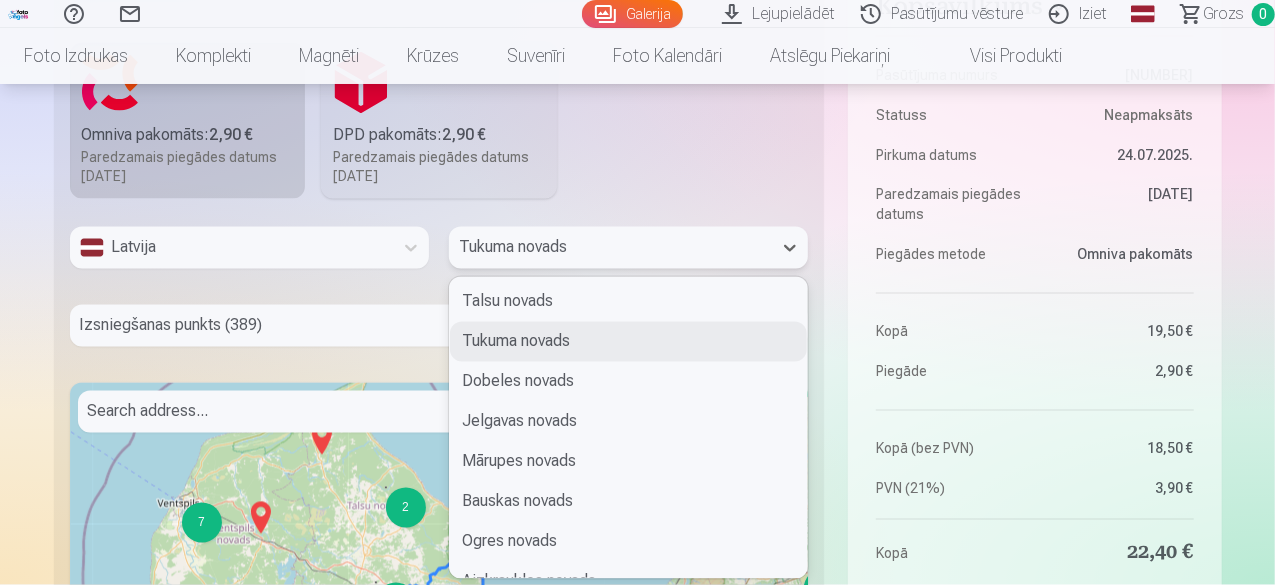 click on "Tukuma novads" at bounding box center [628, 342] 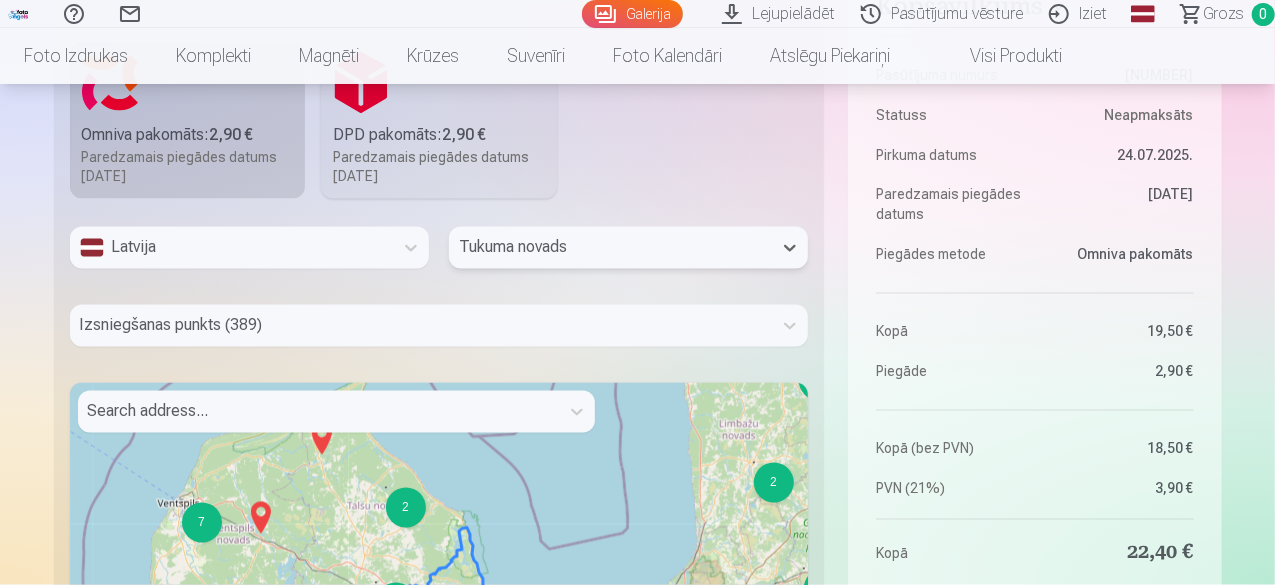 click at bounding box center [318, 412] 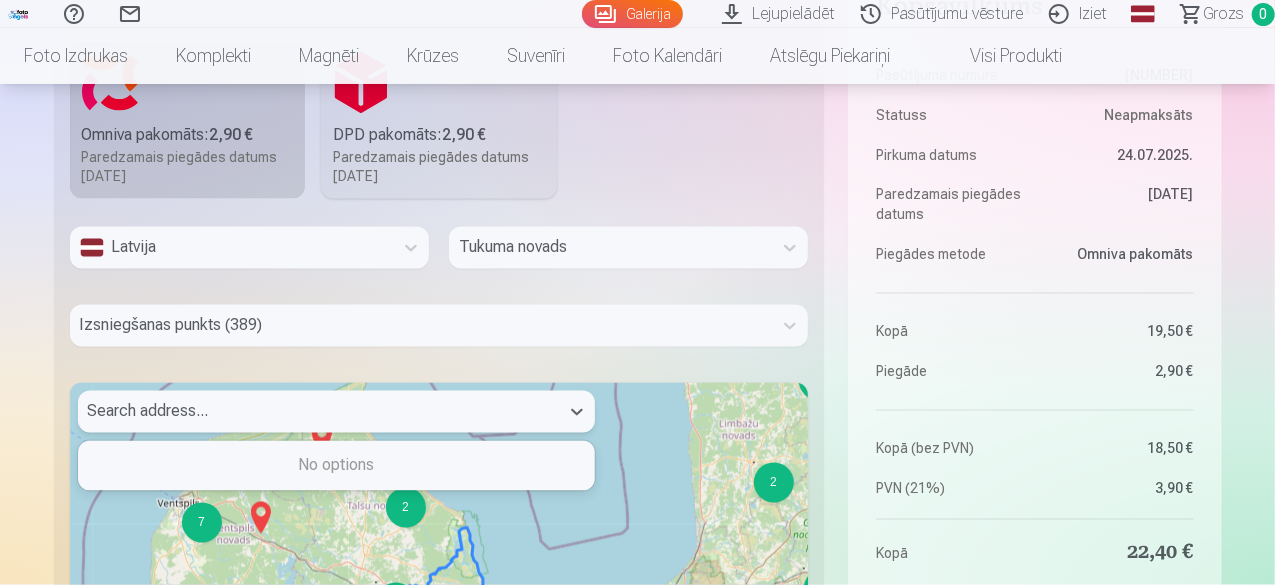 click at bounding box center [318, 412] 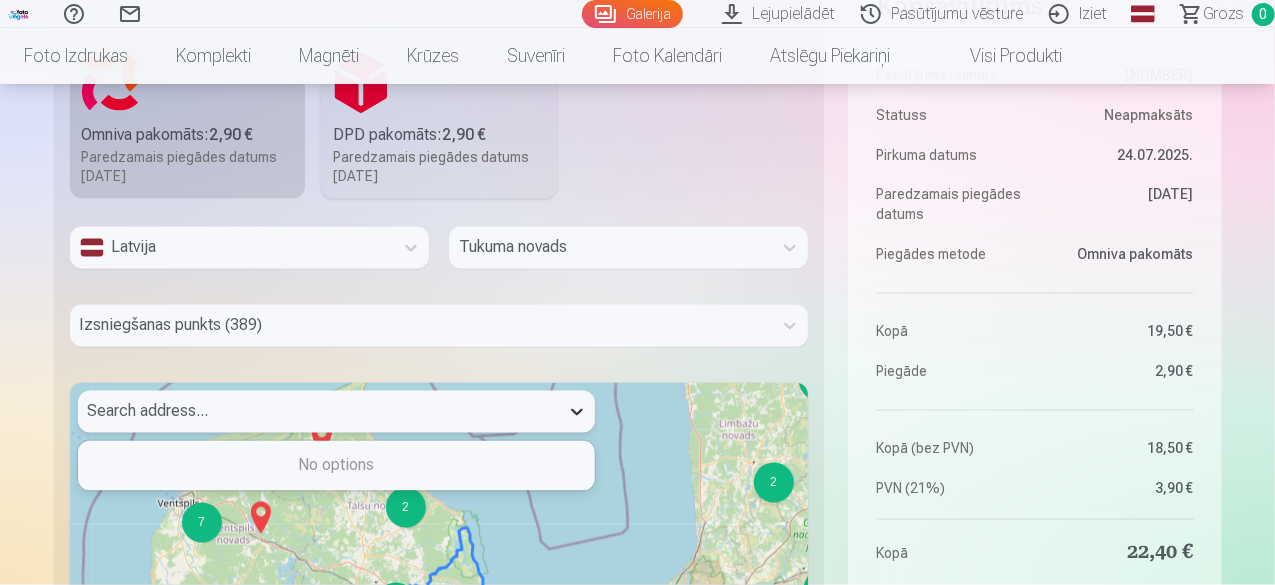 click 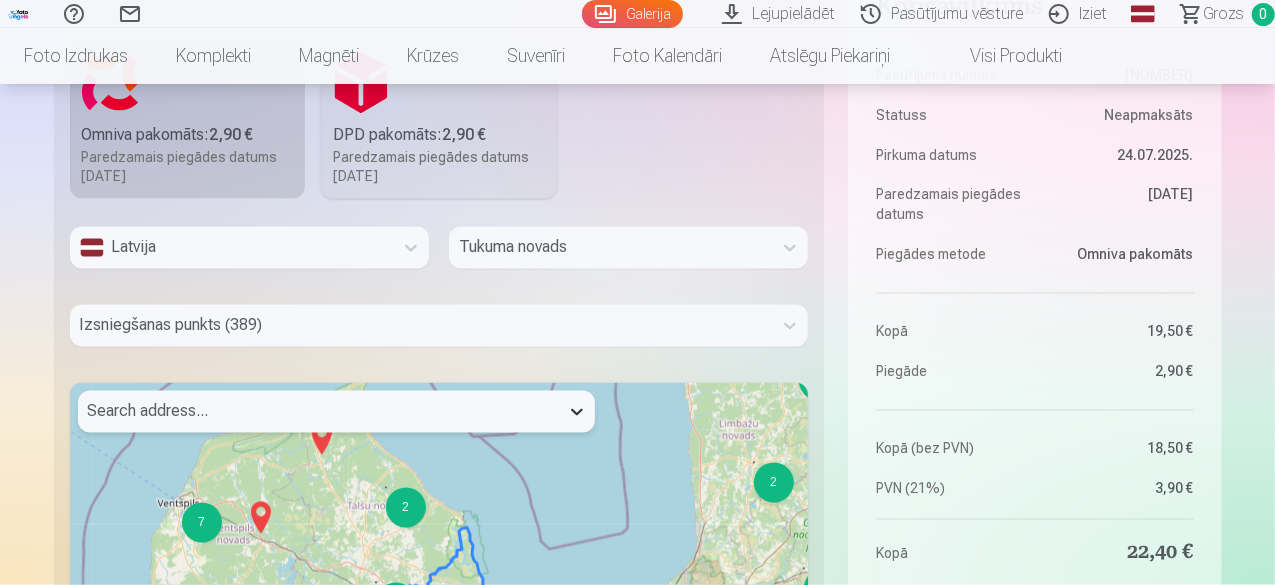 click 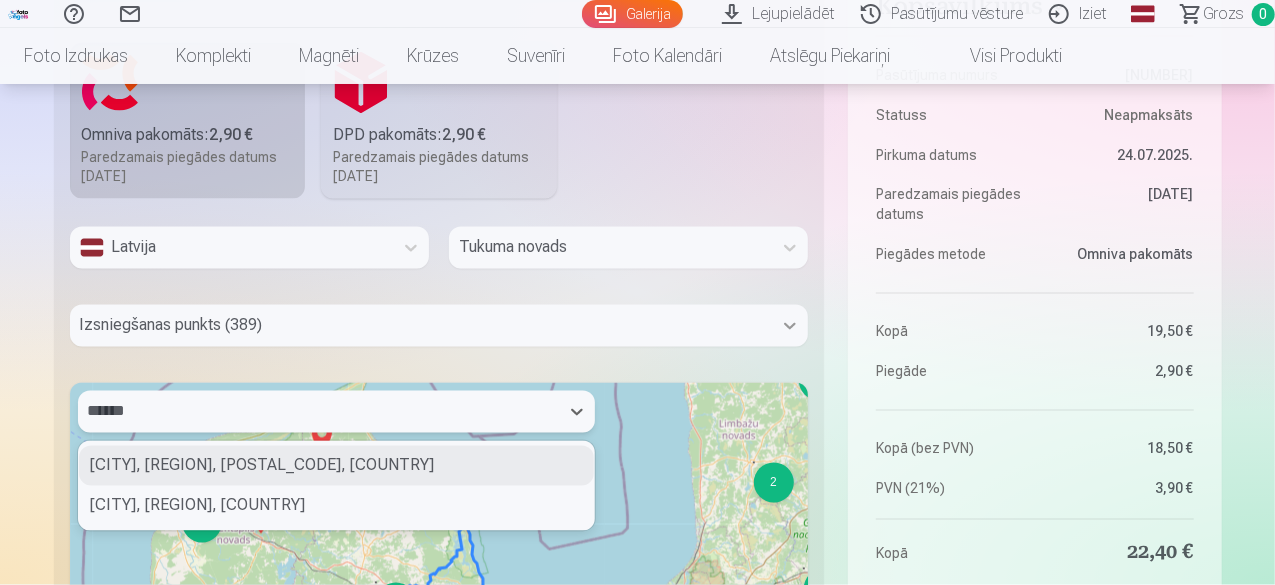 type on "******" 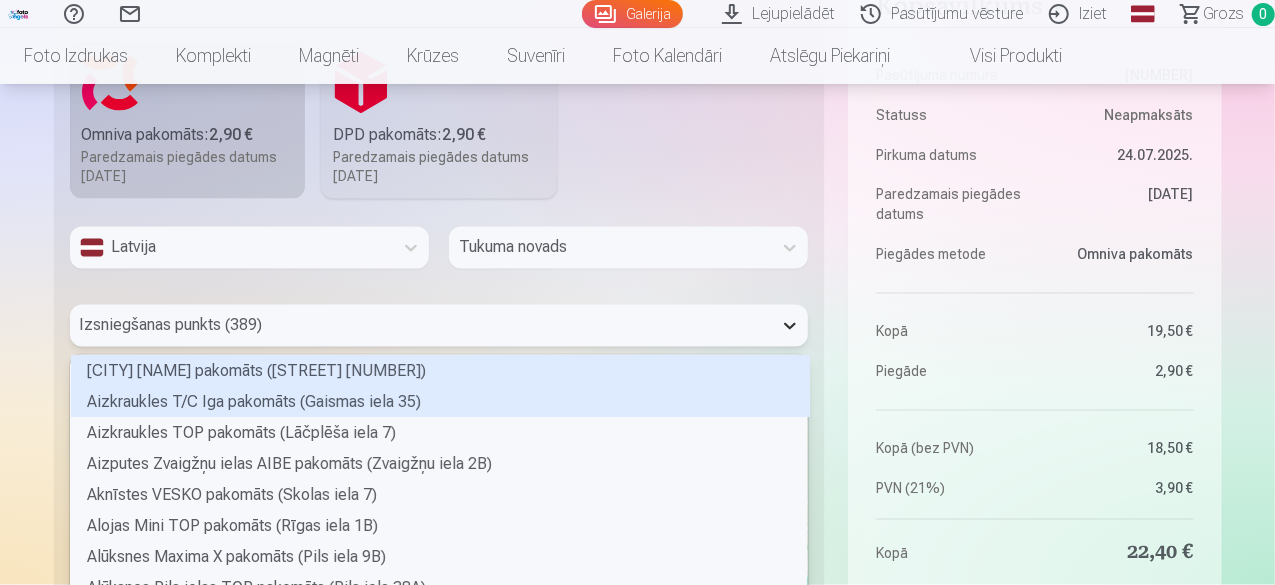 scroll, scrollTop: 1824, scrollLeft: 0, axis: vertical 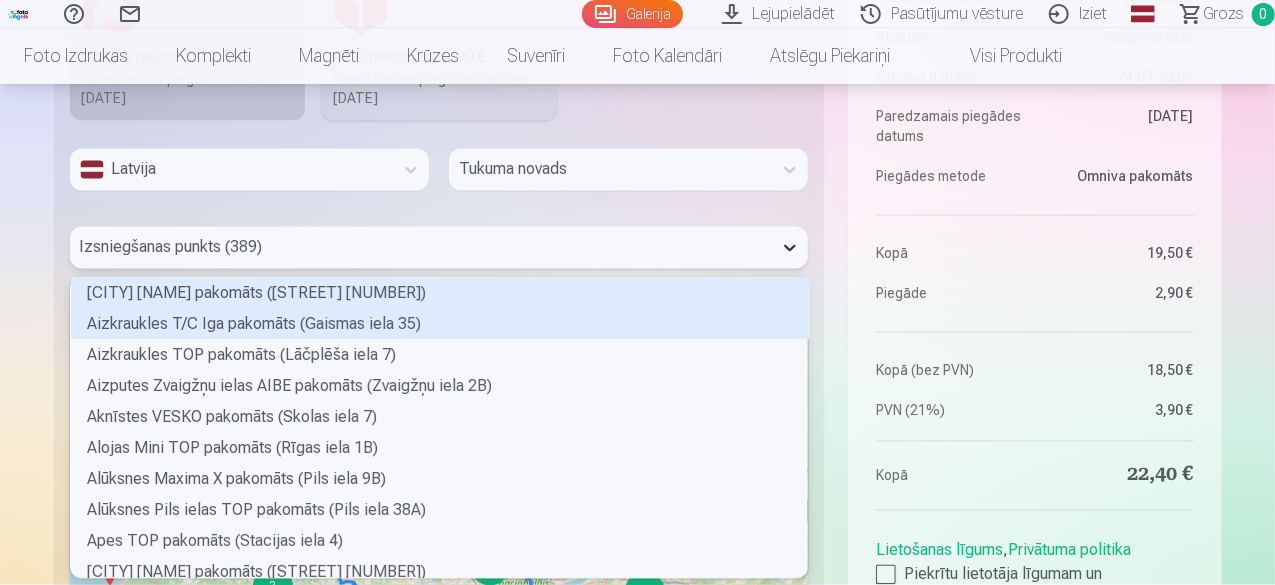 click on "389 results available. Use Up and Down to choose options, press Enter to select the currently focused option, press Escape to exit the menu, press Tab to select the option and exit the menu. Izsniegšanas punkts (389) Aglonas TOP pakomāts (Somersētas iela 33) Aizkraukles T/C Iga pakomāts (Gaismas iela 35) Aizkraukles TOP pakomāts (Lāčplēša iela 7) Aizputes Zvaigžņu ielas AIBE pakomāts (Zvaigžņu iela 2B) Aknīstes VESKO pakomāts (Skolas iela 7) Alojas Mini TOP pakomāts (Rīgas iela 1B) Alūksnes Maxima X pakomāts (Pils iela 9B) Alūksnes Pils ielas TOP pakomāts (Pils iela 38A) Apes TOP pakomāts (Stacijas iela 4) Auces TOP pakomāts (Baznīcas iela 1) Augšlīgatnes ELVI pakomāts (Nītaures iela 5) Babītes ELVI pakomāts (Liepu aleja 15A) Baldones Mego pakomāts (Rīgas iela 79) Baldones TOP pakomāts (Pārupes iela 6) Baložu Mego pakomāts (Rīgas iela 14) Balvu TOP pakomāts (Partizānu iela 8) Balvu Tautas ielas 1 pakomāts (Tautas iela 1) Bauskas Mini RIMI pakomāts (Zaļā iela 3)" at bounding box center (439, 248) 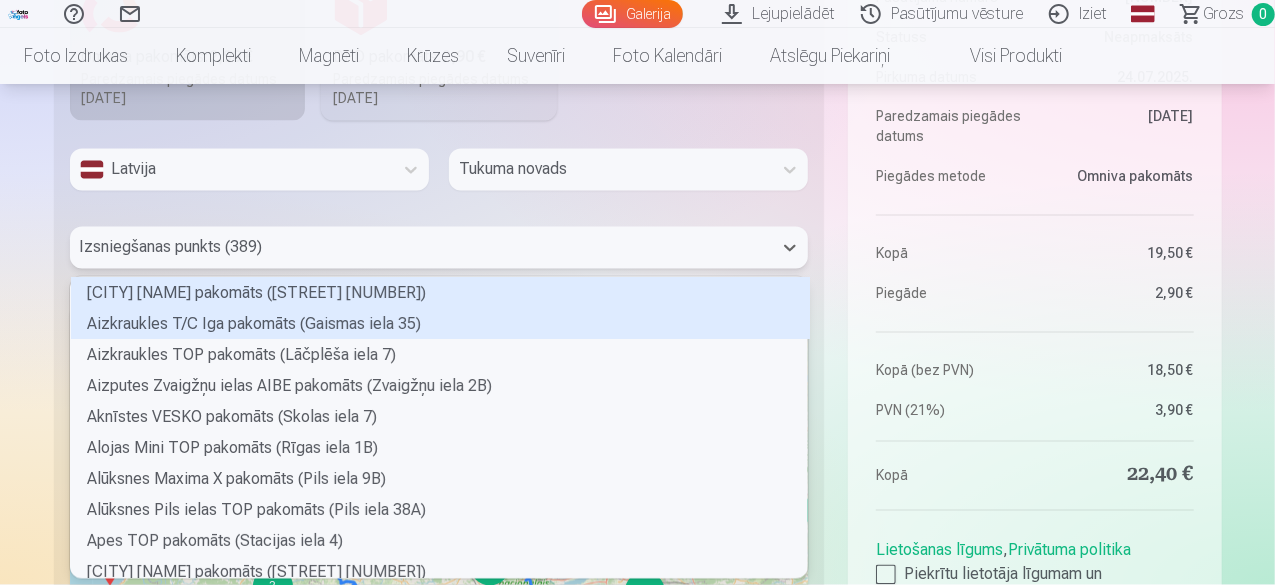 scroll, scrollTop: 6, scrollLeft: 5, axis: both 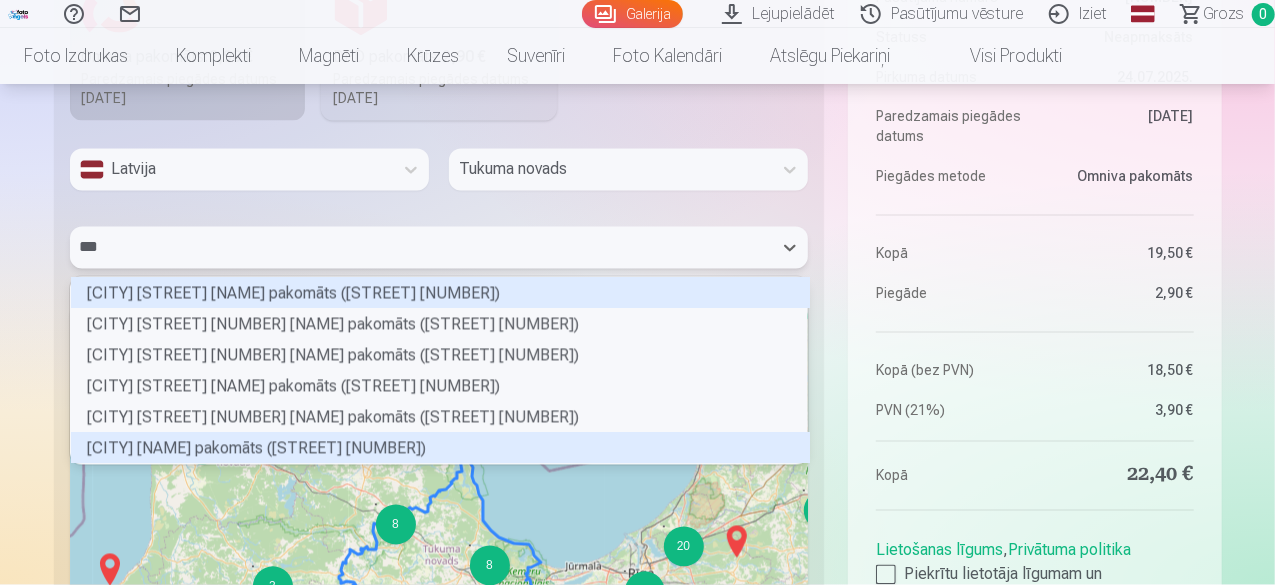 type on "****" 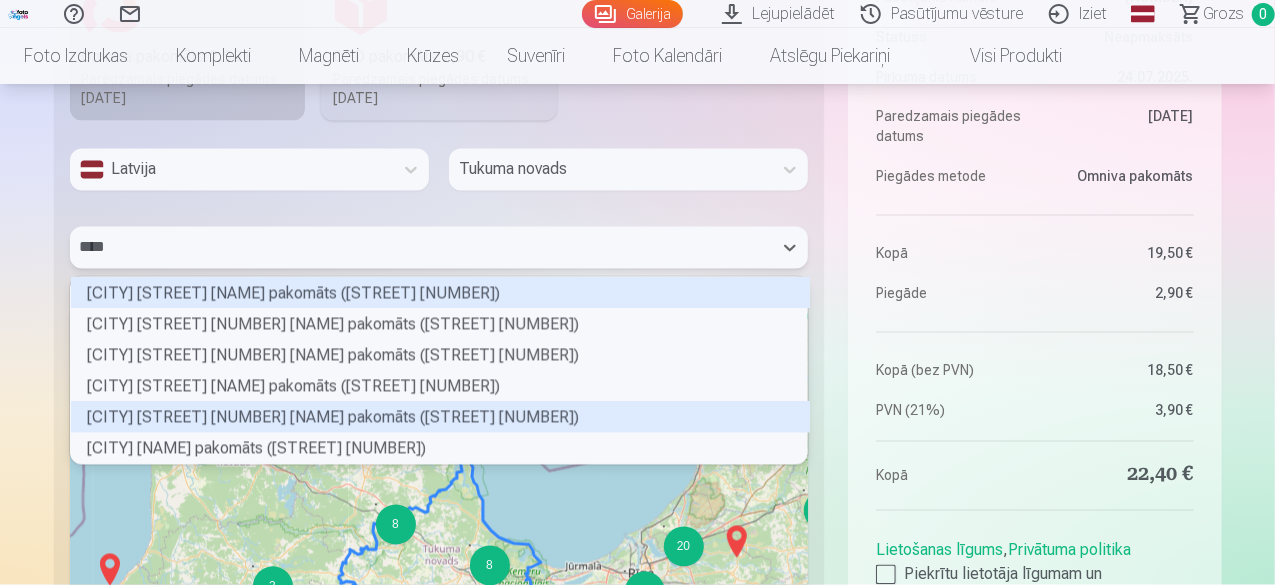 click on "Tukuma Raudas ielas 17a LIDL pakomāts (Raudas iela 17A)" at bounding box center [440, 417] 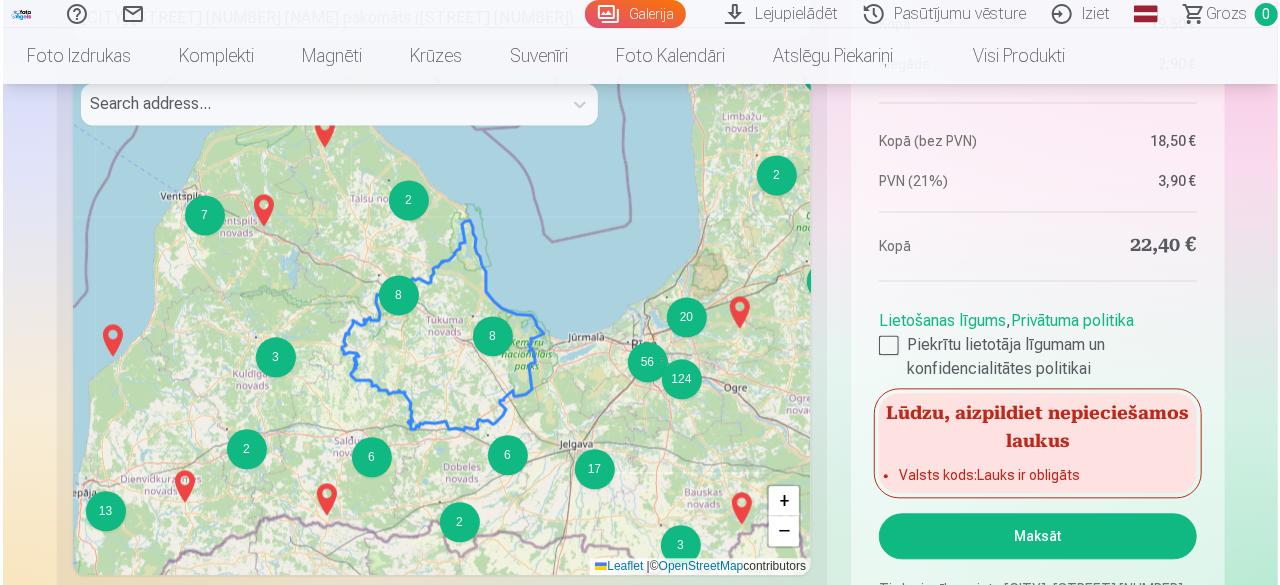 scroll, scrollTop: 2224, scrollLeft: 0, axis: vertical 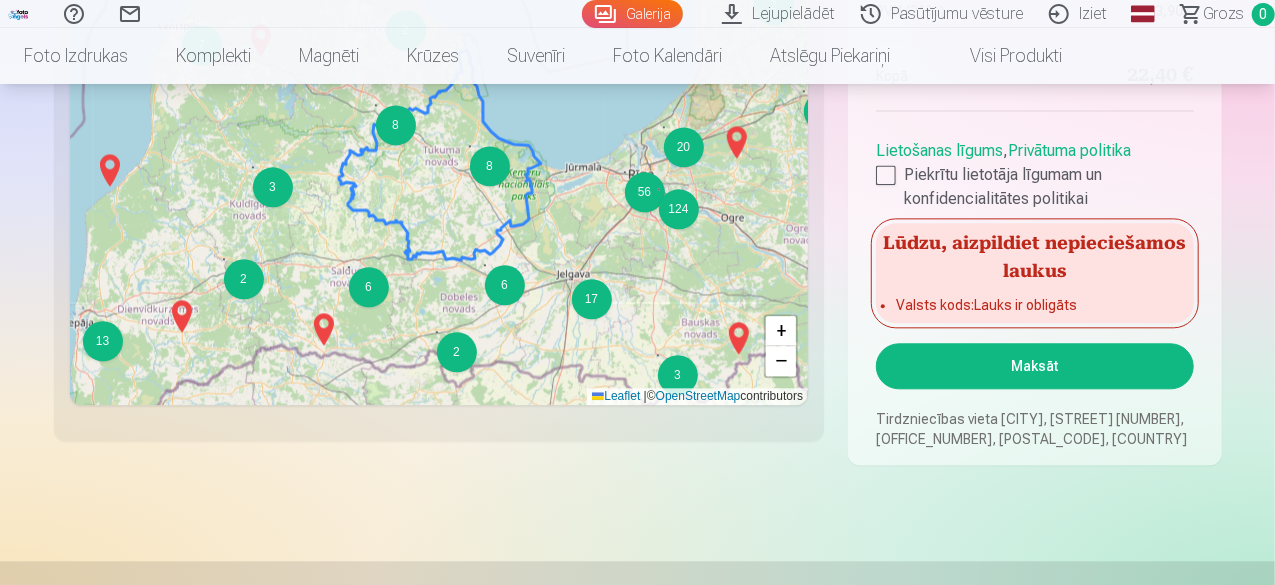 click on "Maksāt" at bounding box center [1034, 366] 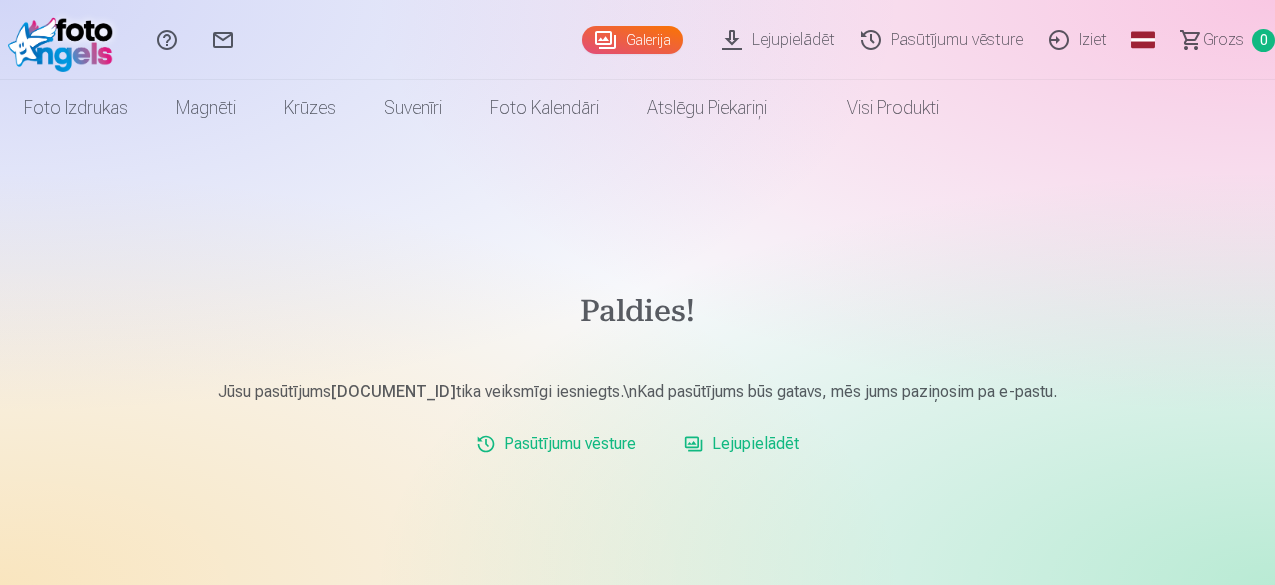 scroll, scrollTop: 0, scrollLeft: 0, axis: both 